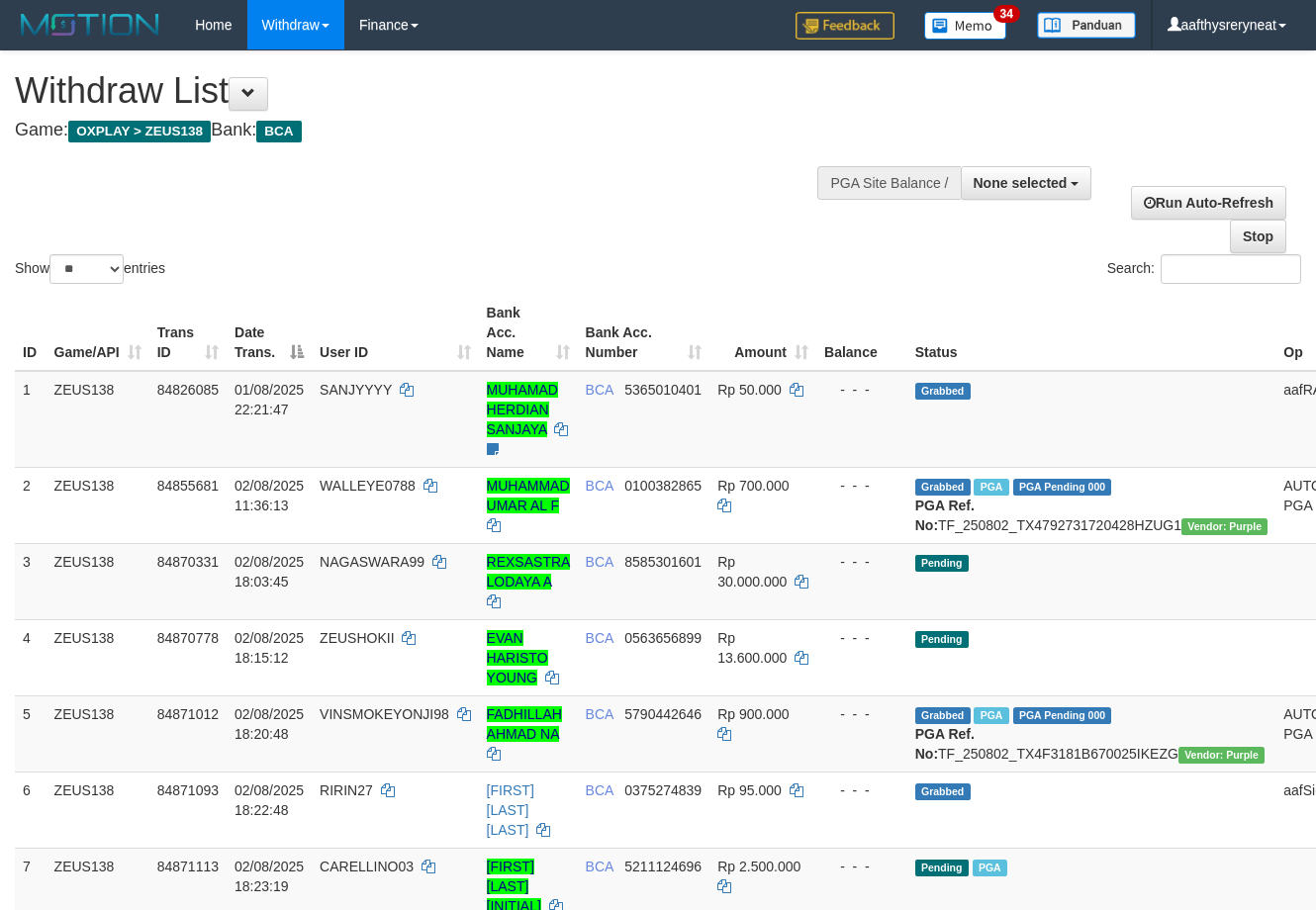 select 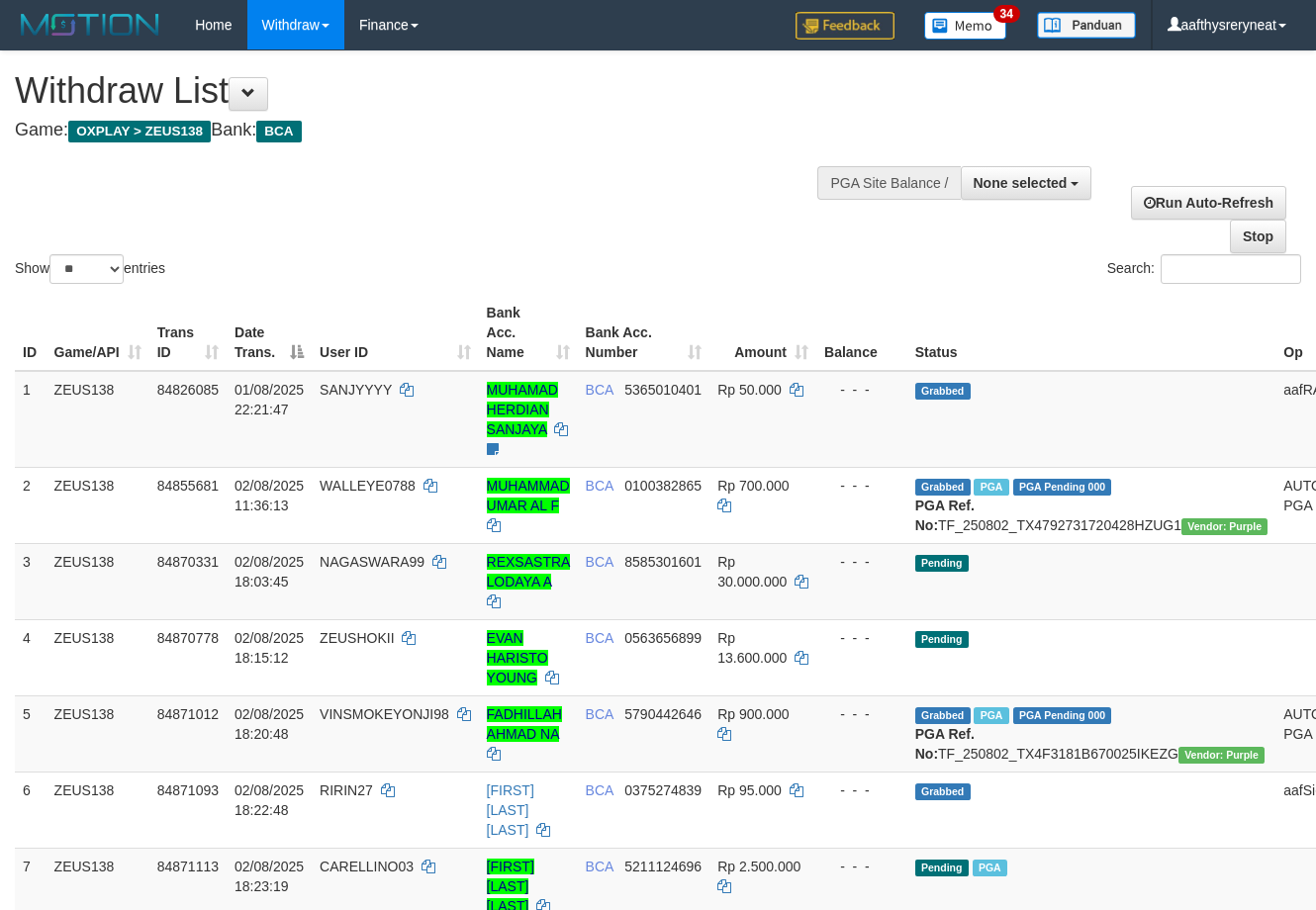 select 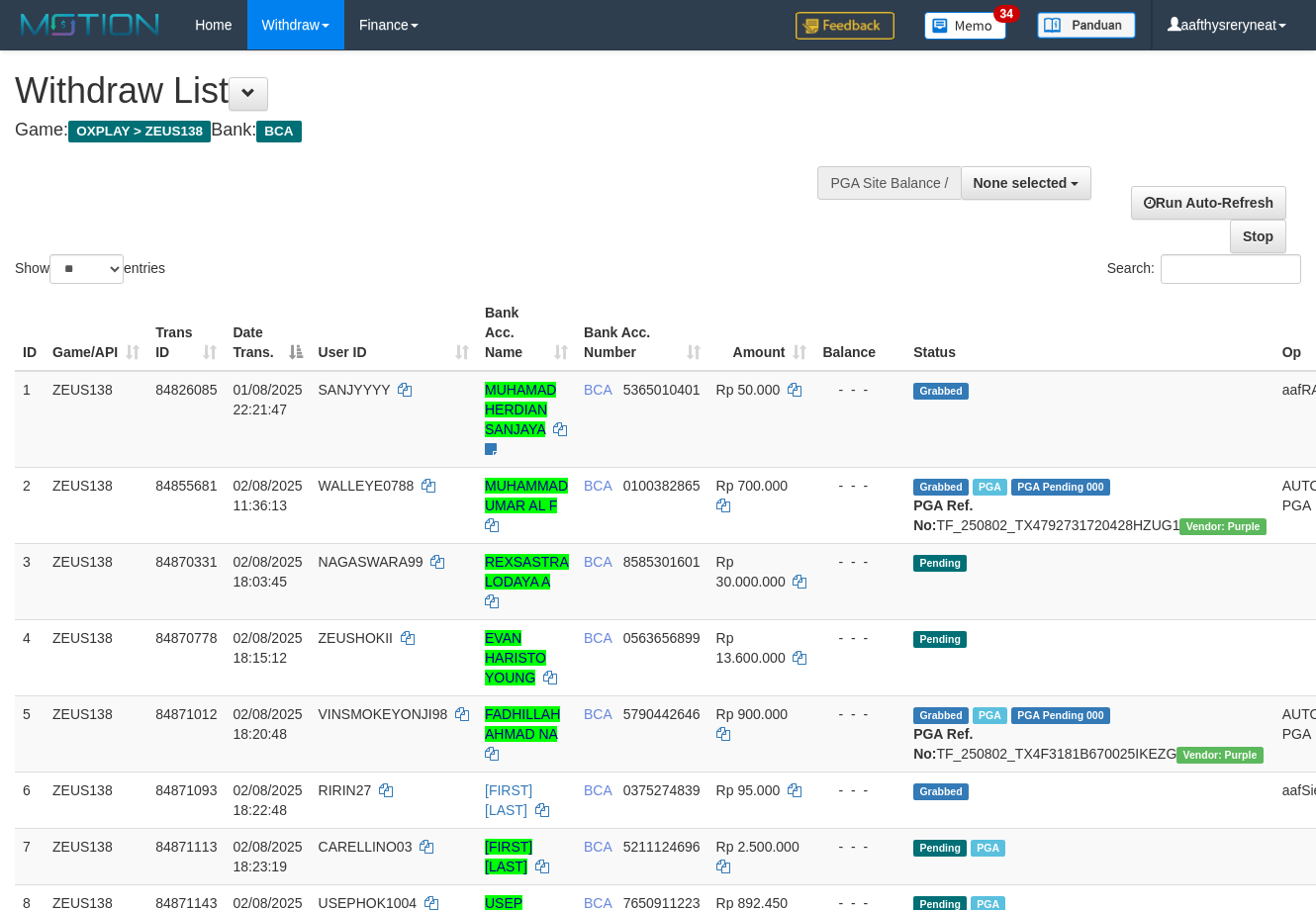select 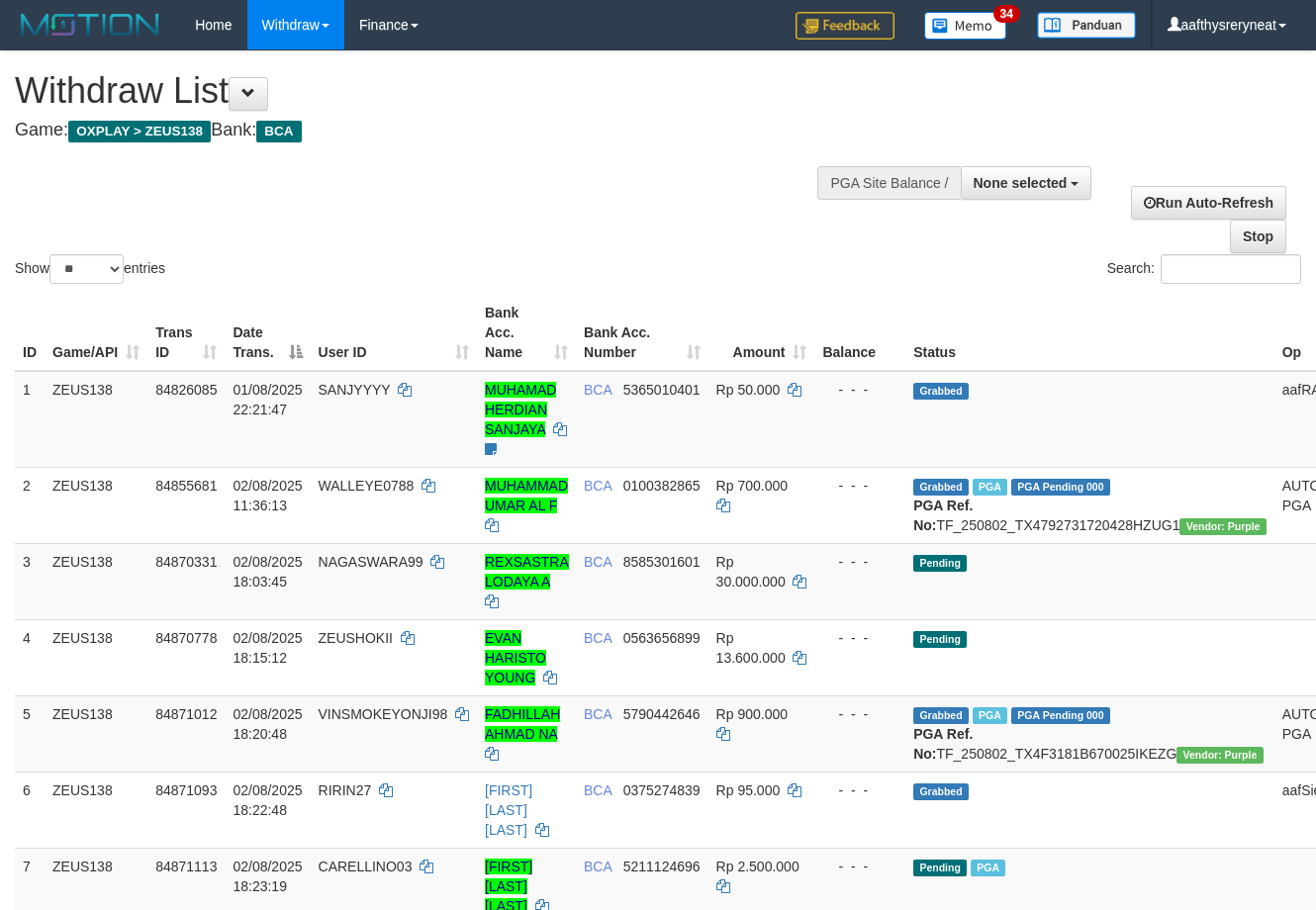 select 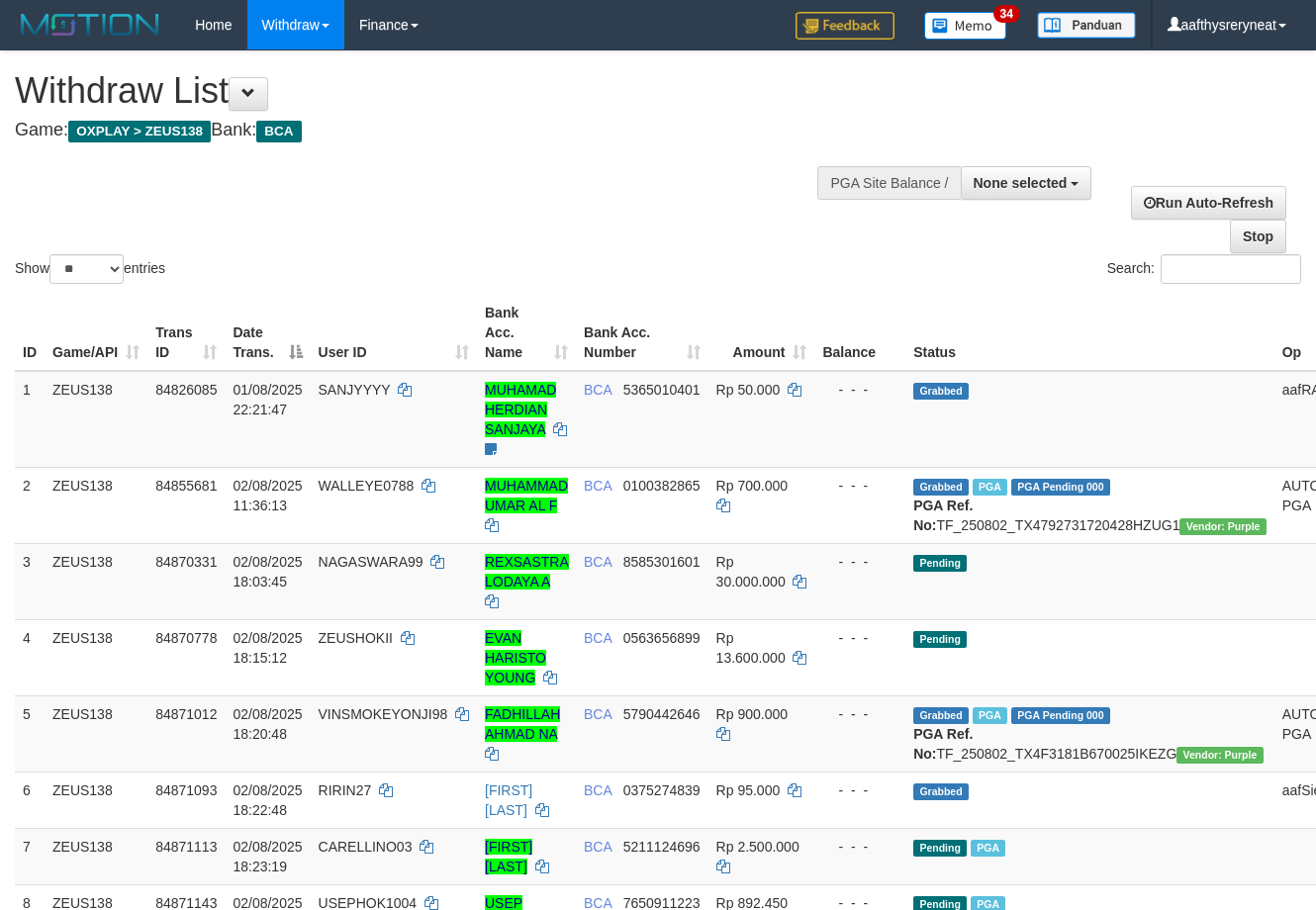 select 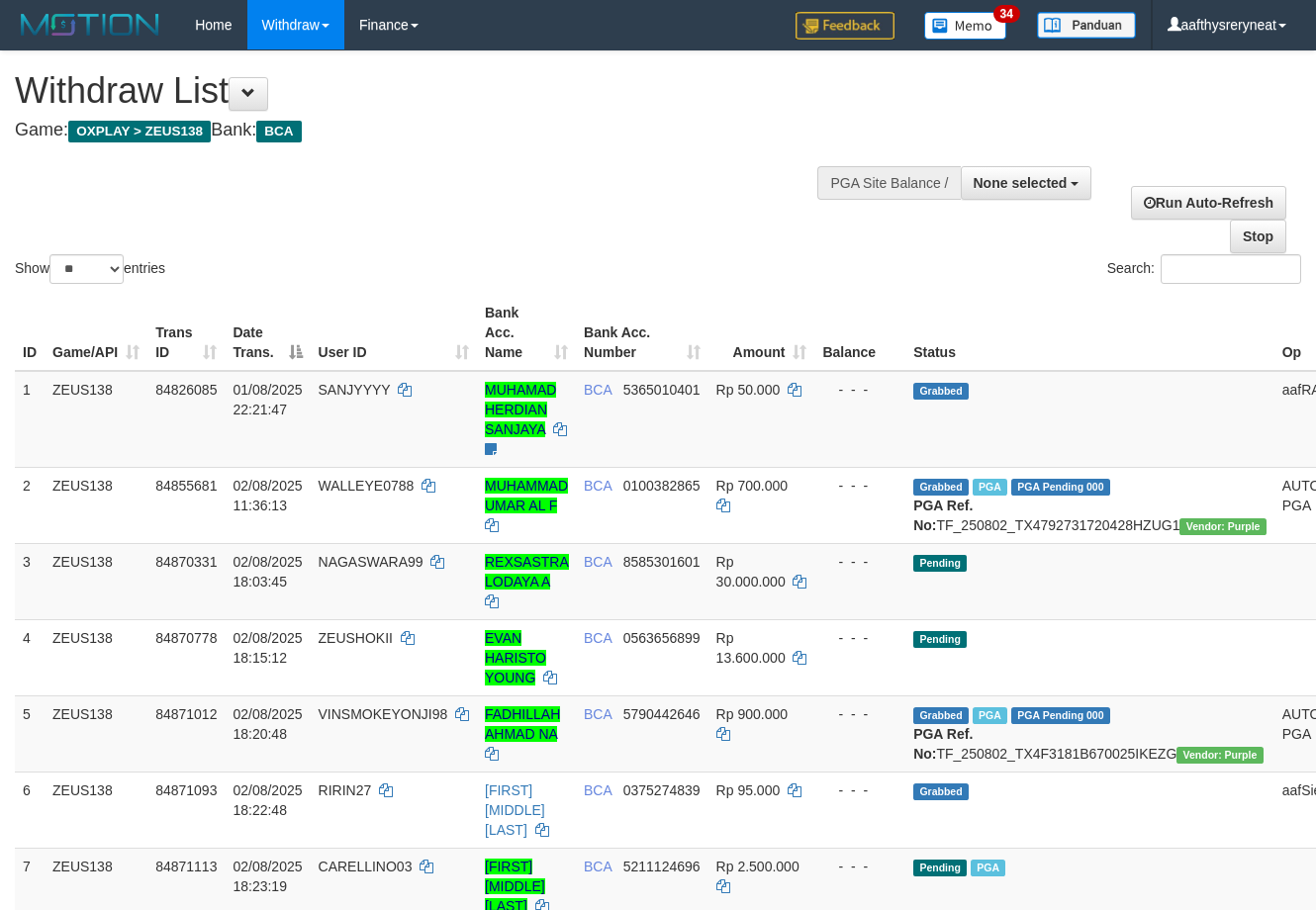 select 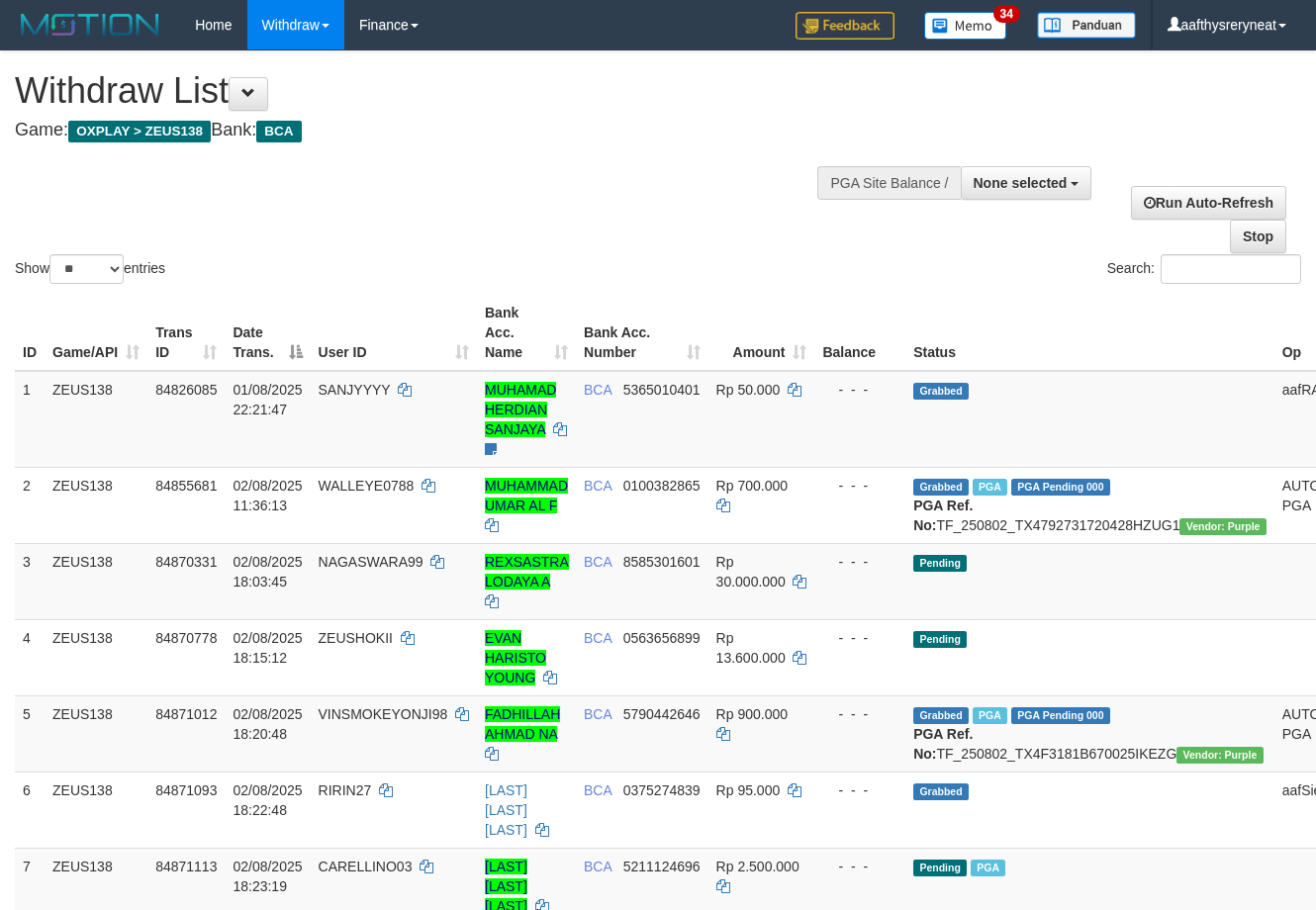 select 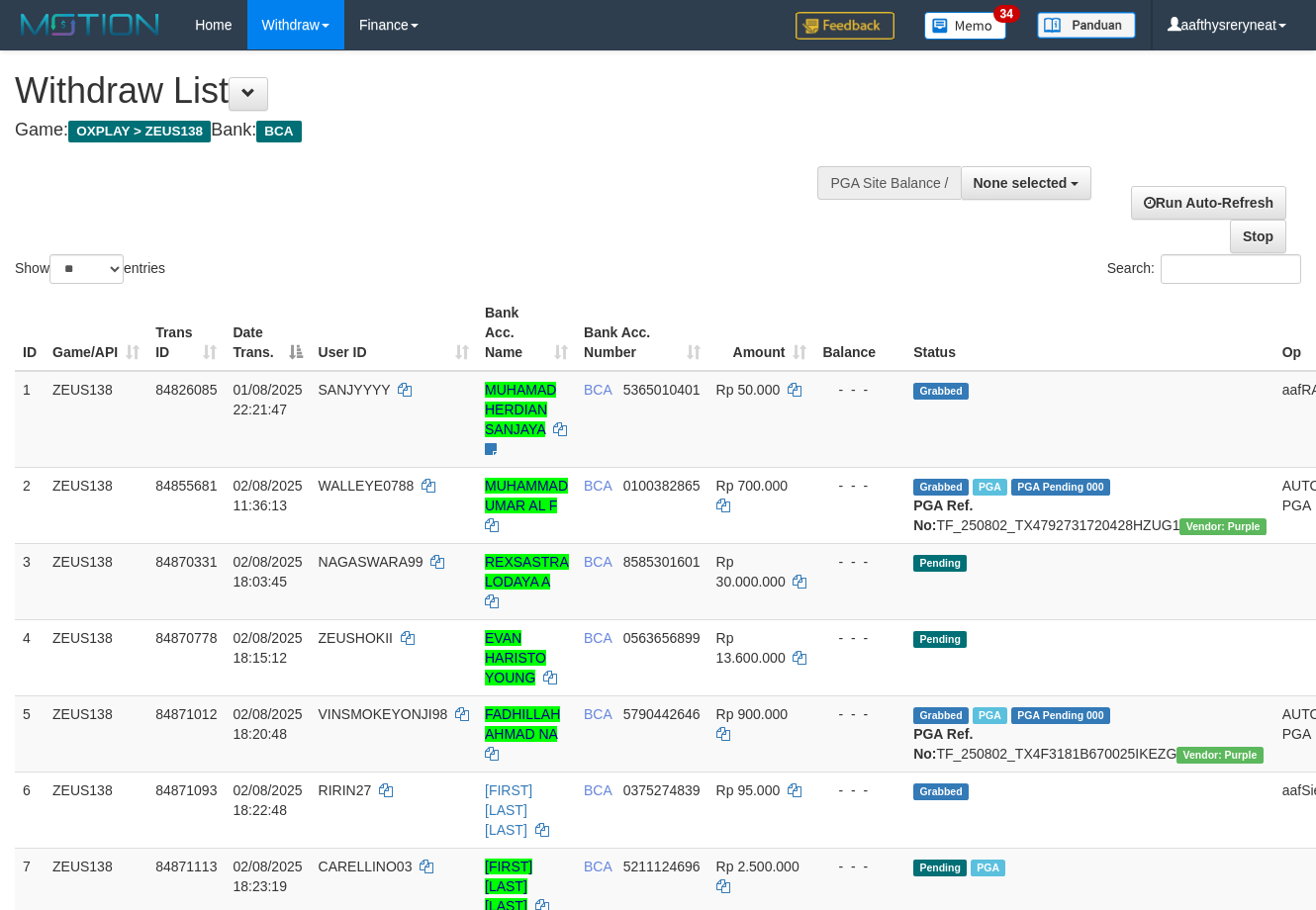 select 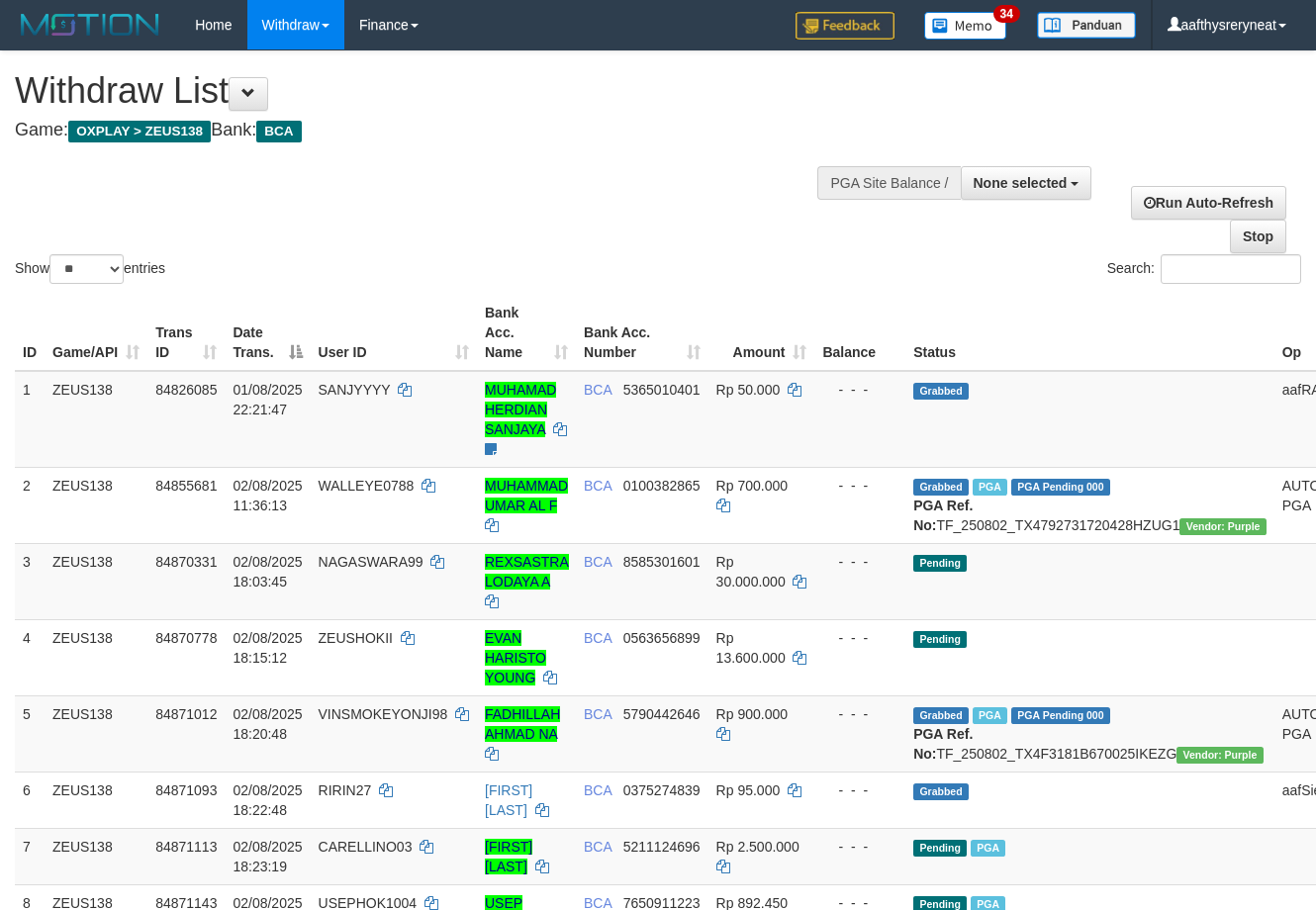 select 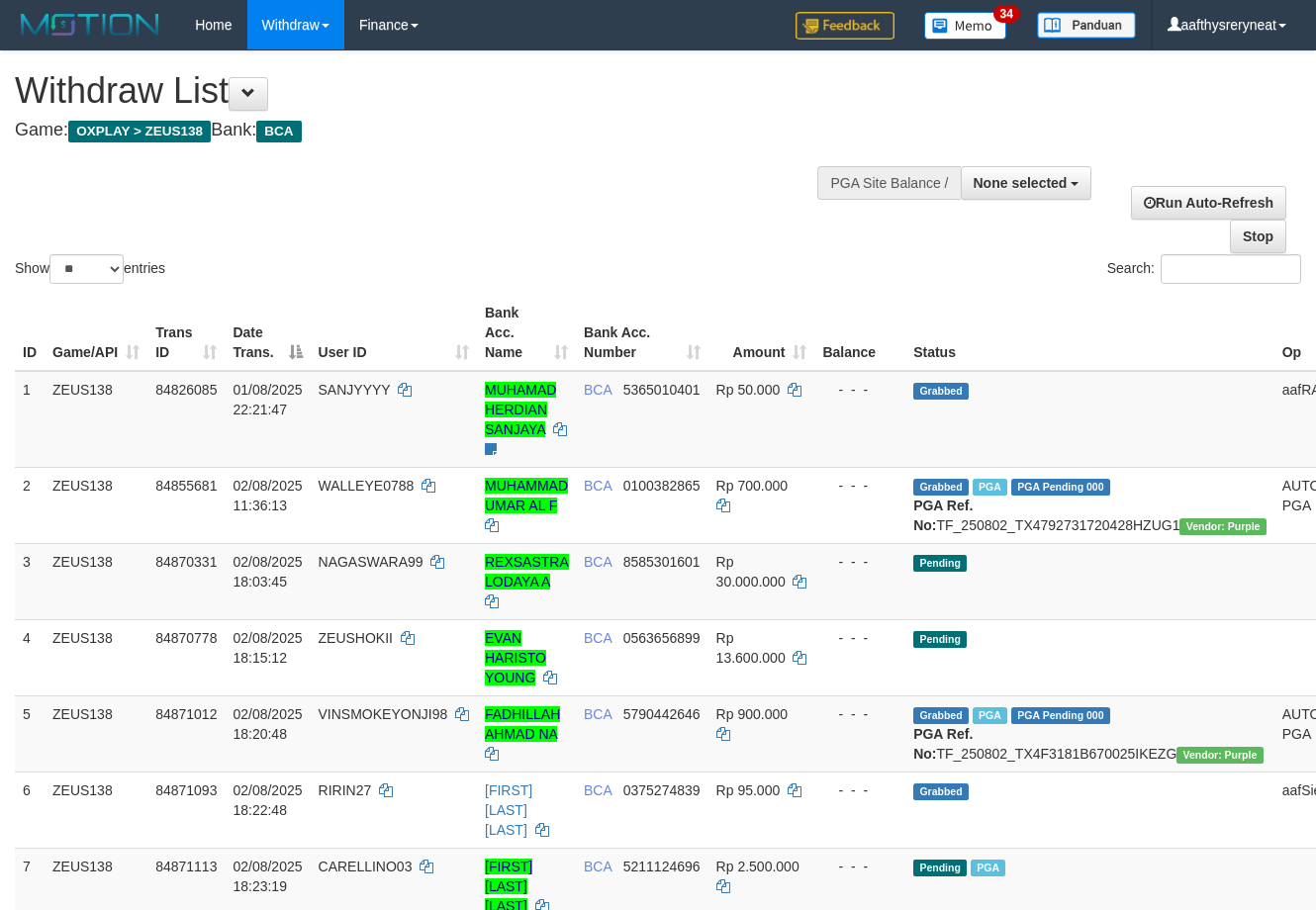select 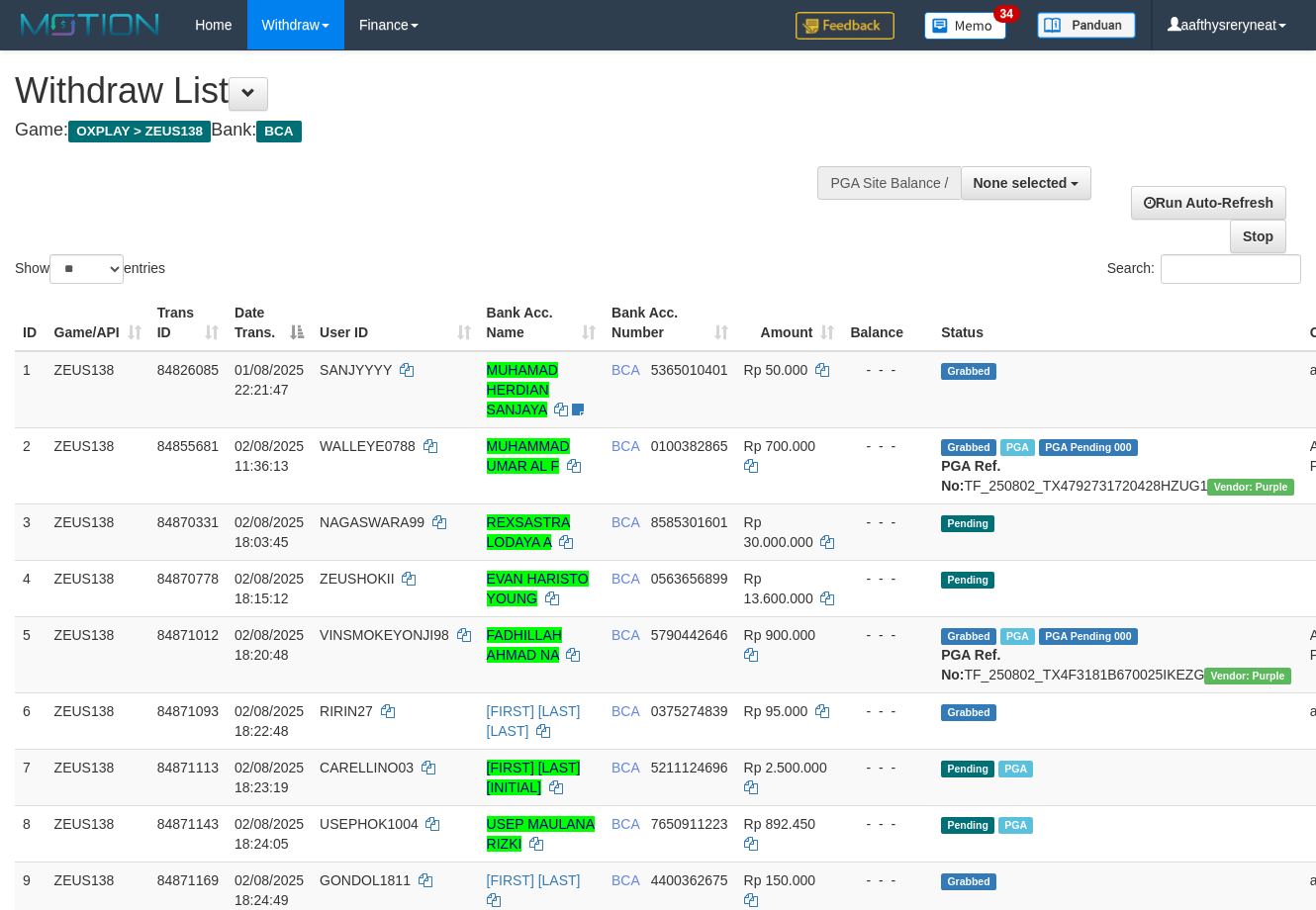 select 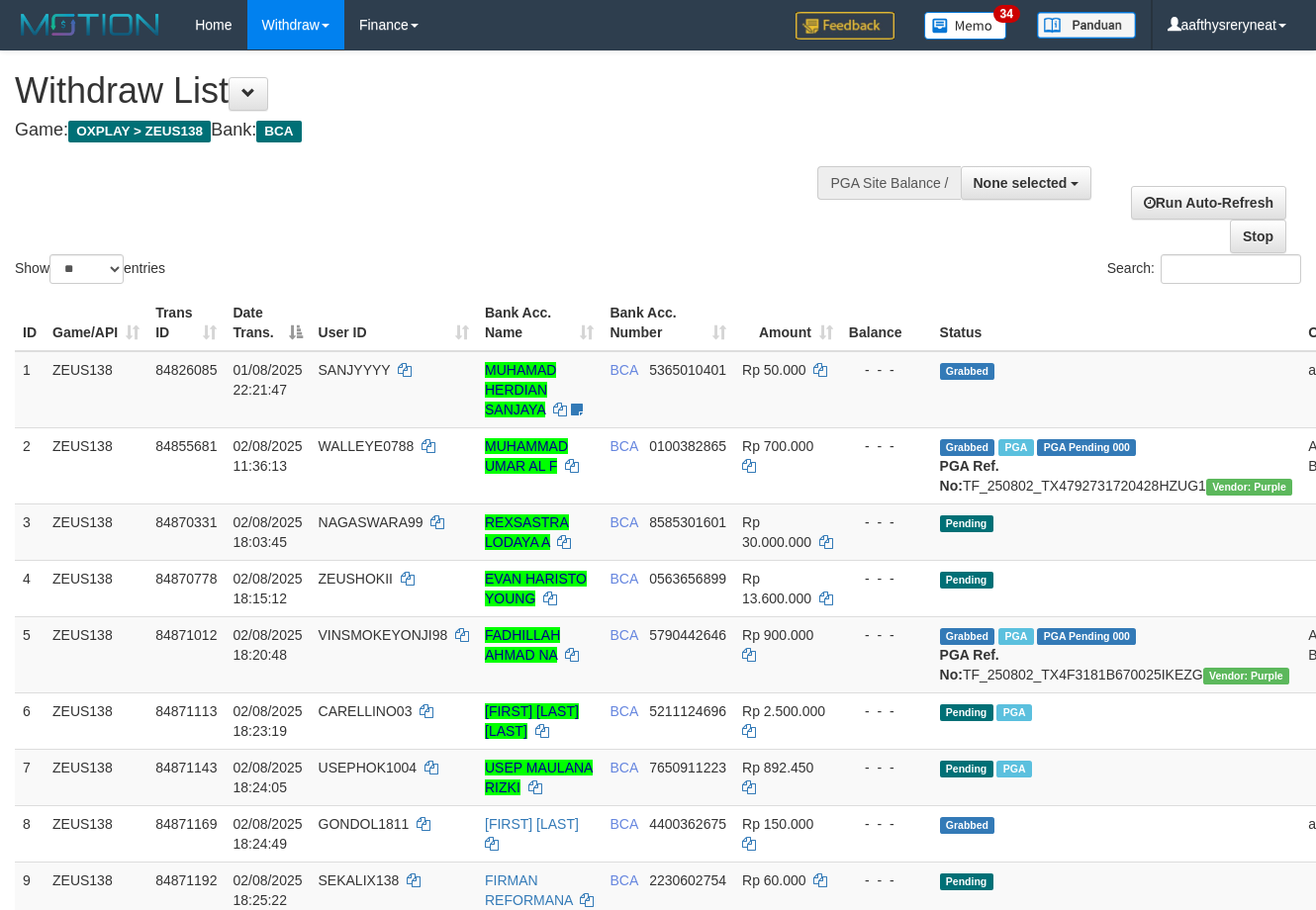 select 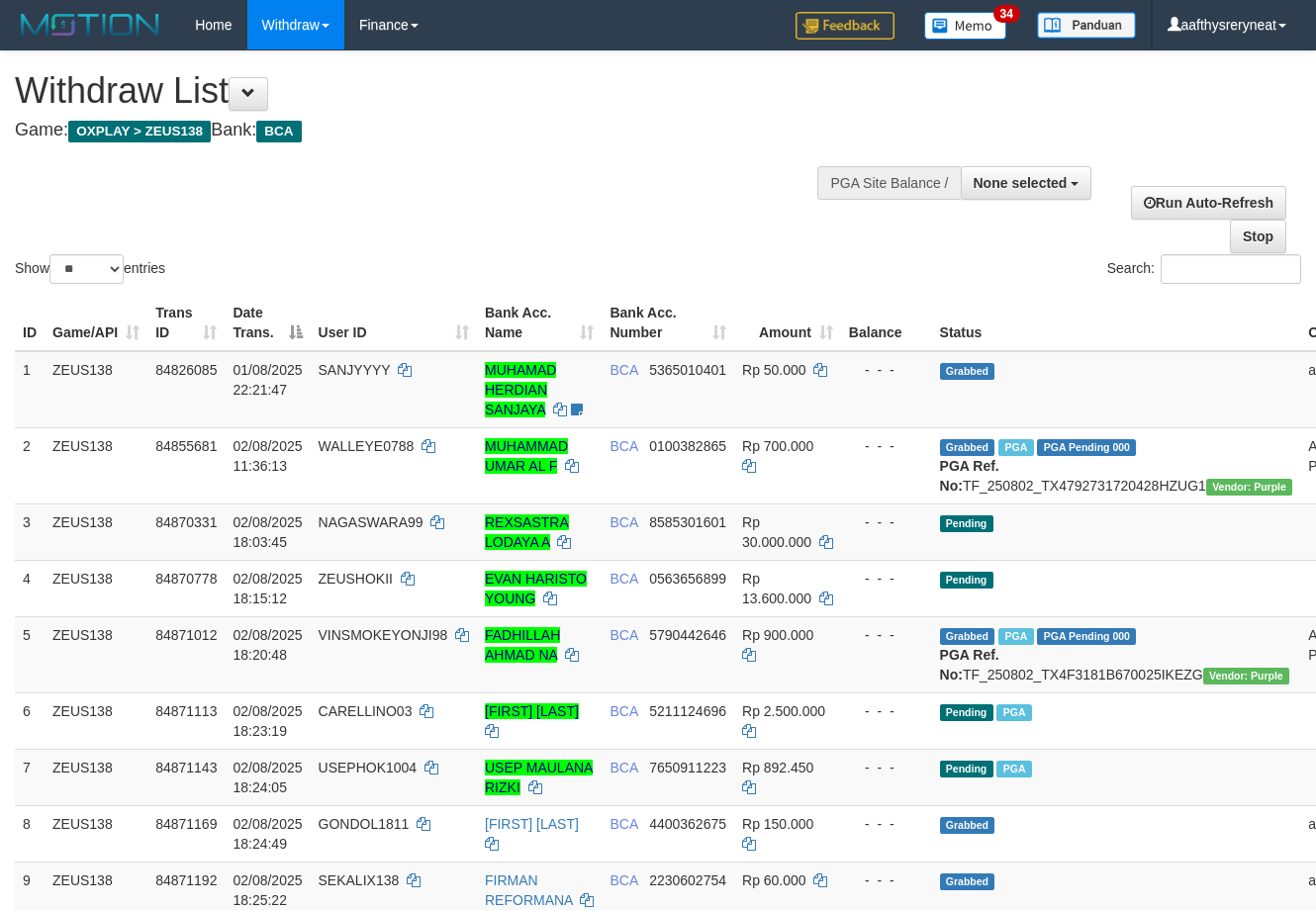 select 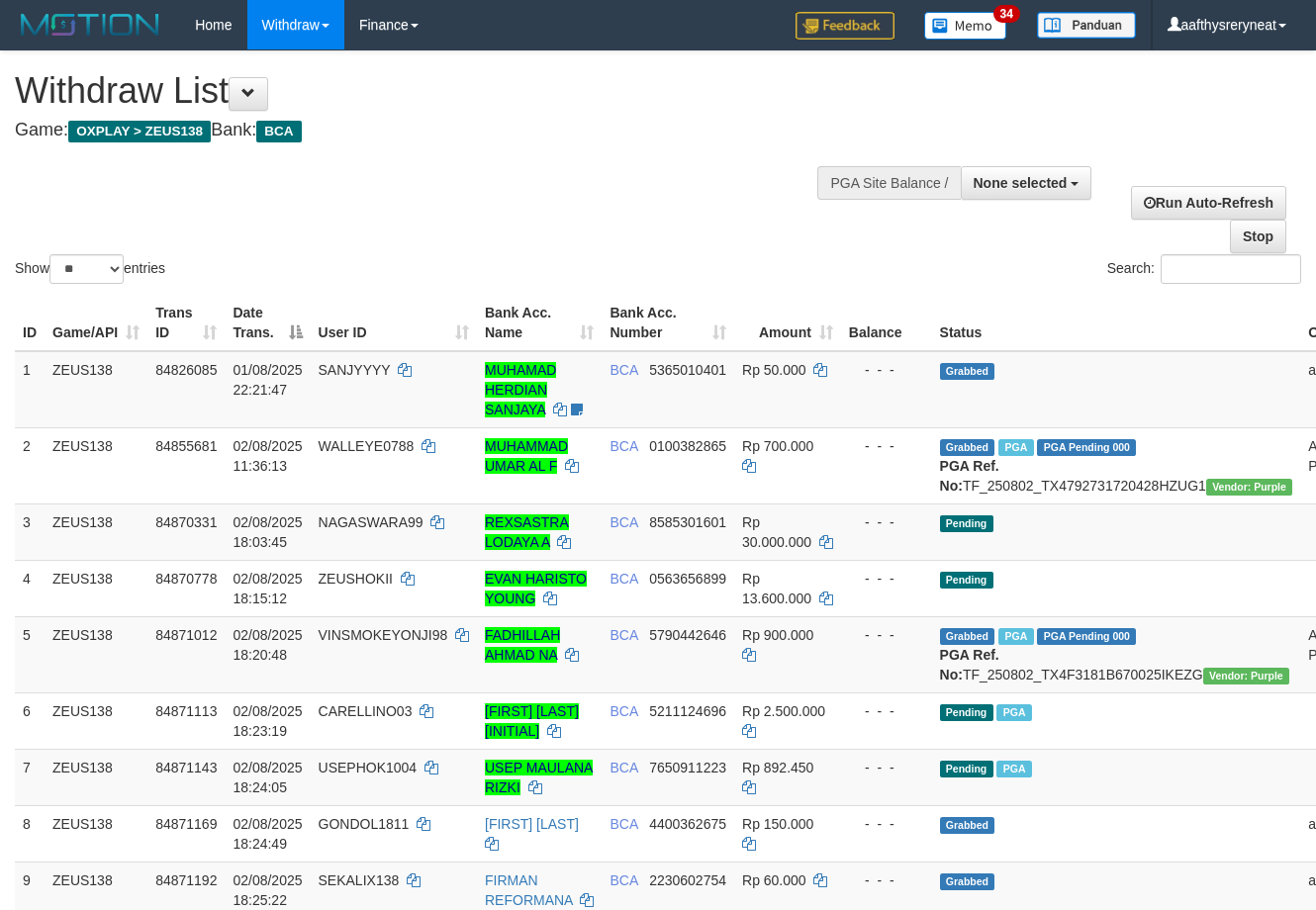 select 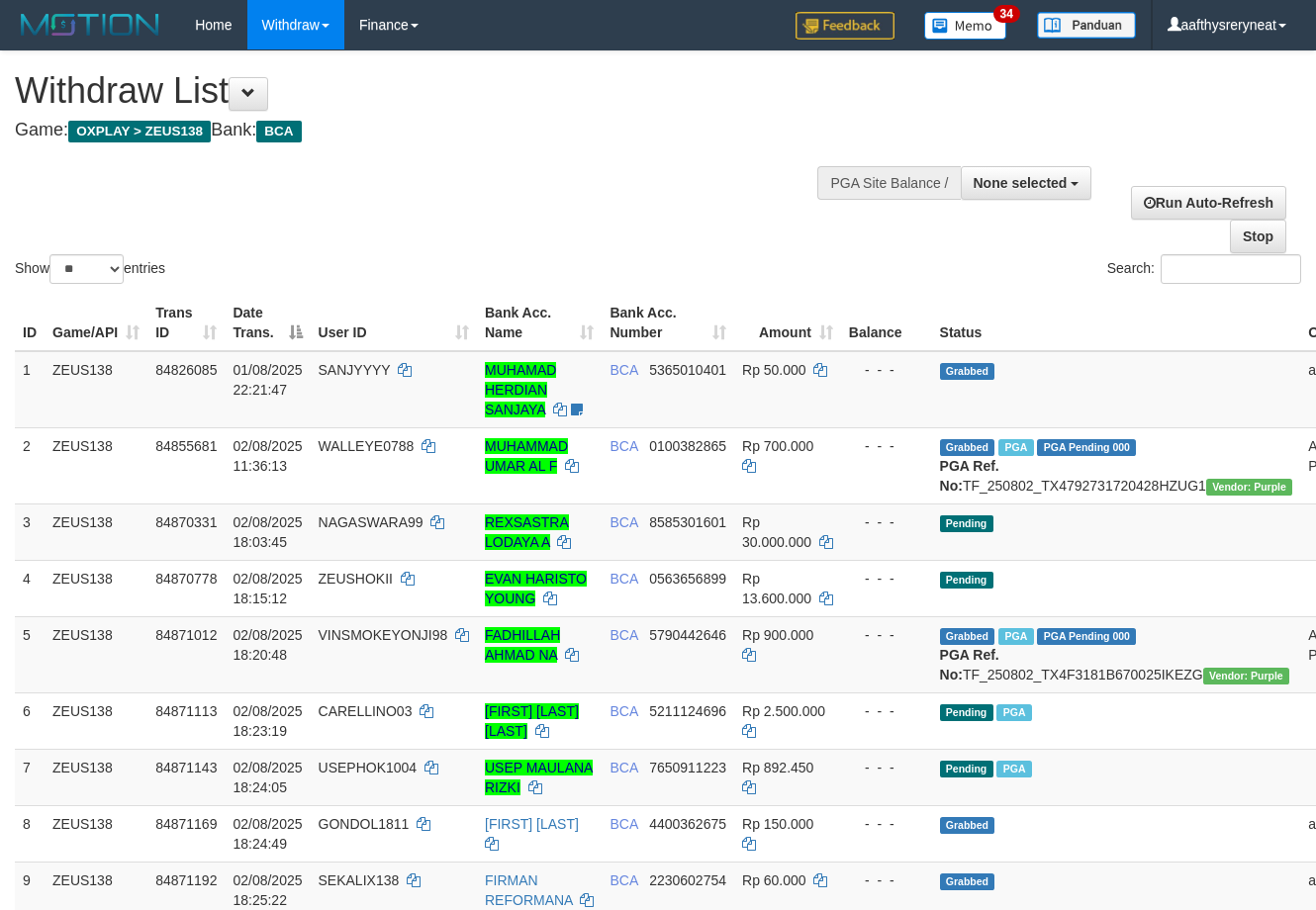 select 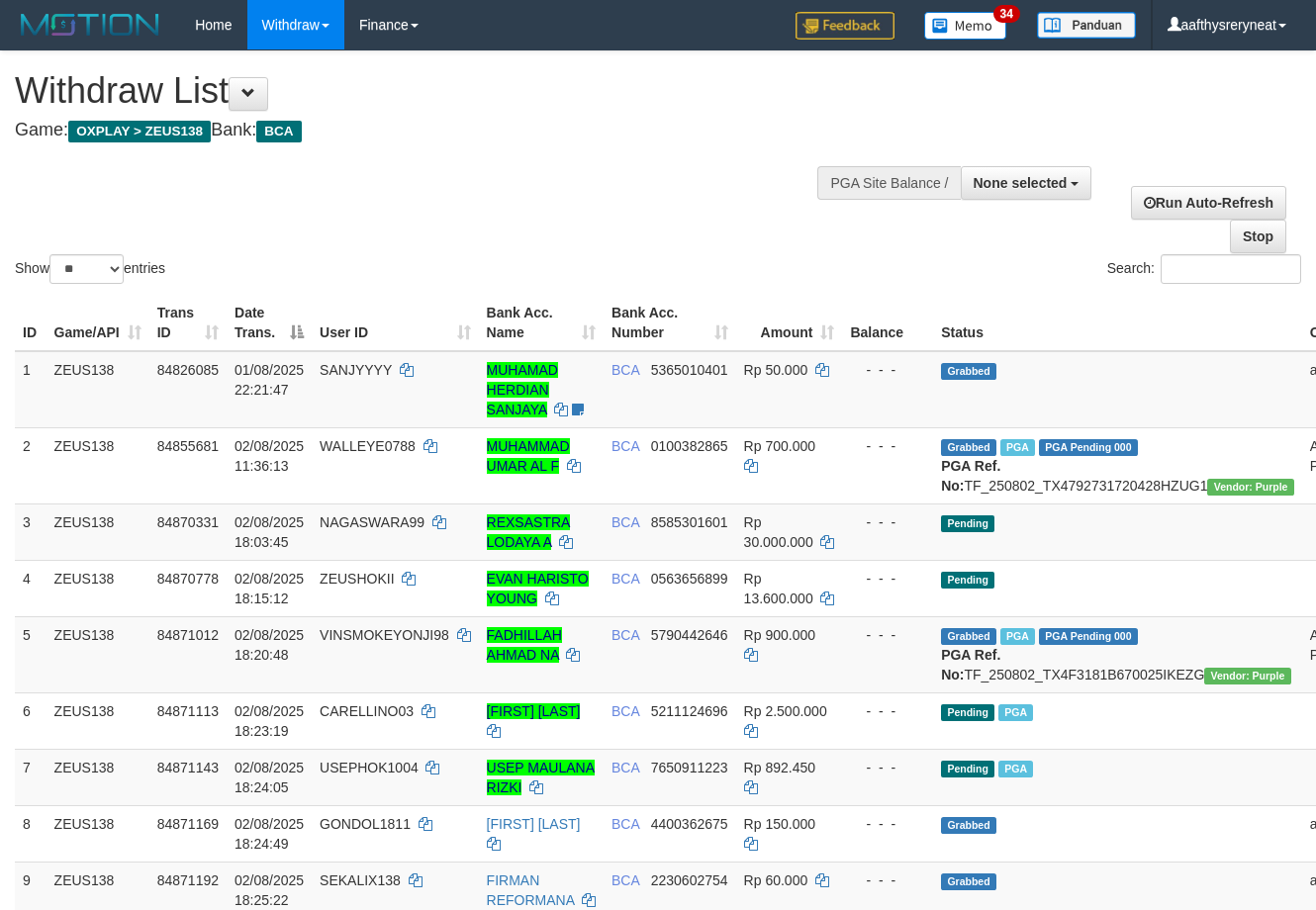 select 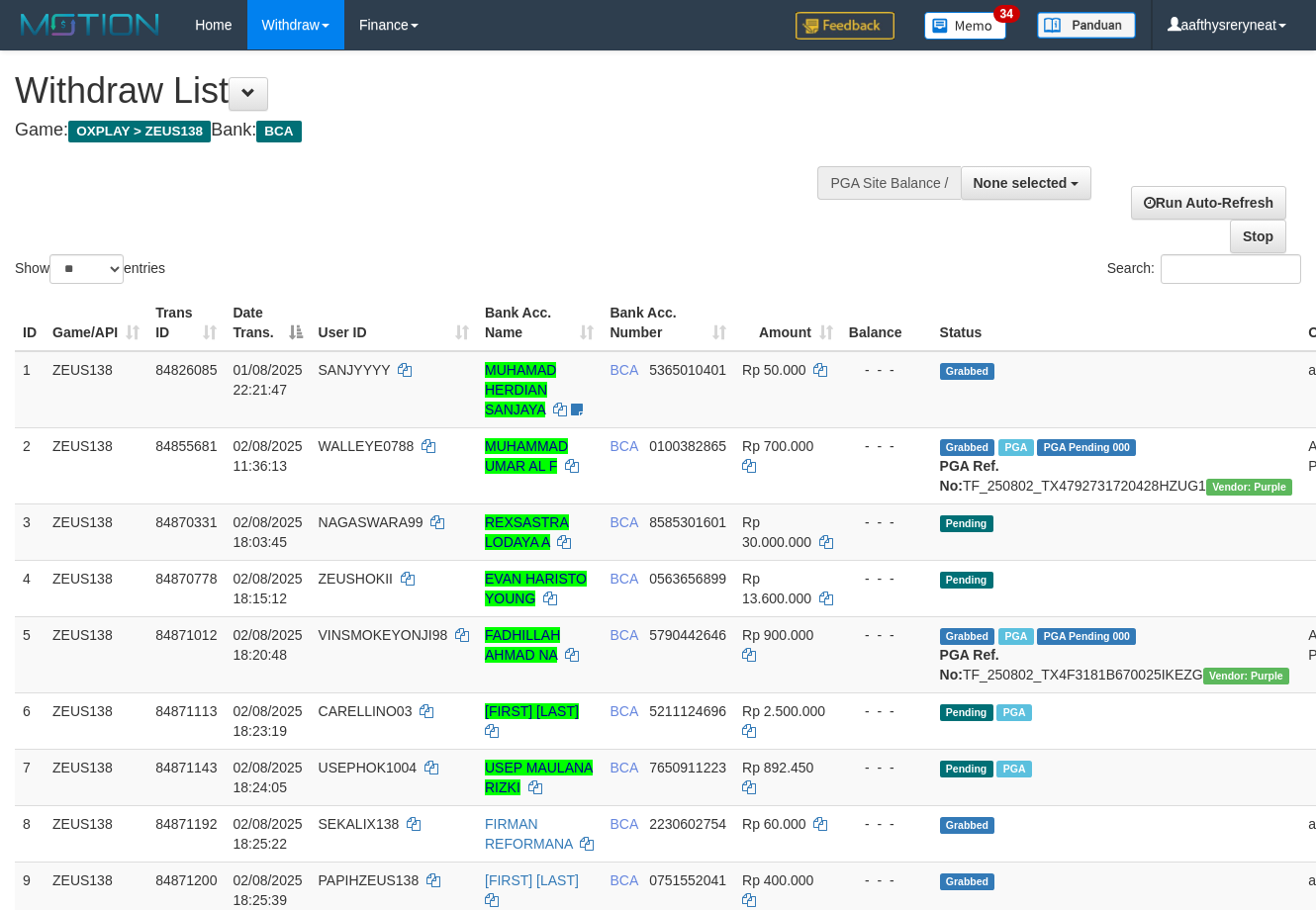 select 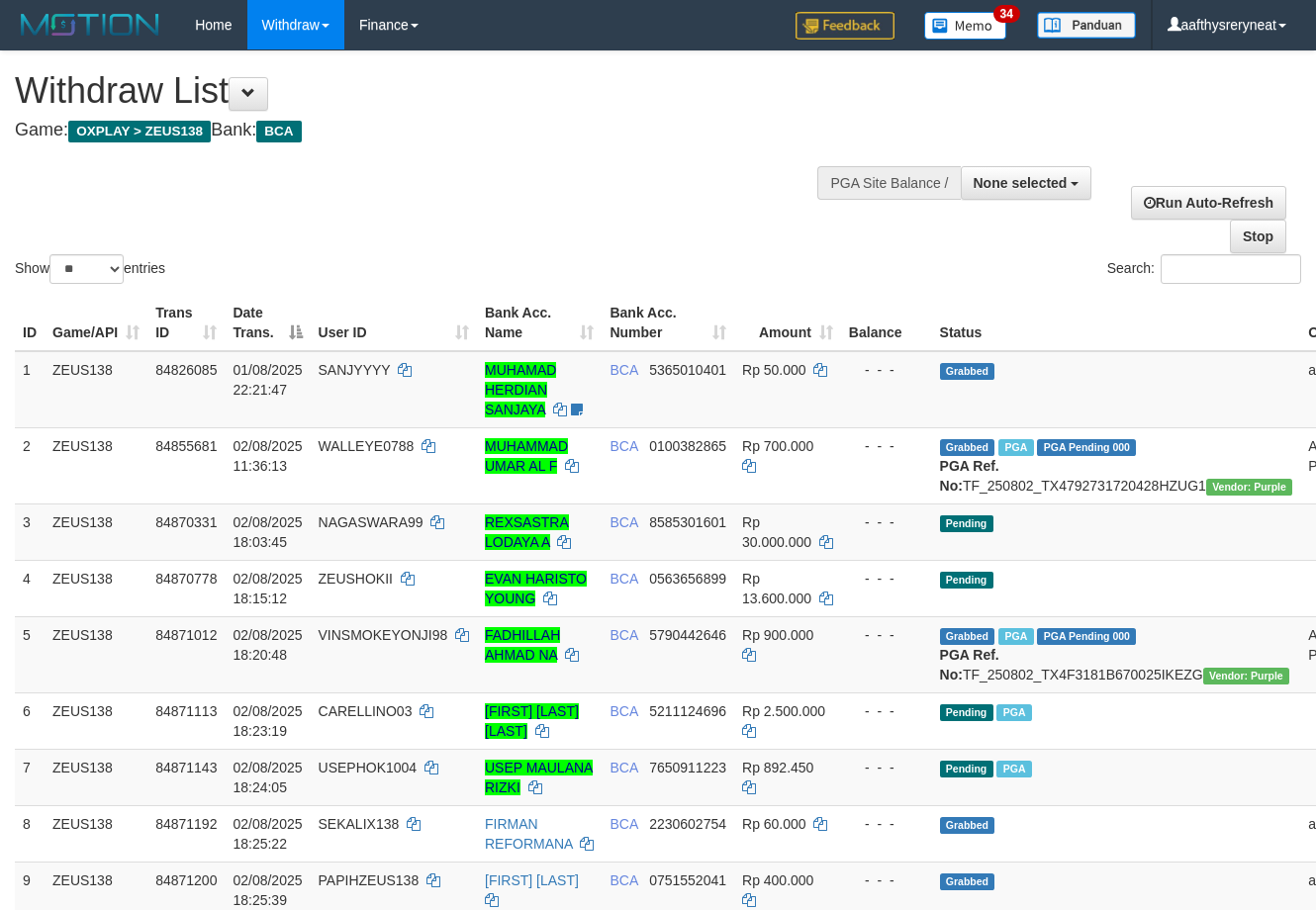 select 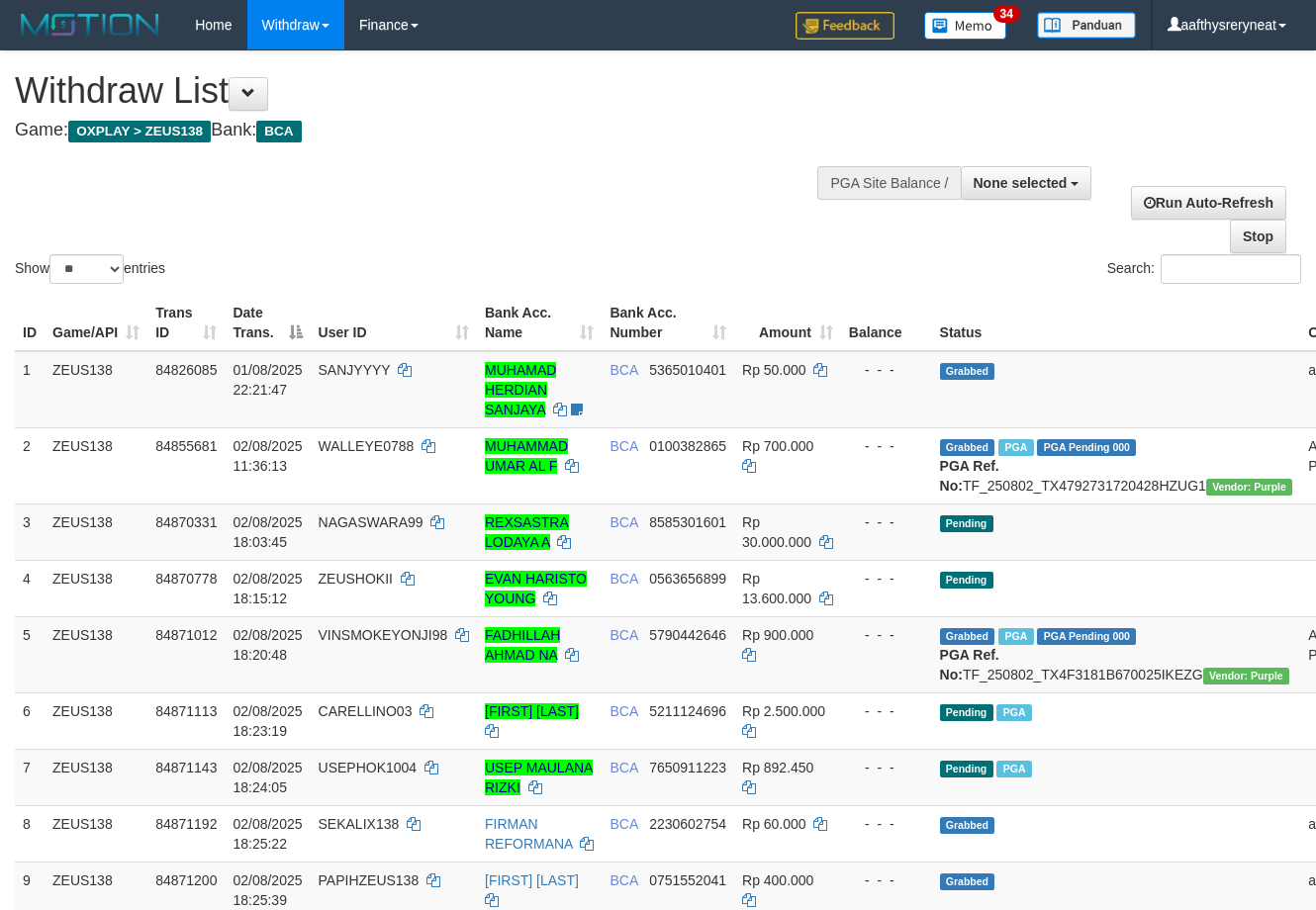 select 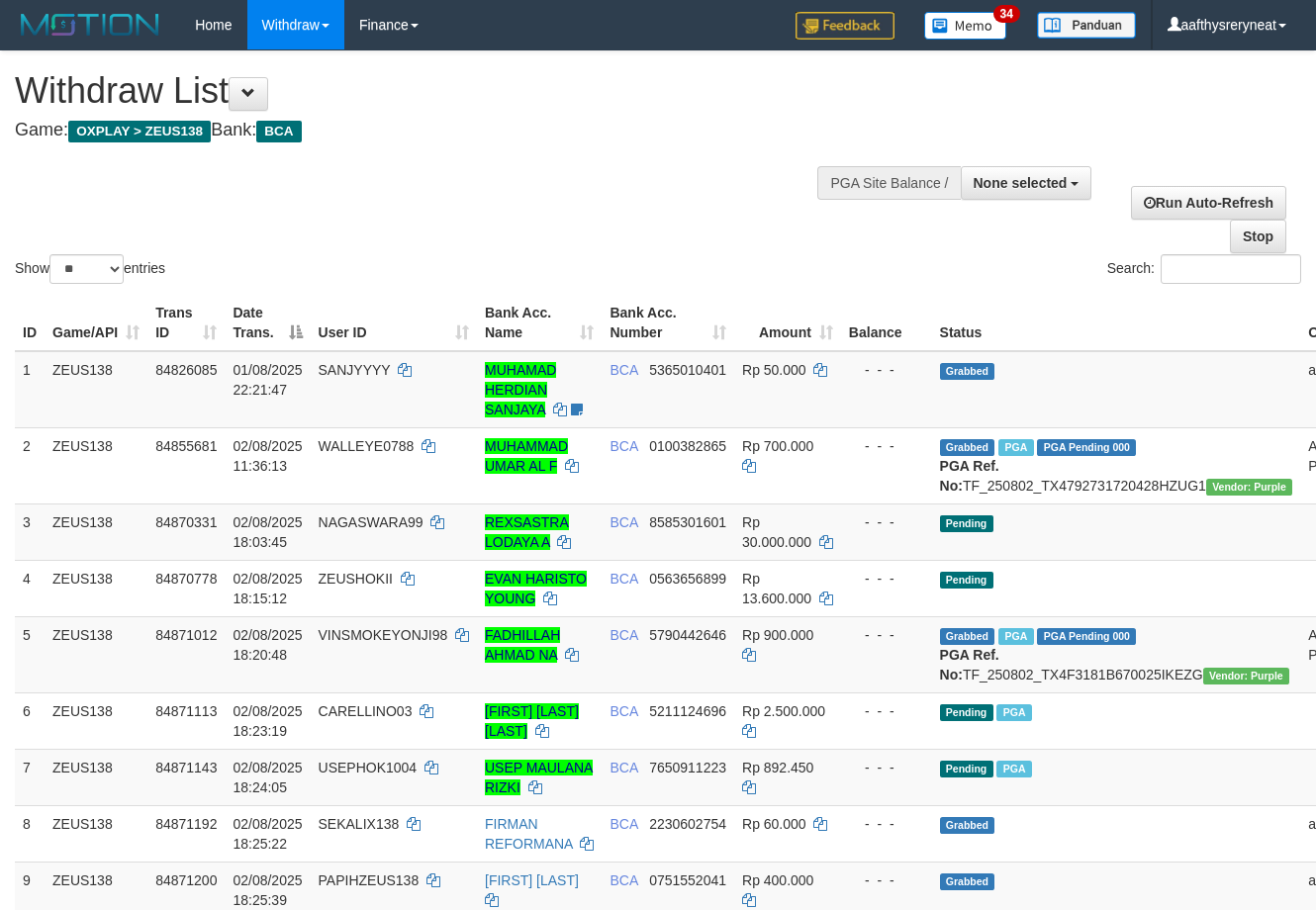 select 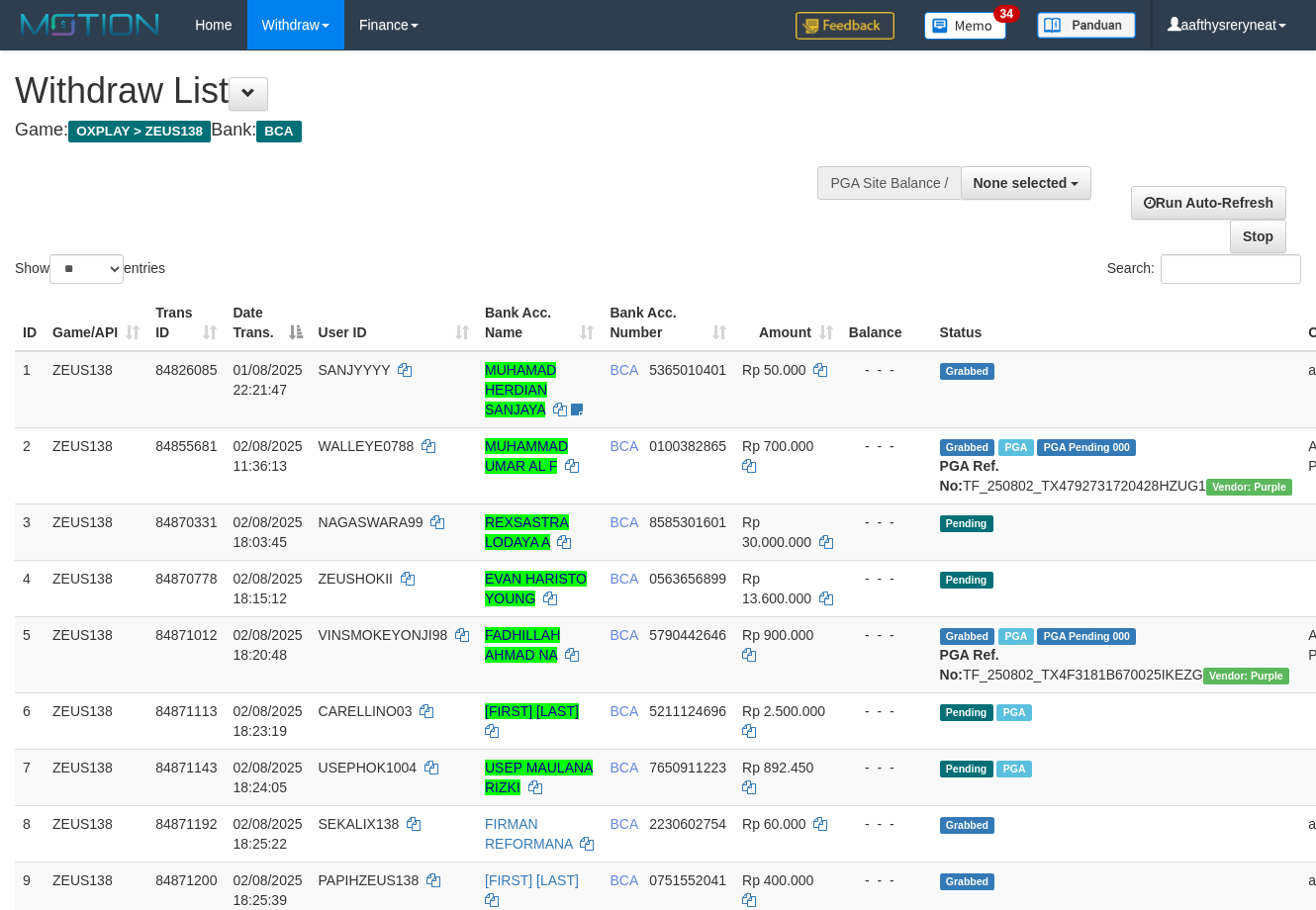 select 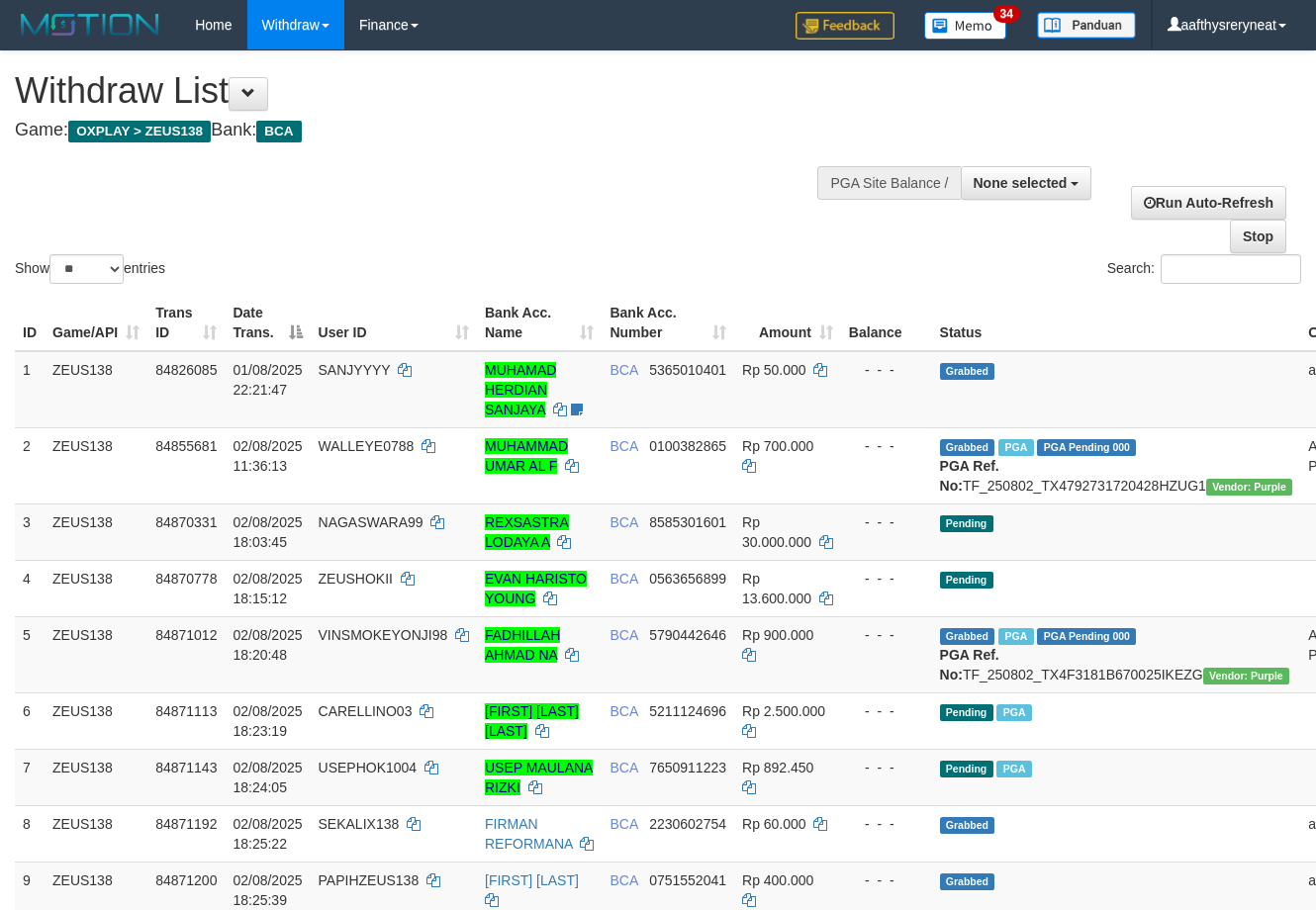 select 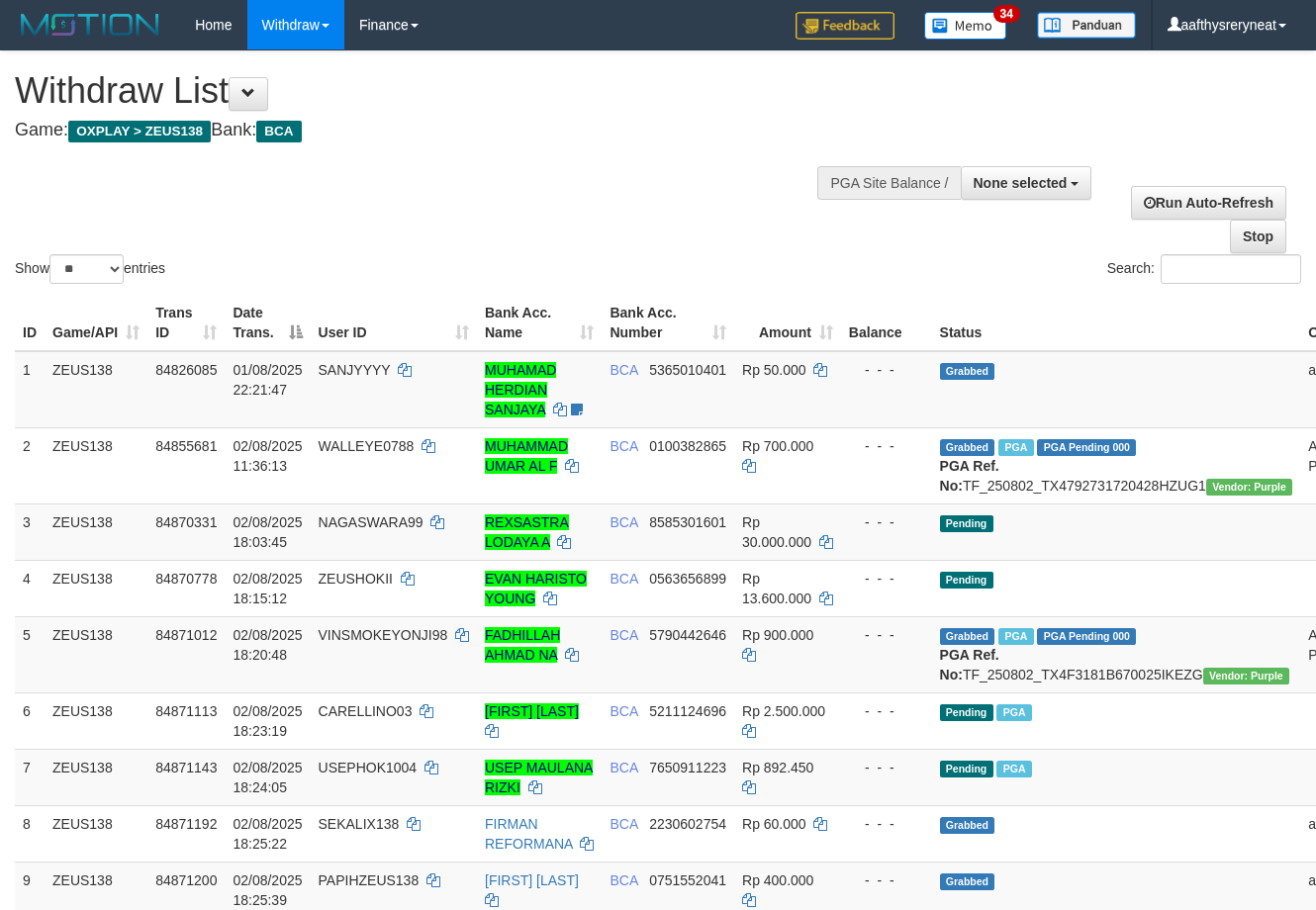 select 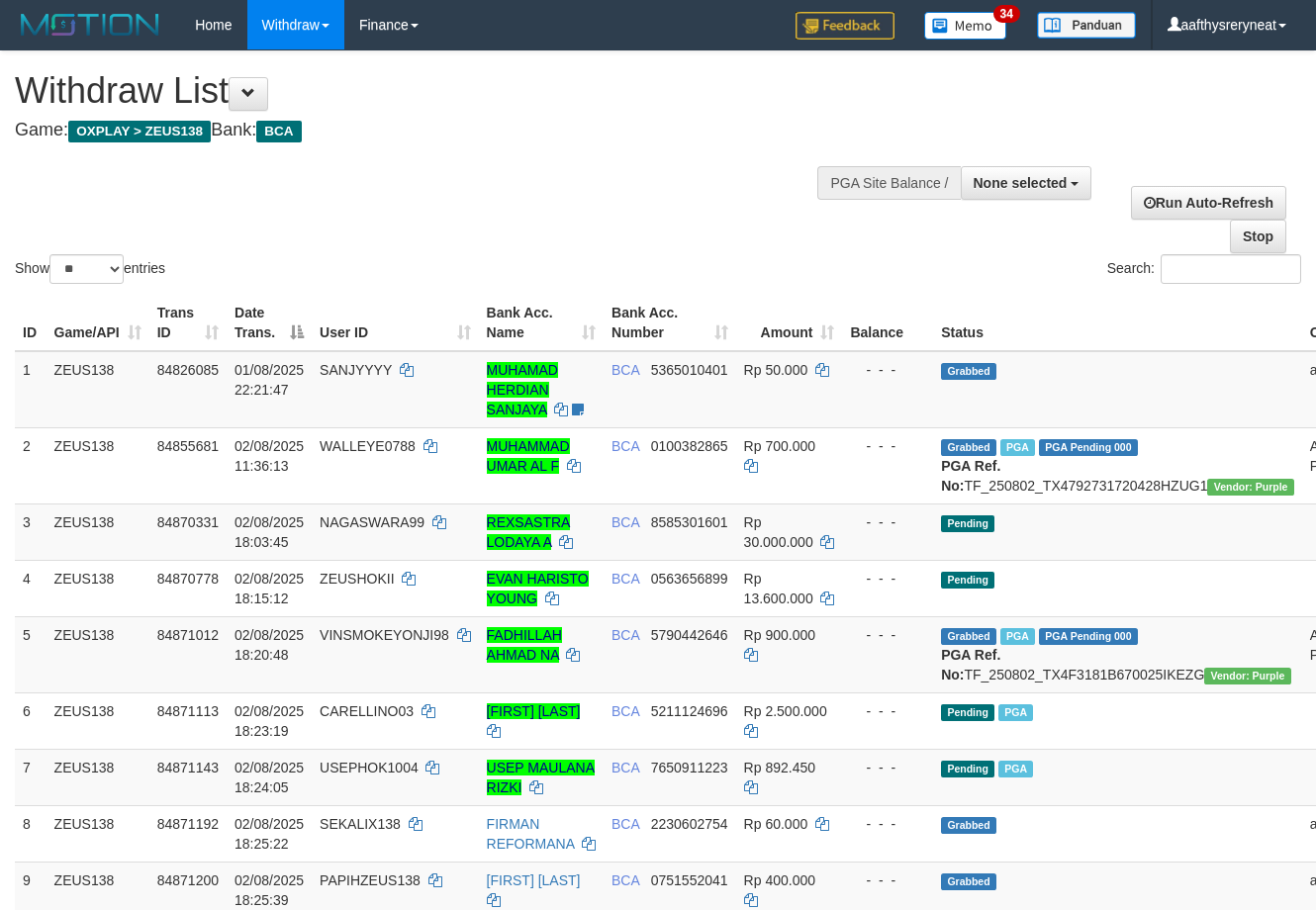 select 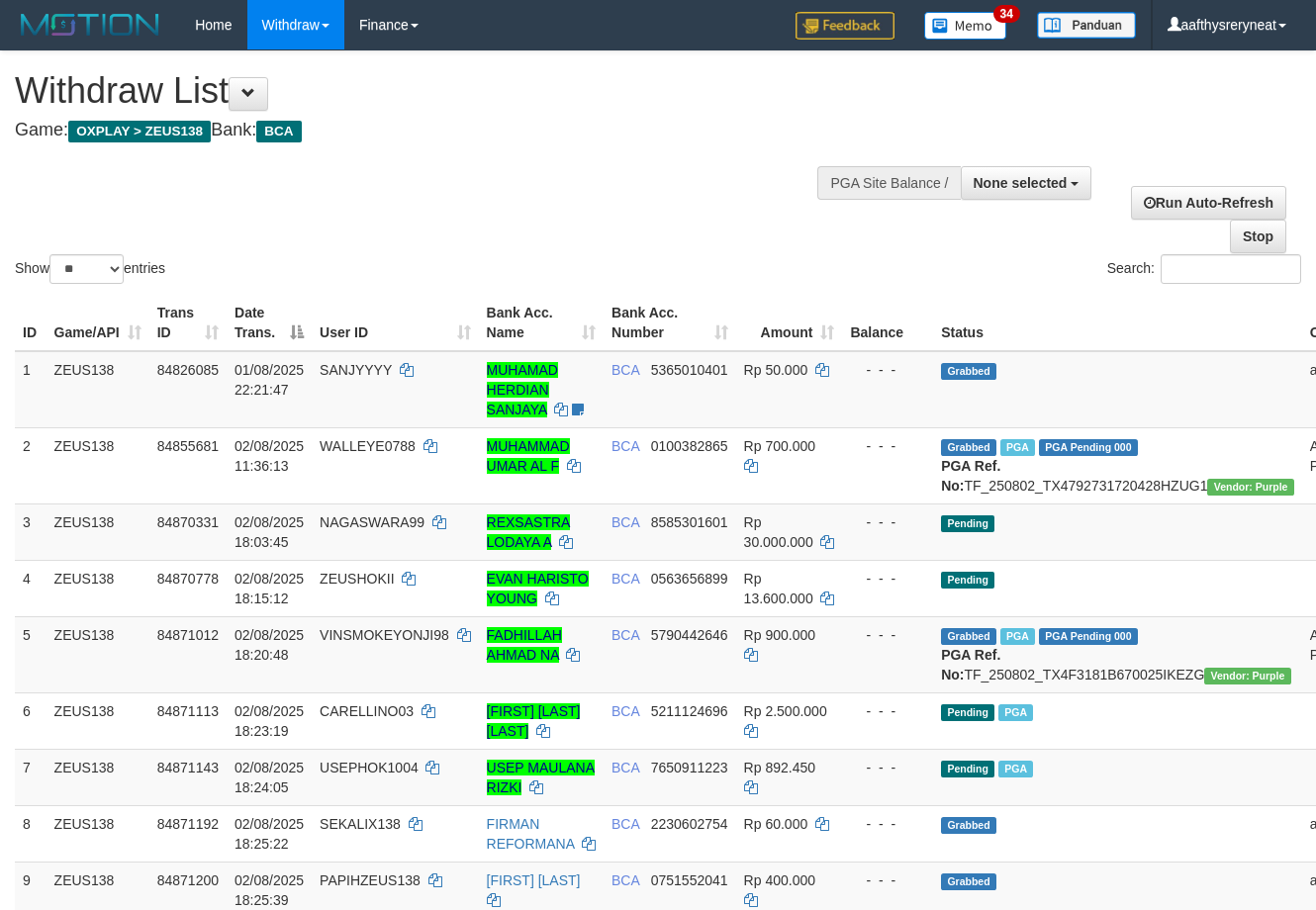 select 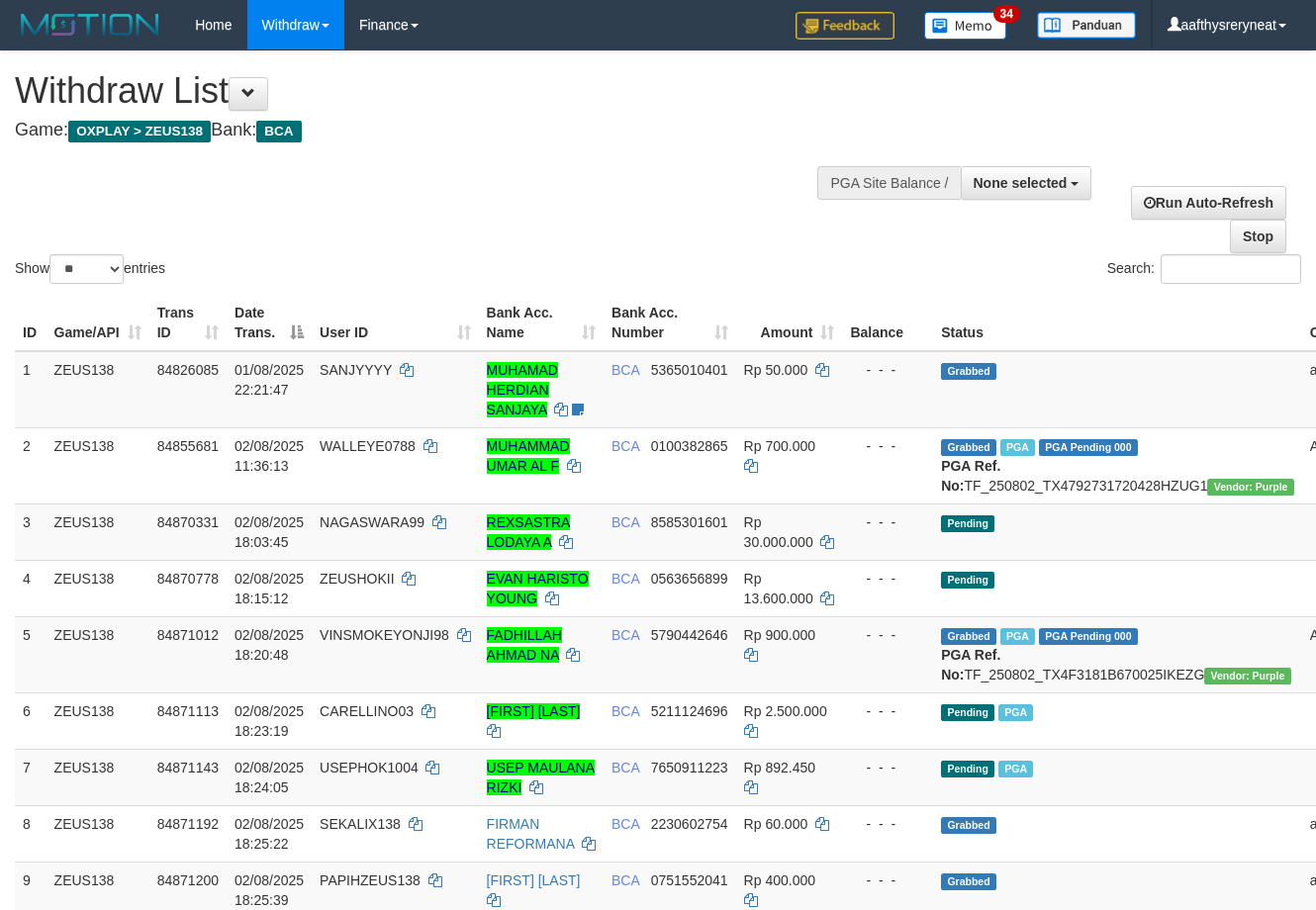 select 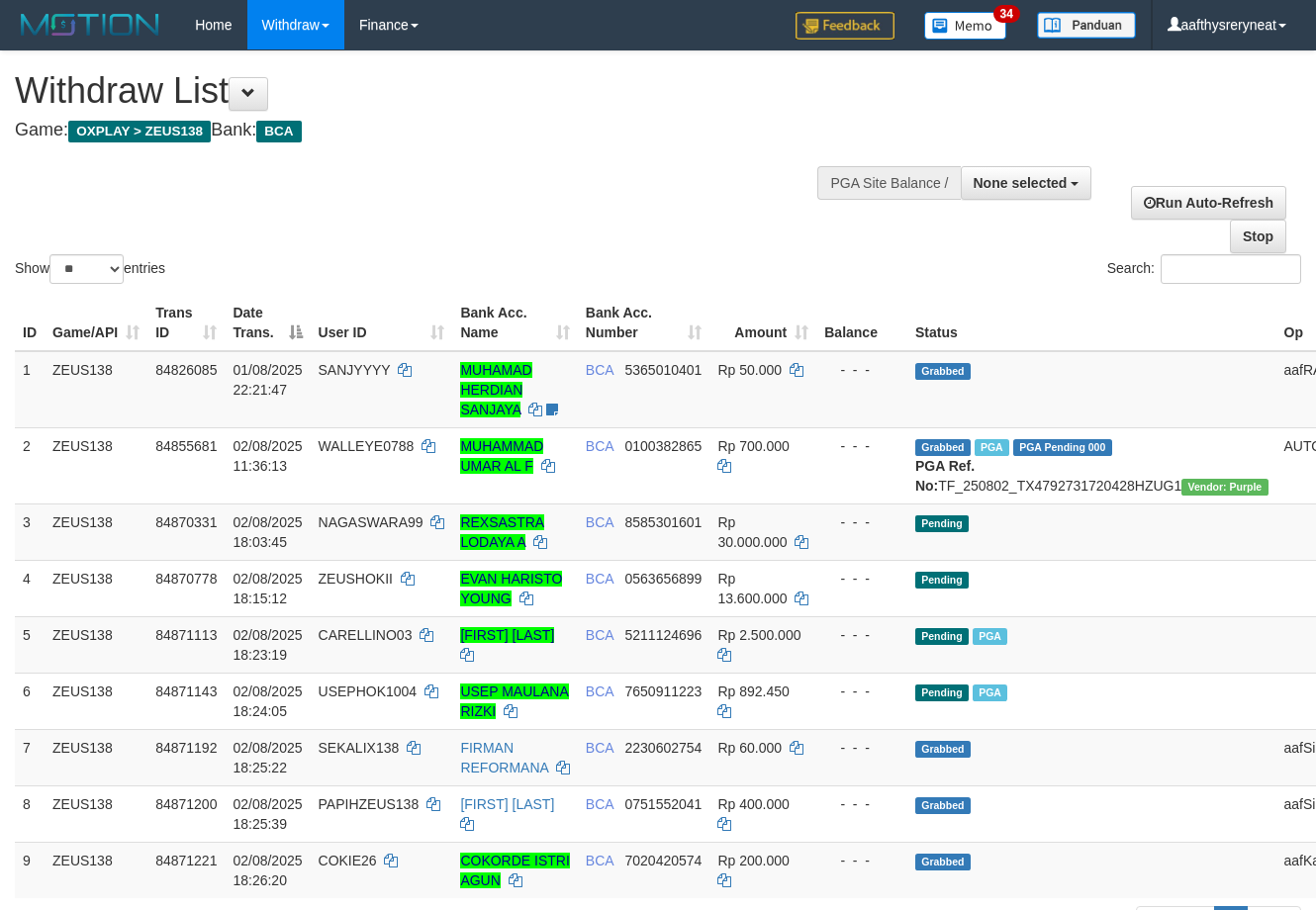 select 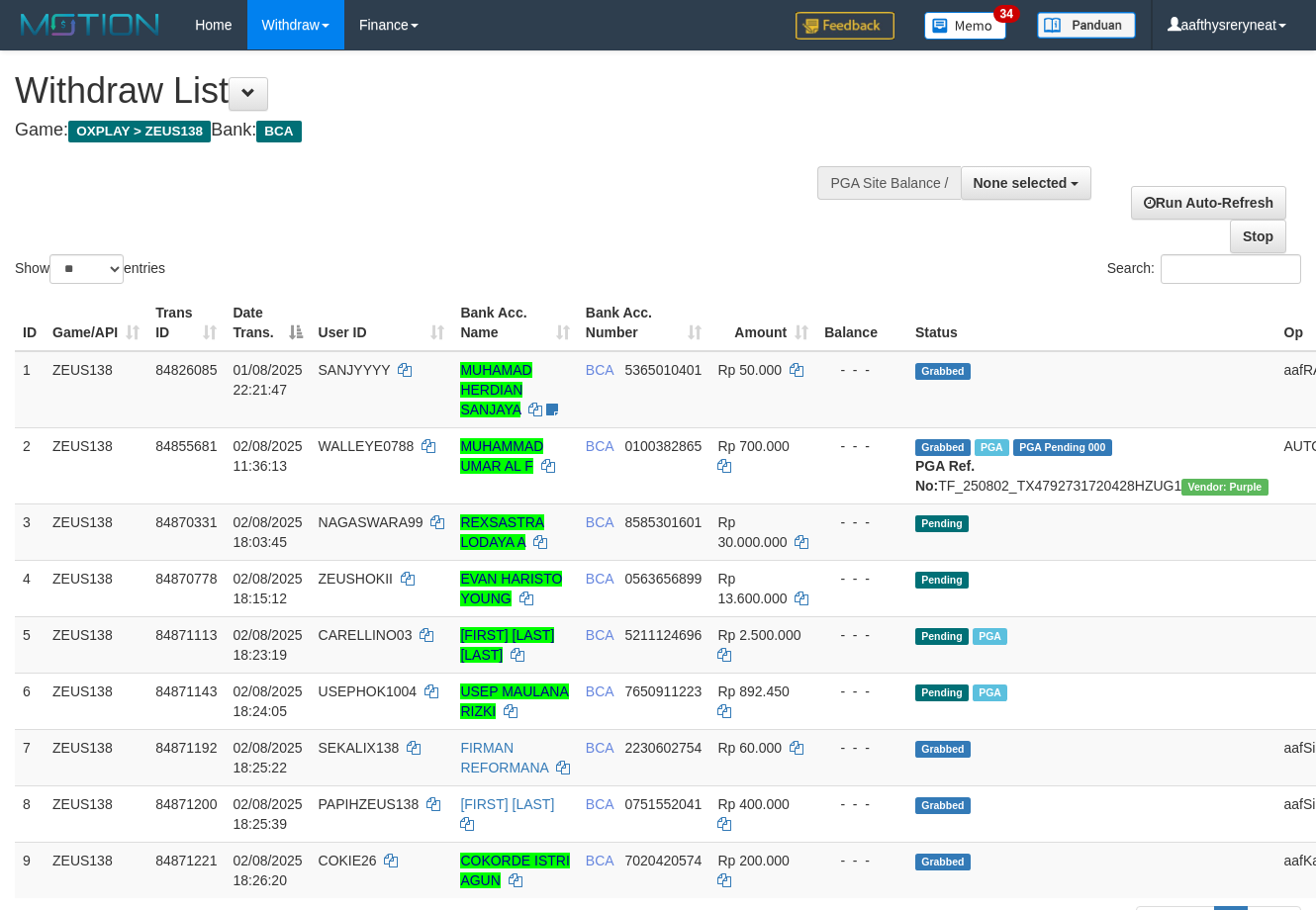 select 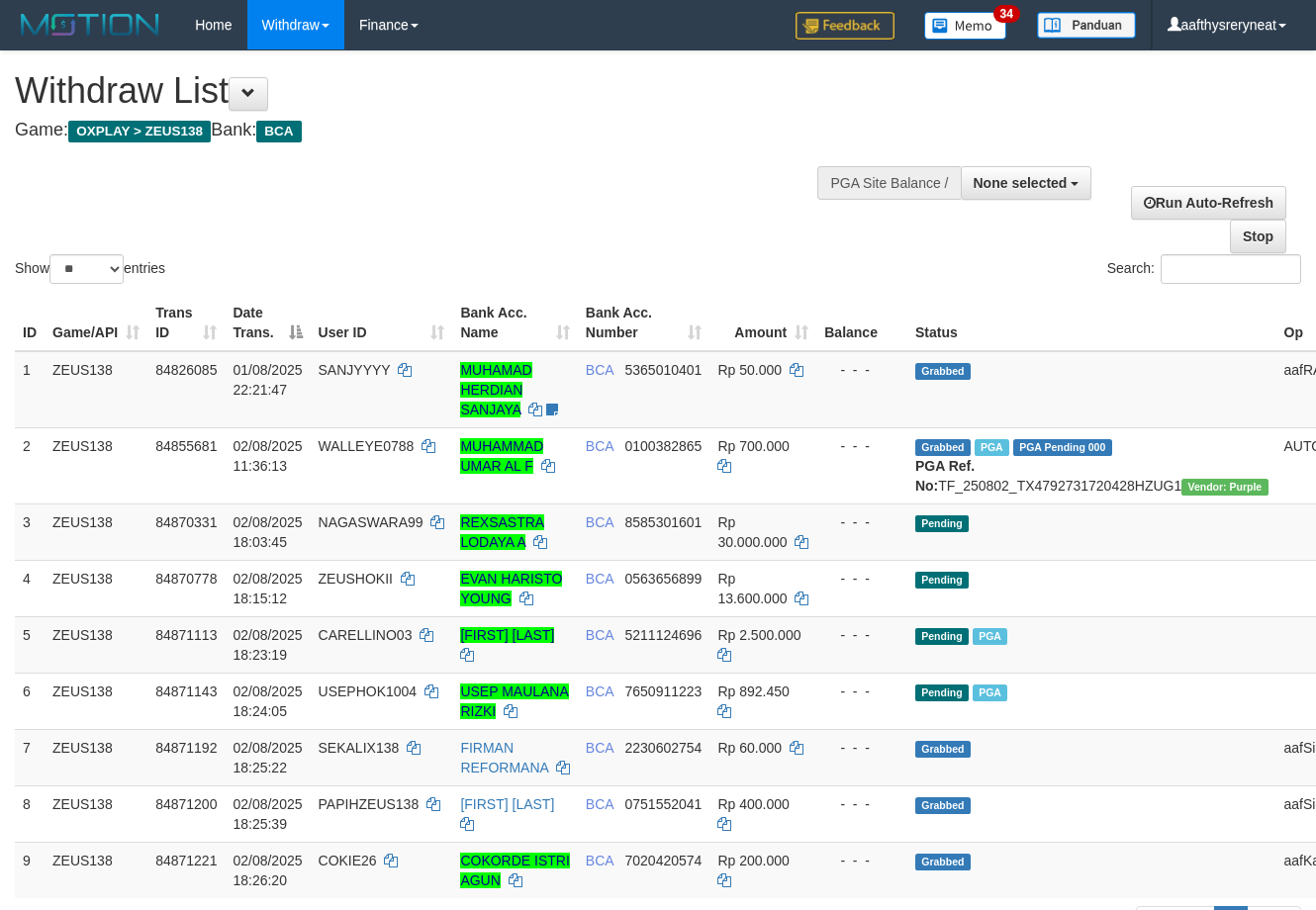 select 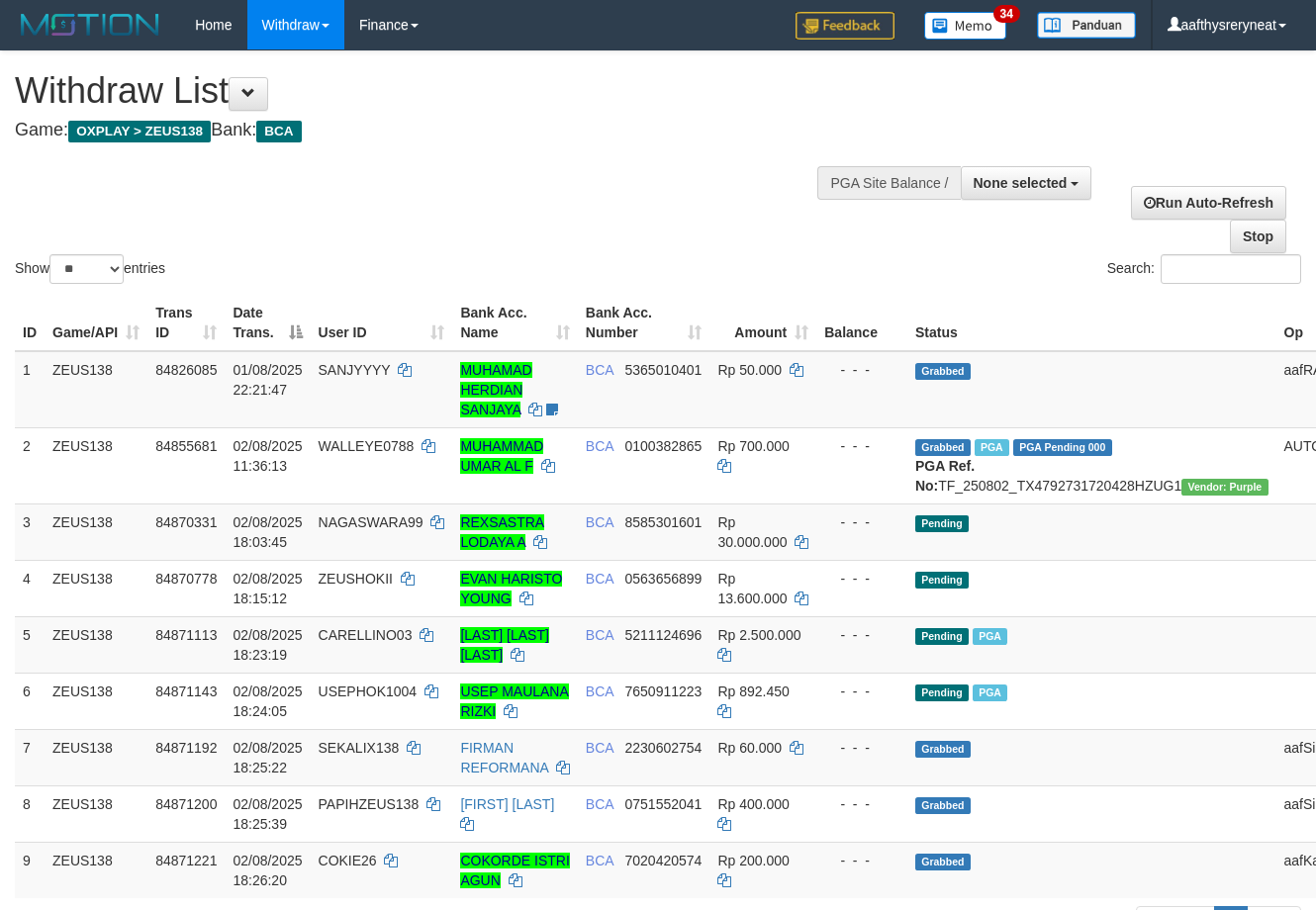 select 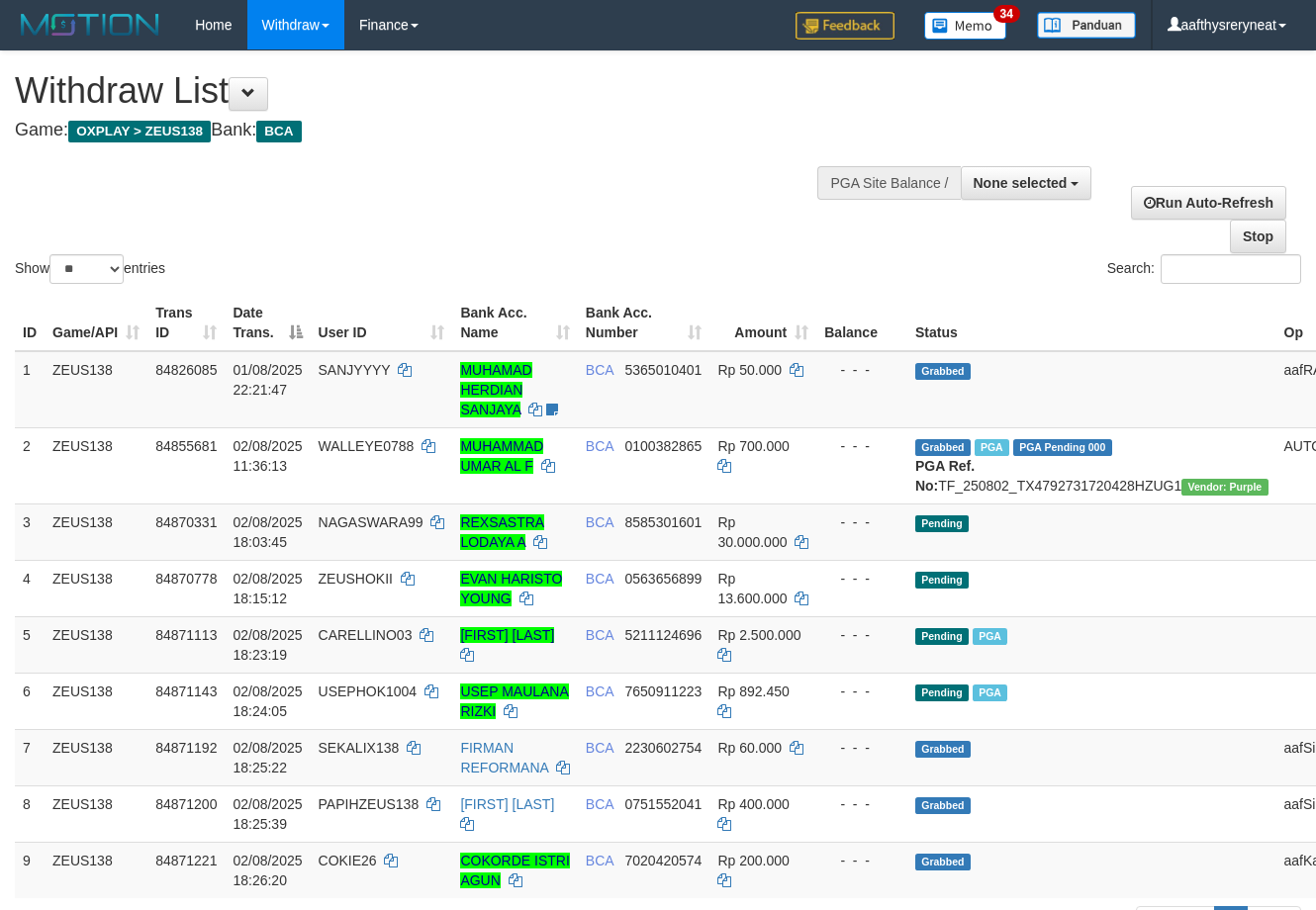 select 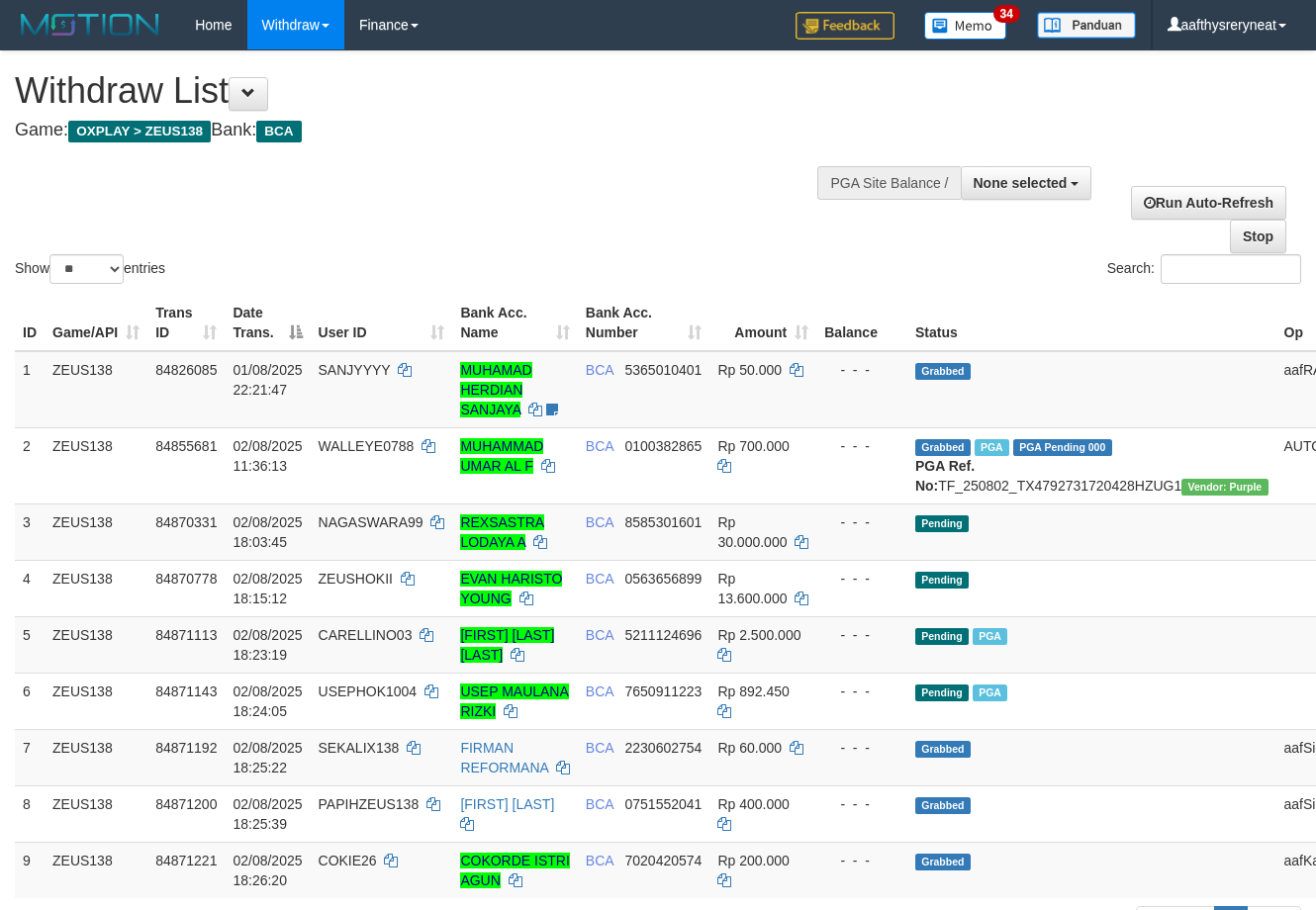 select 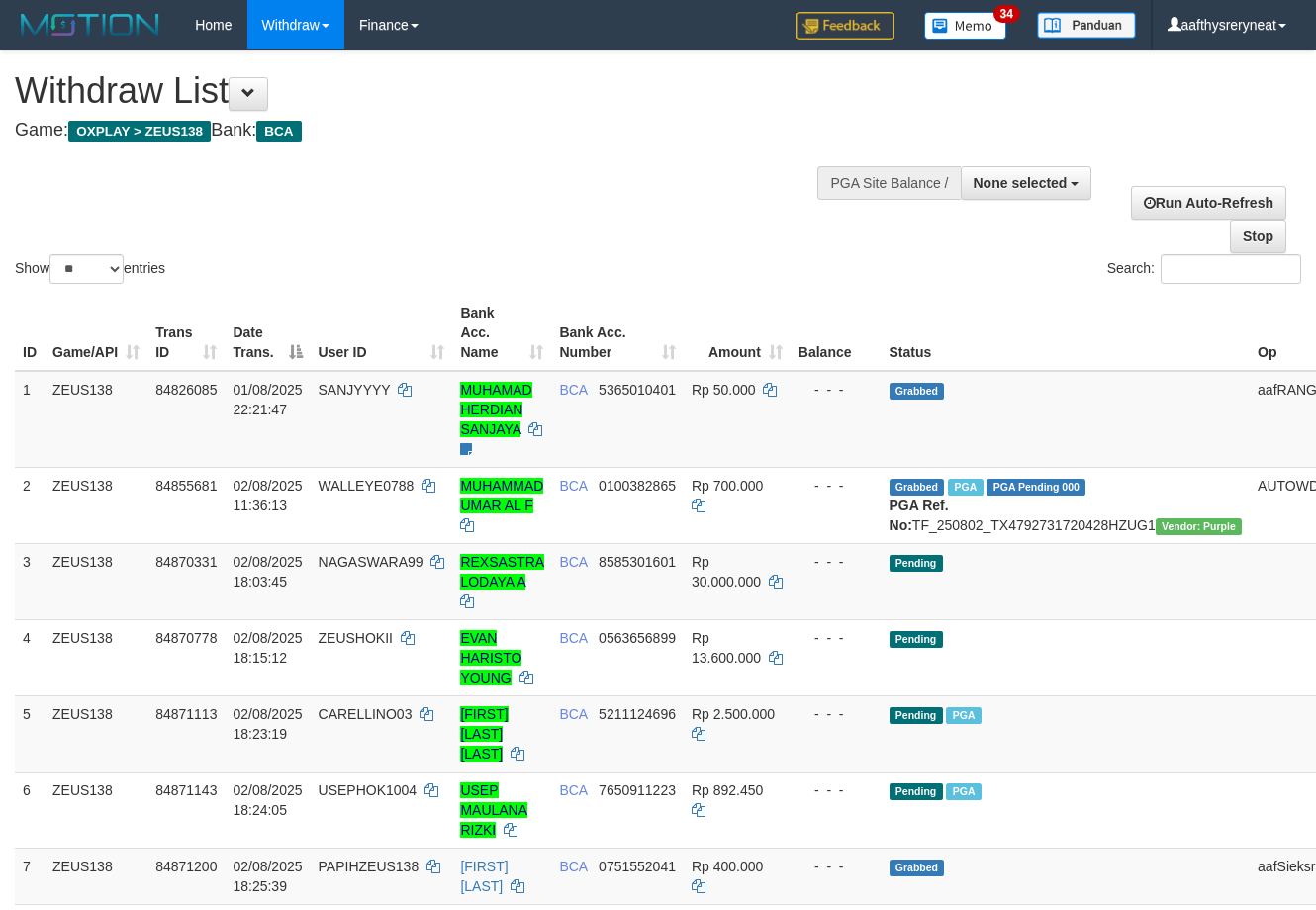 select 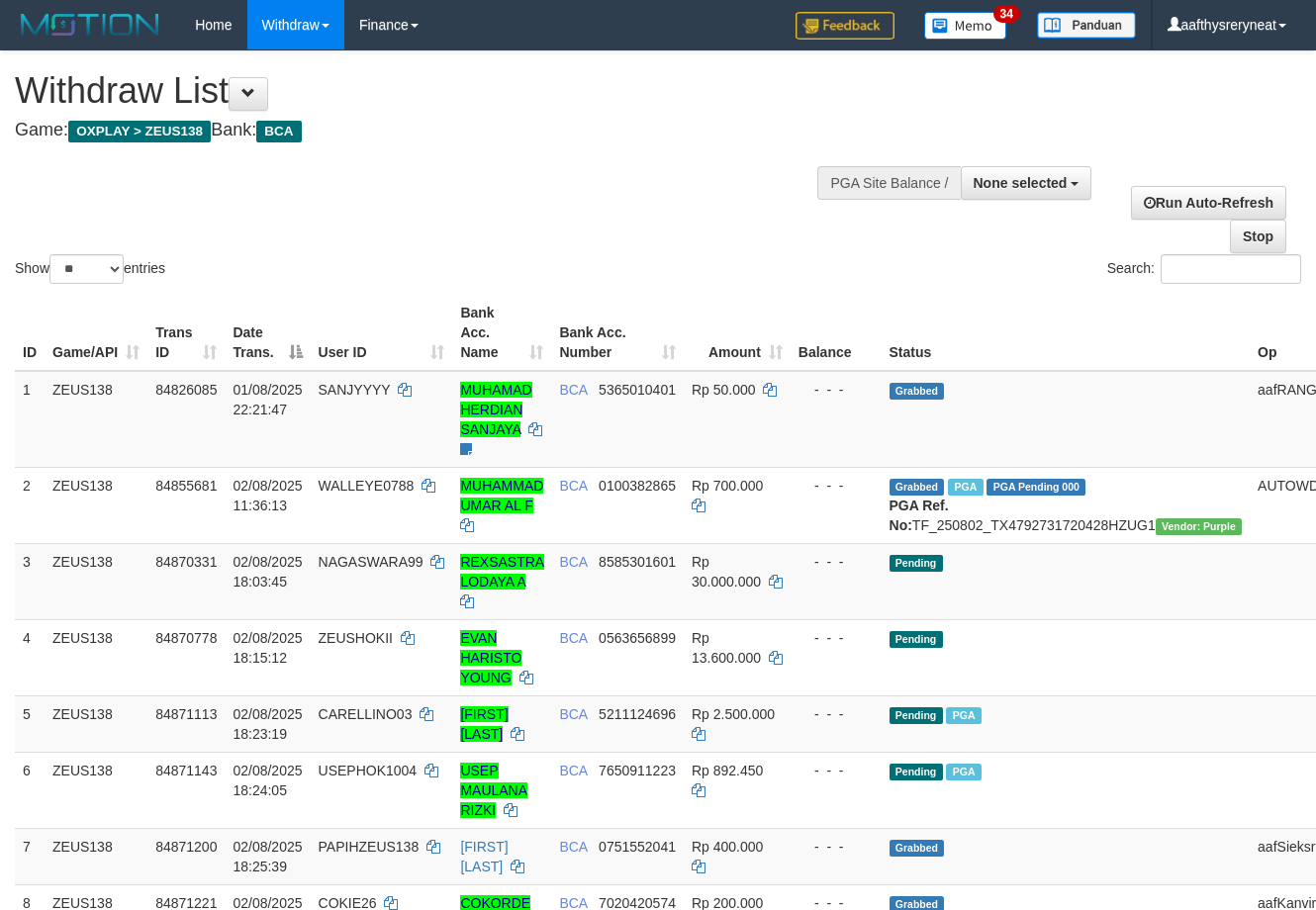 select 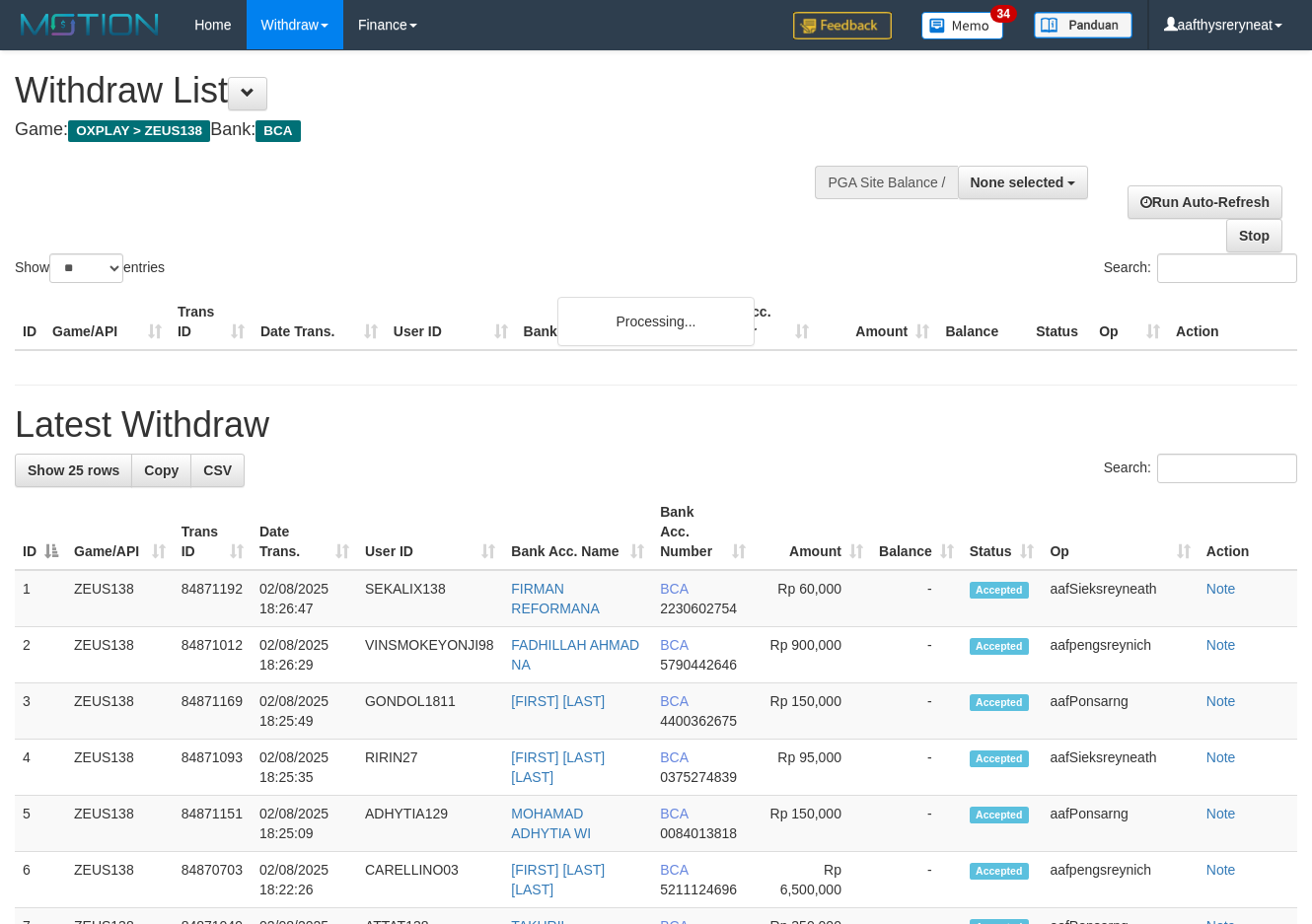 select 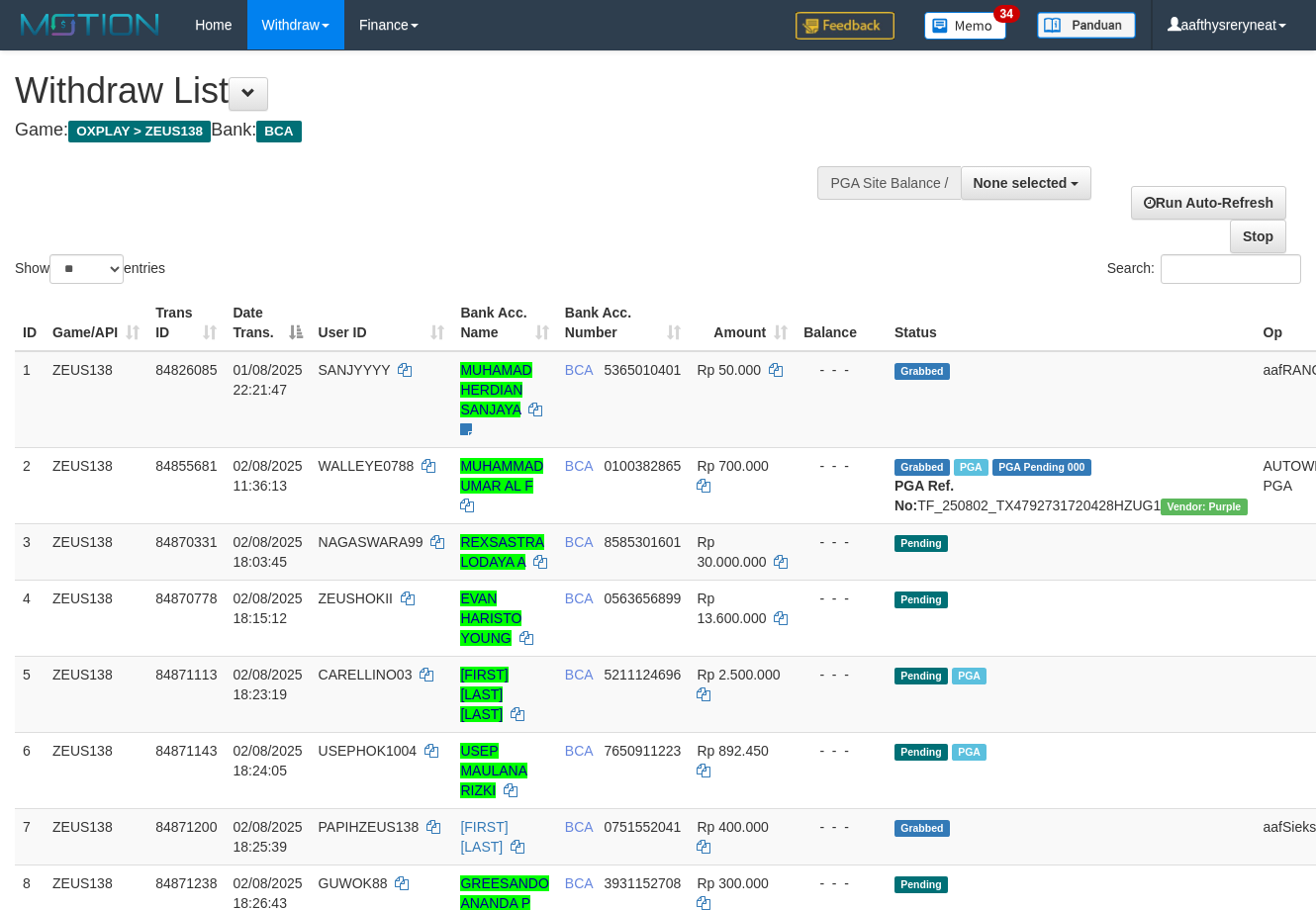 select 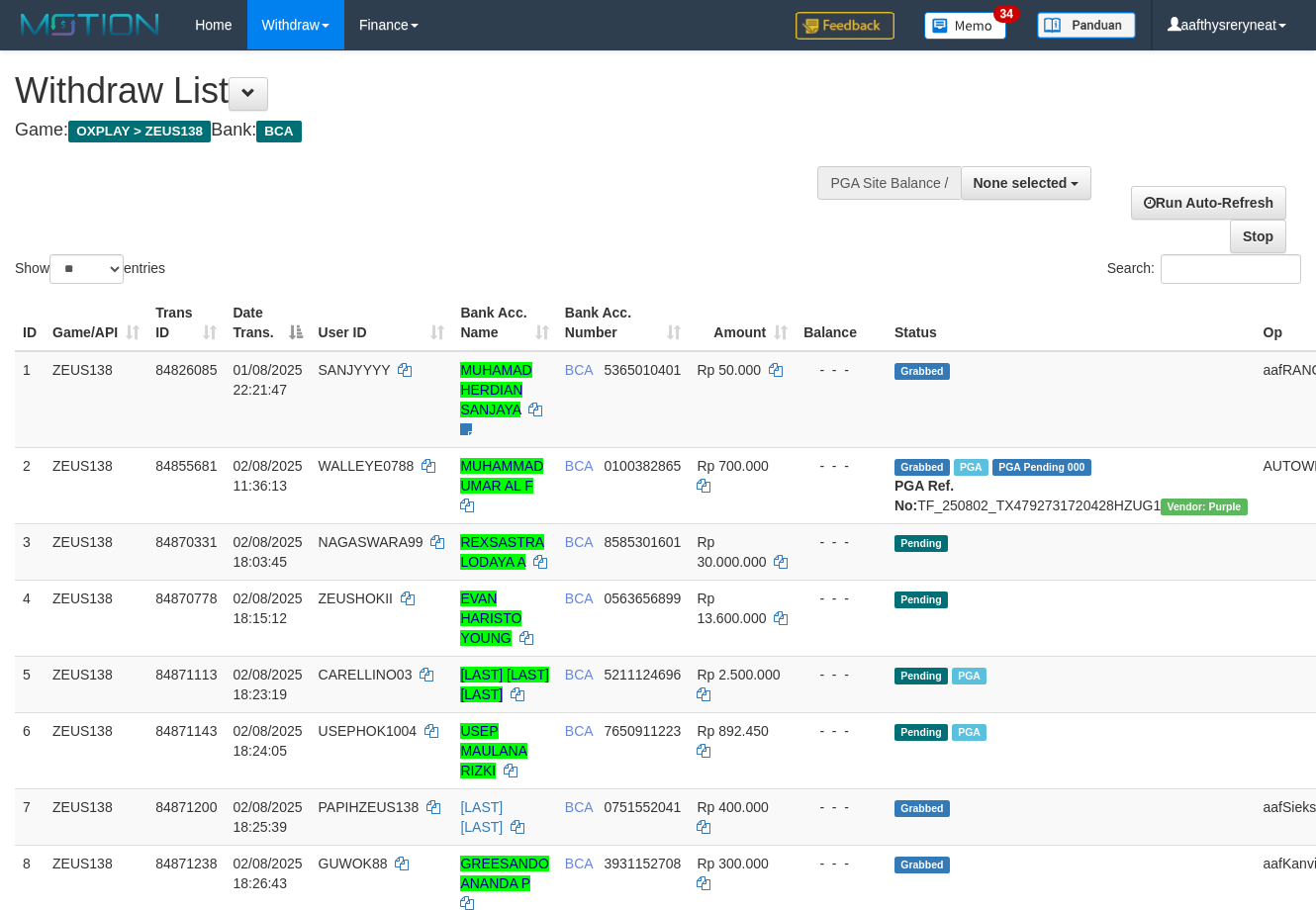 select 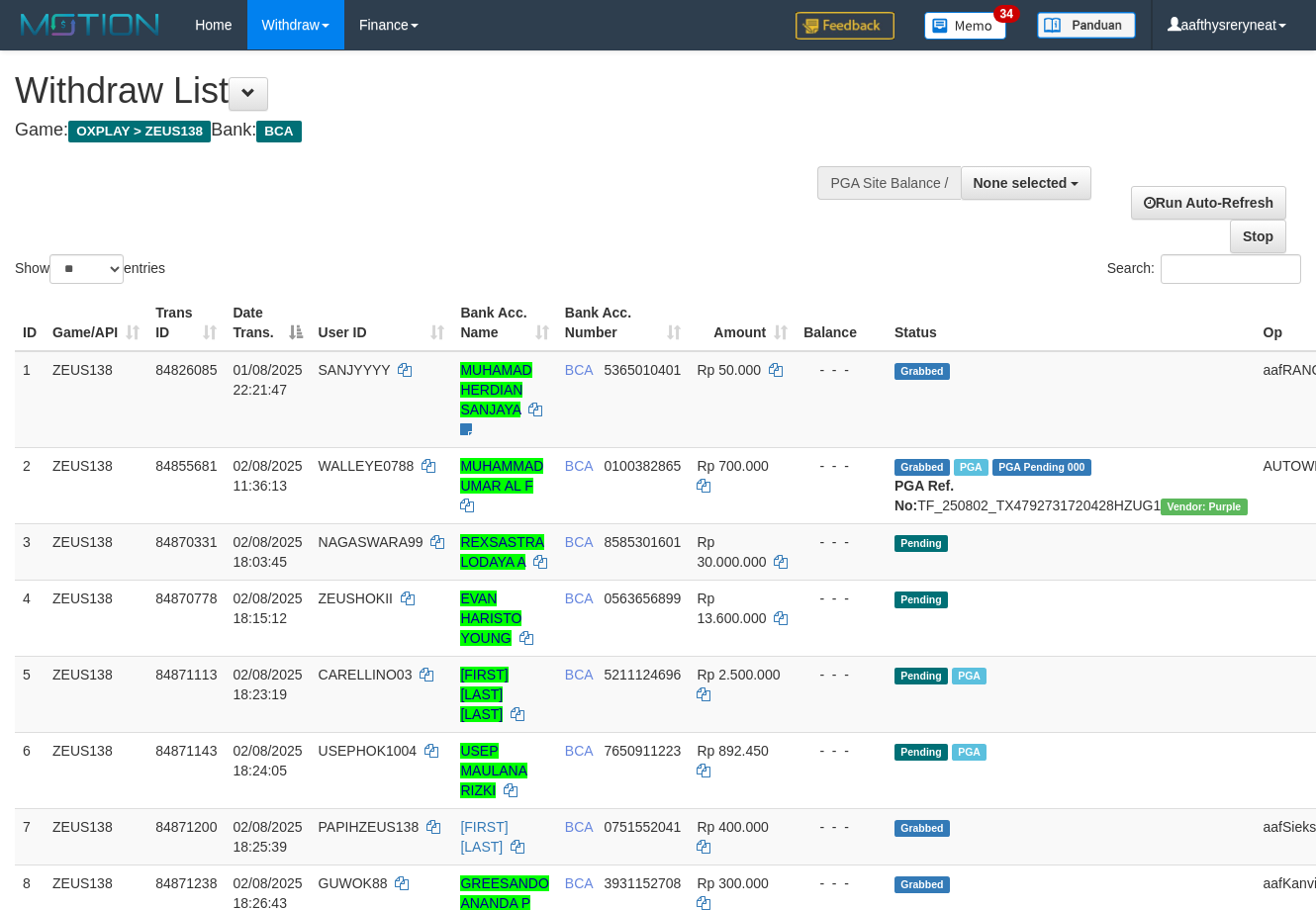 select 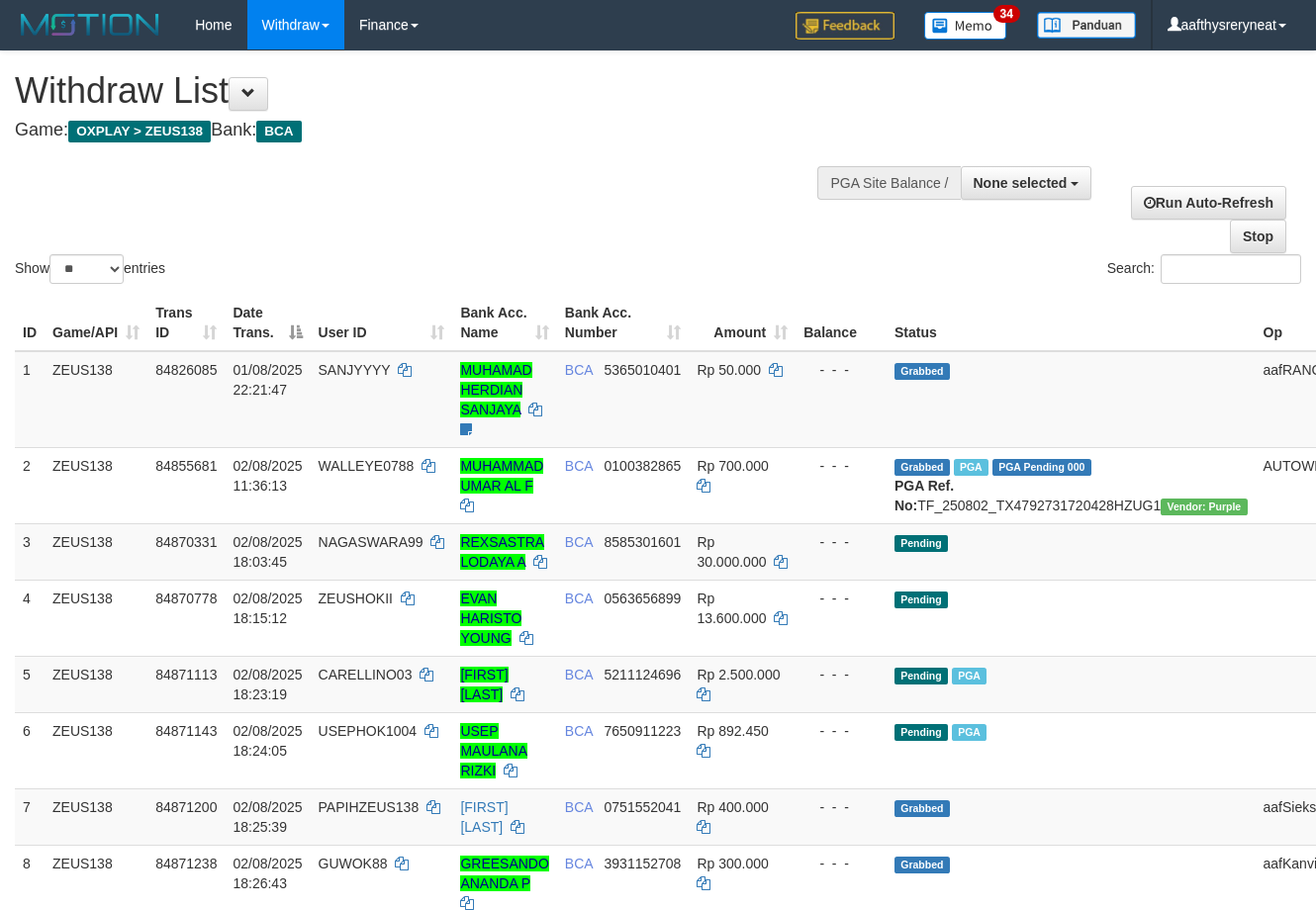 select 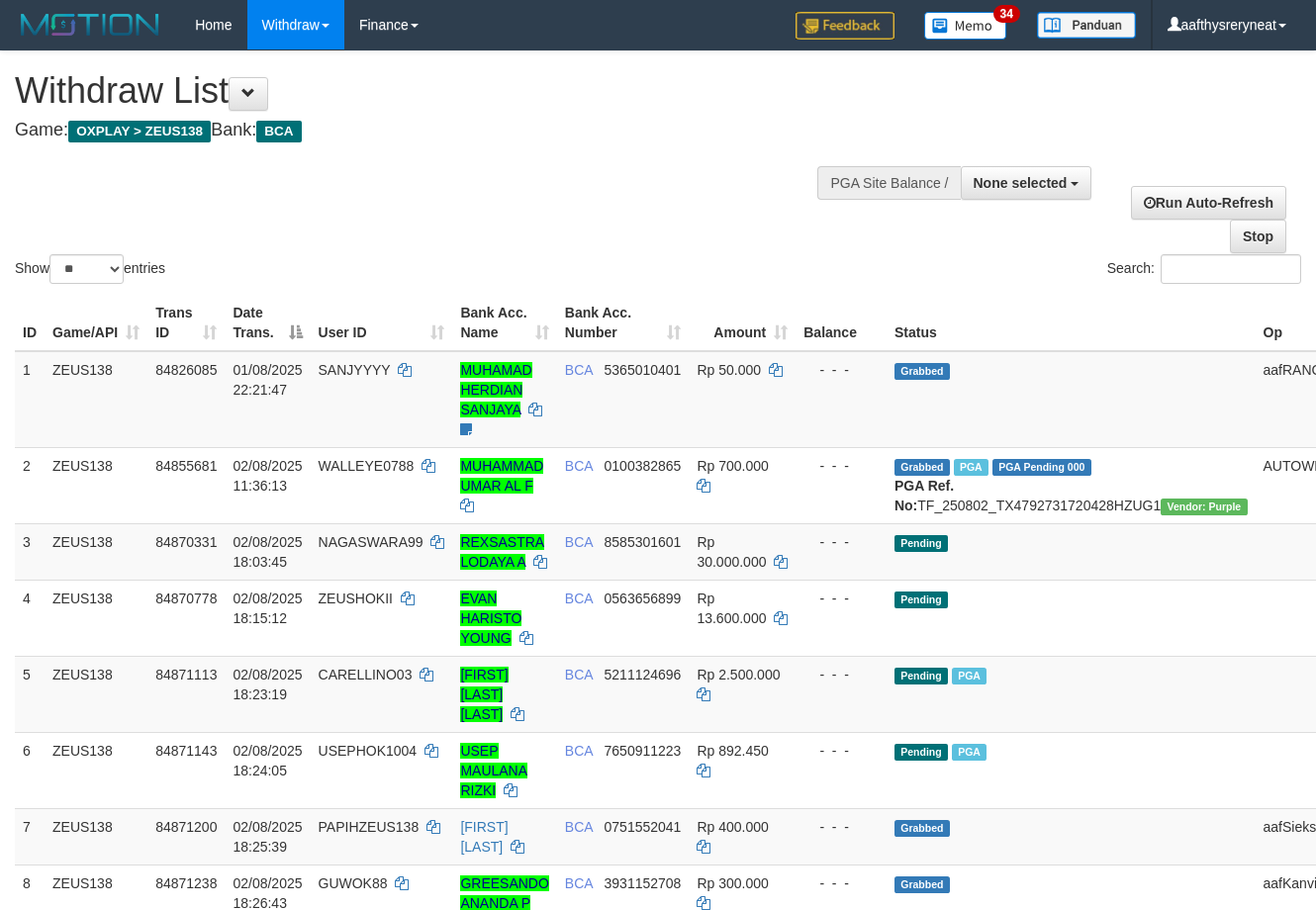 select 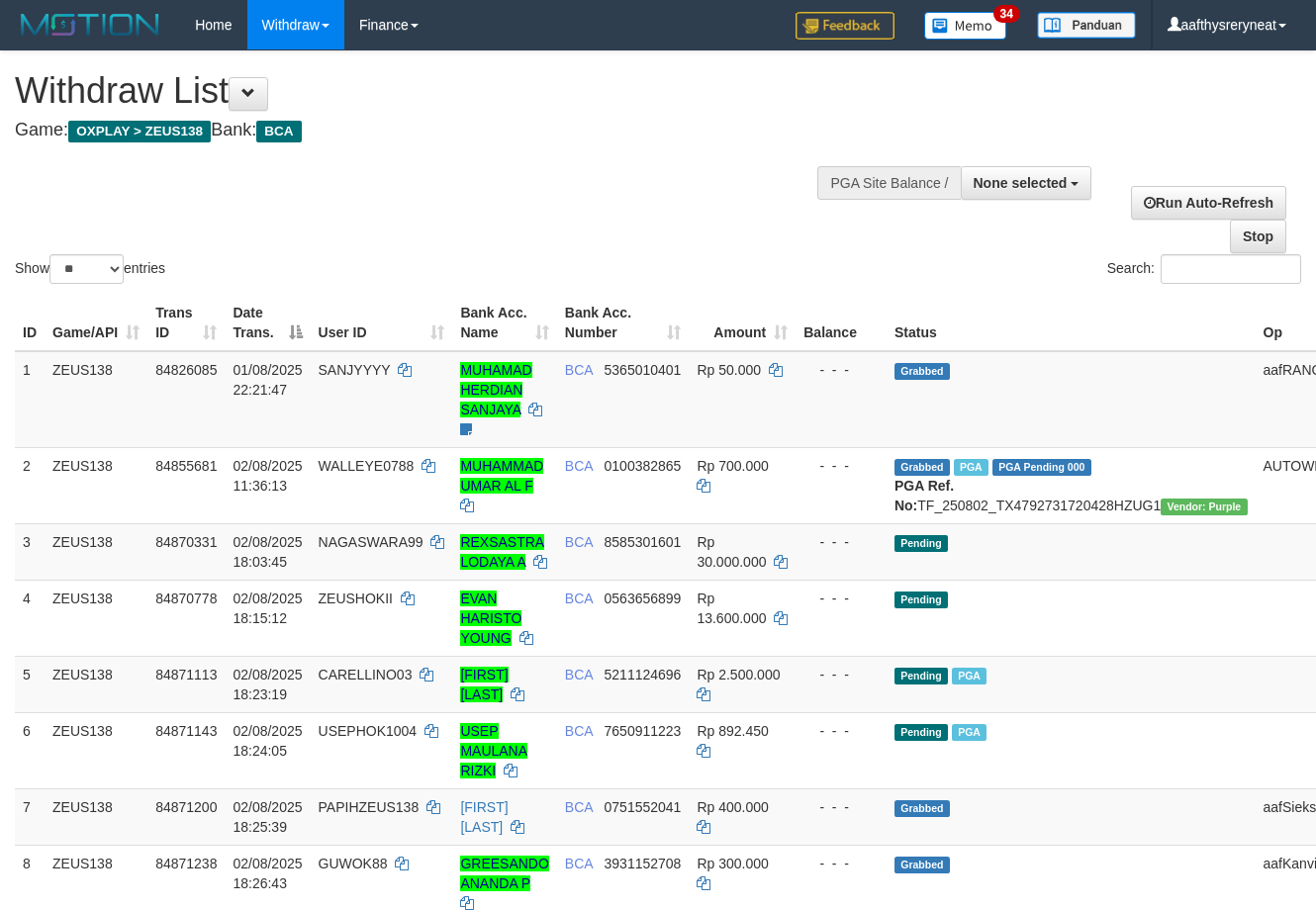 select 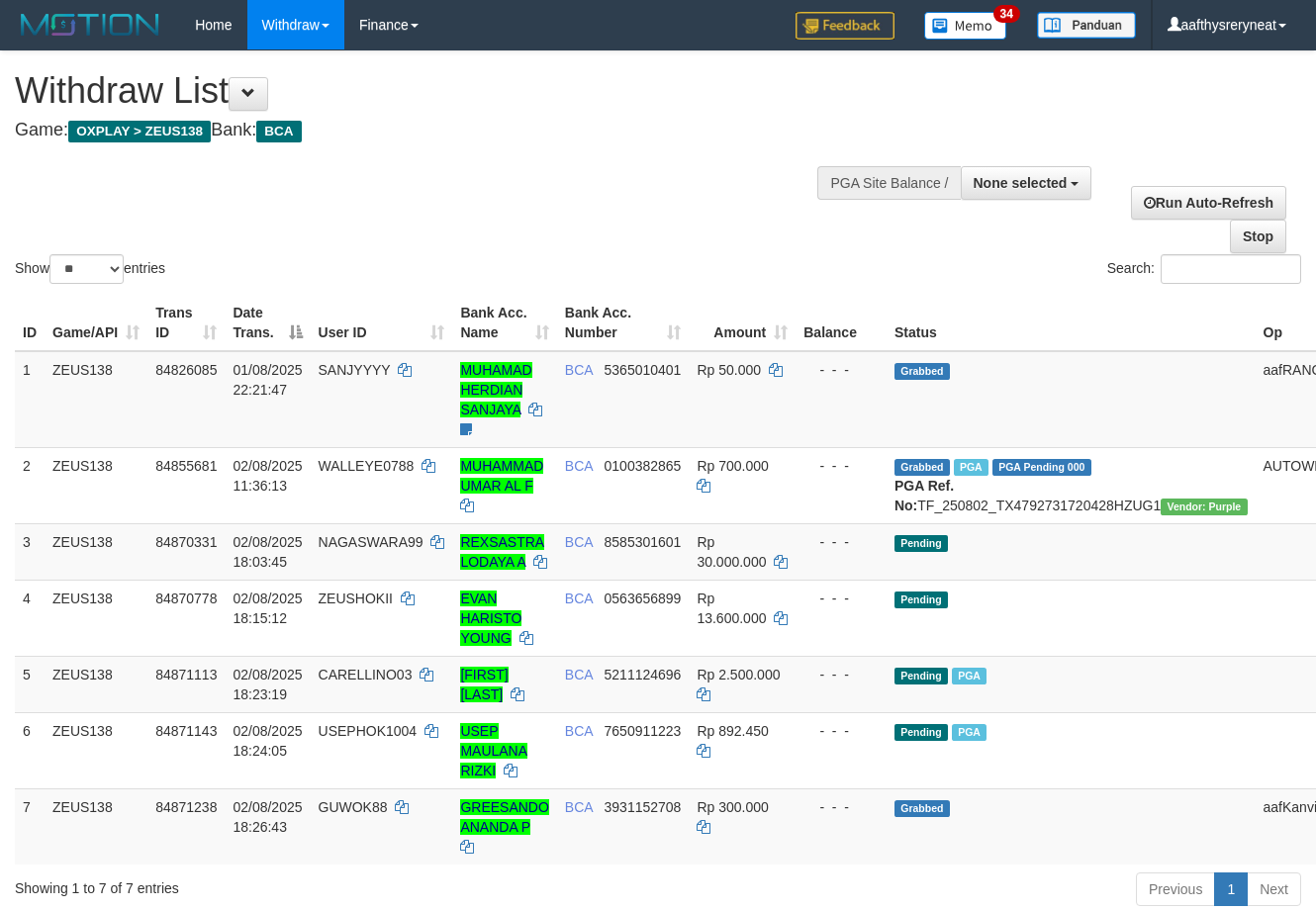 select 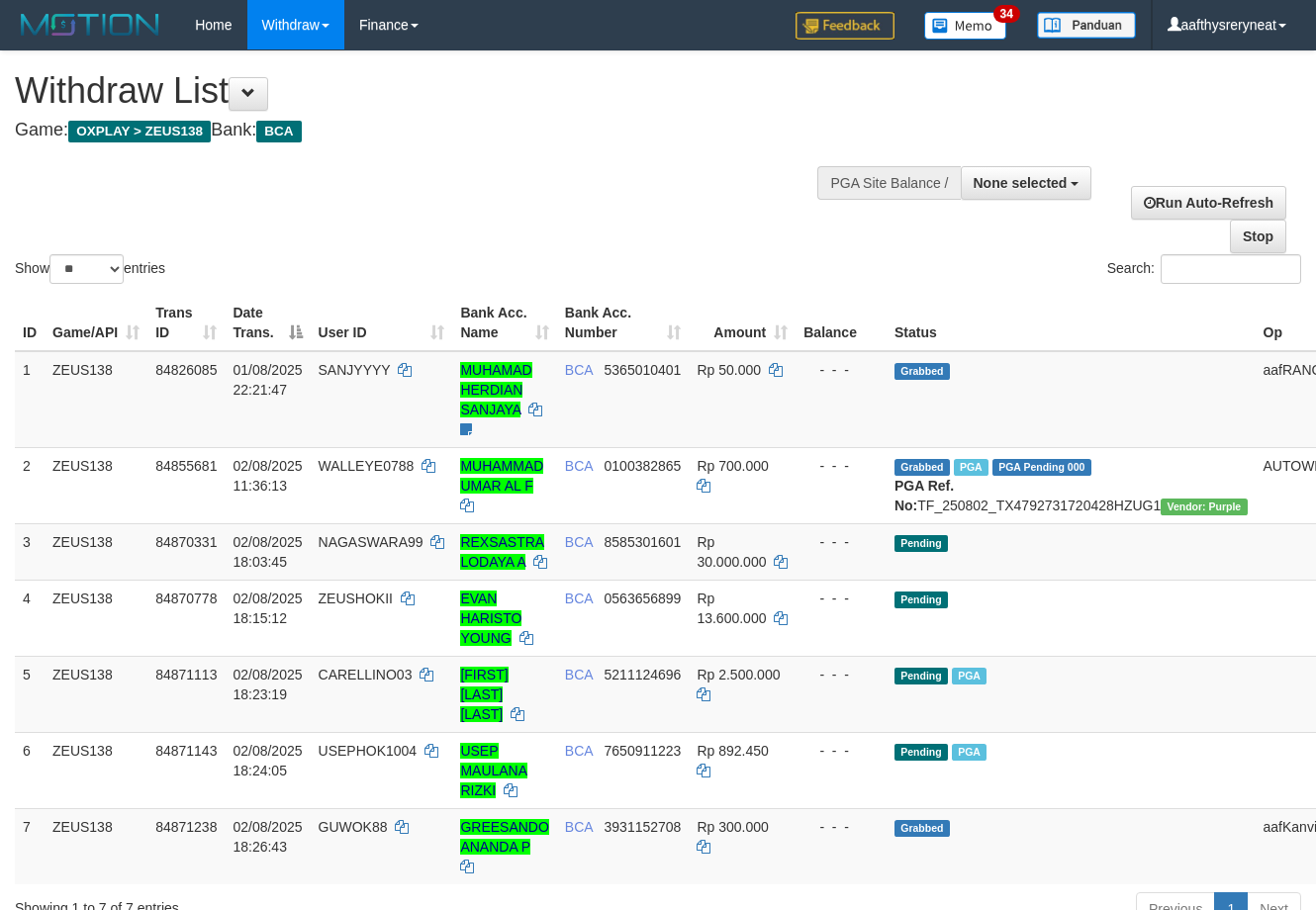 select 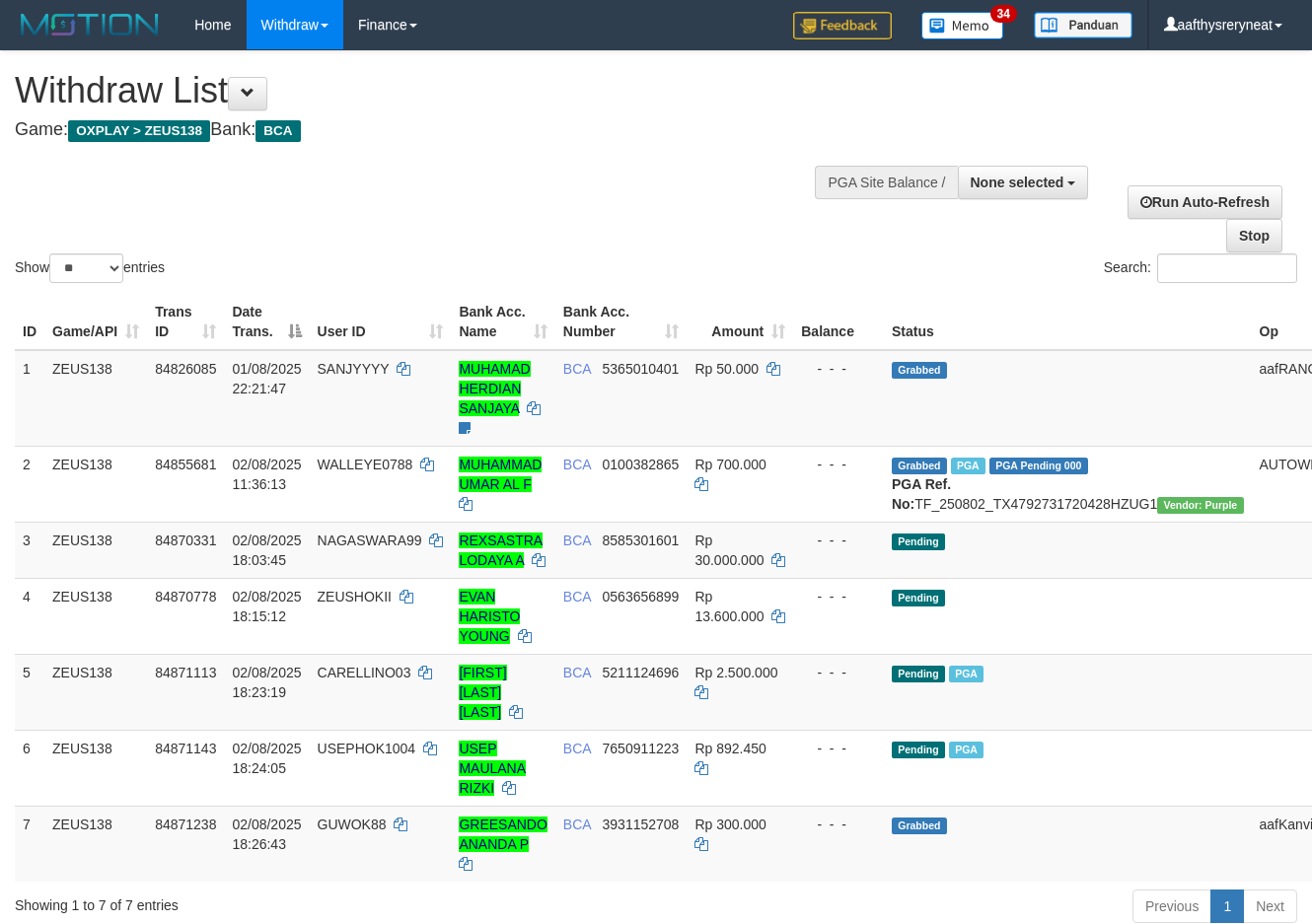 select 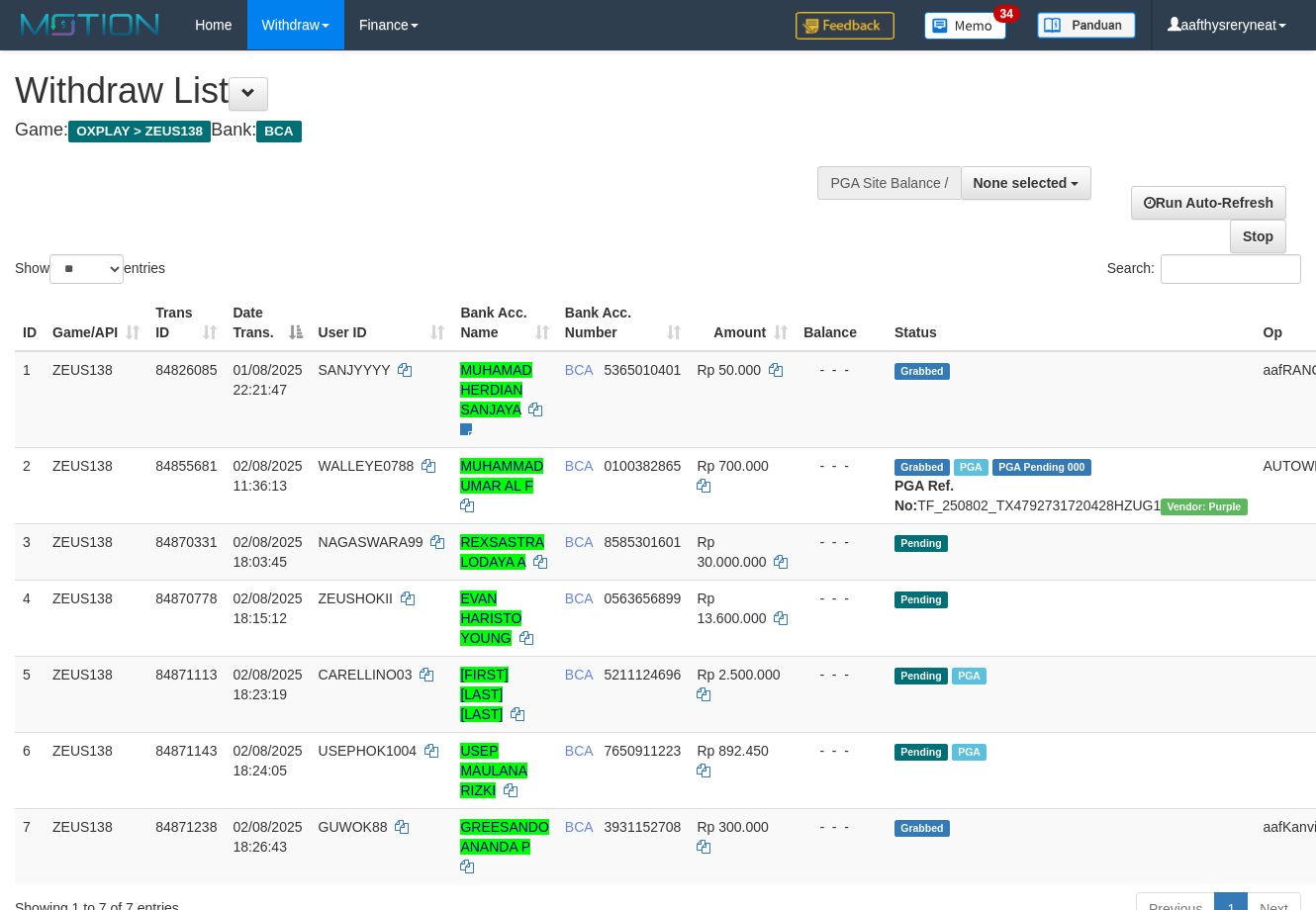 select 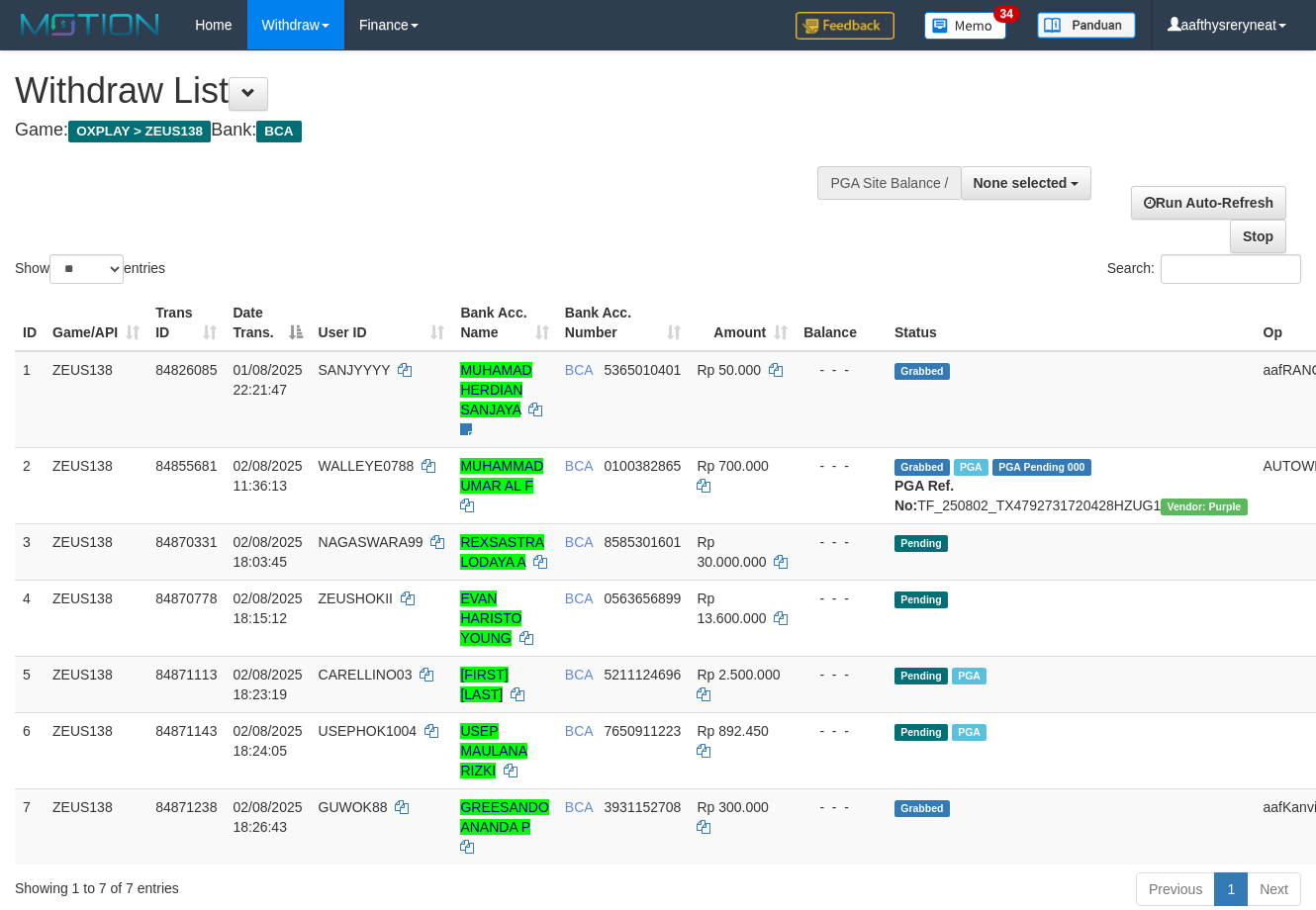 select 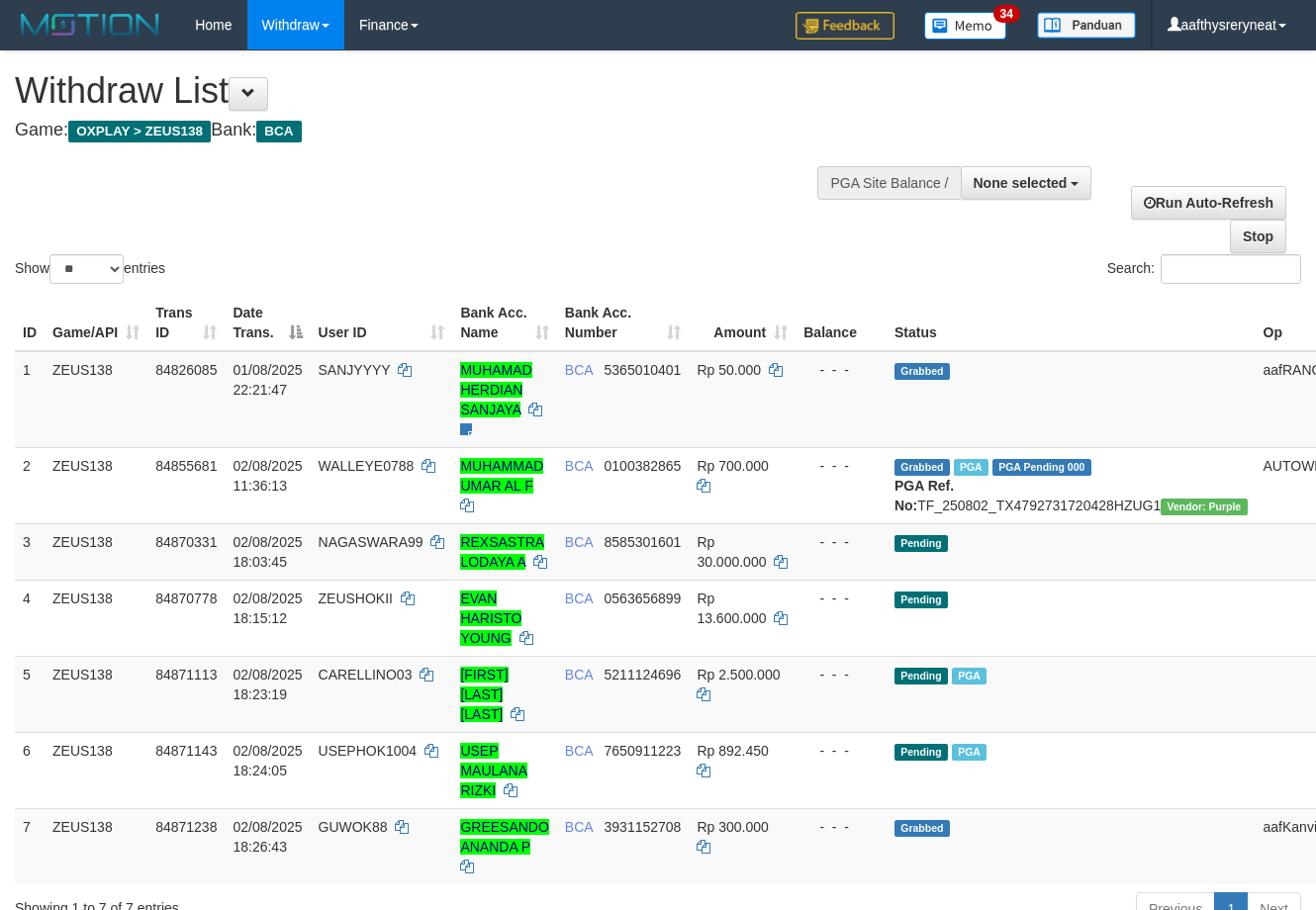 select 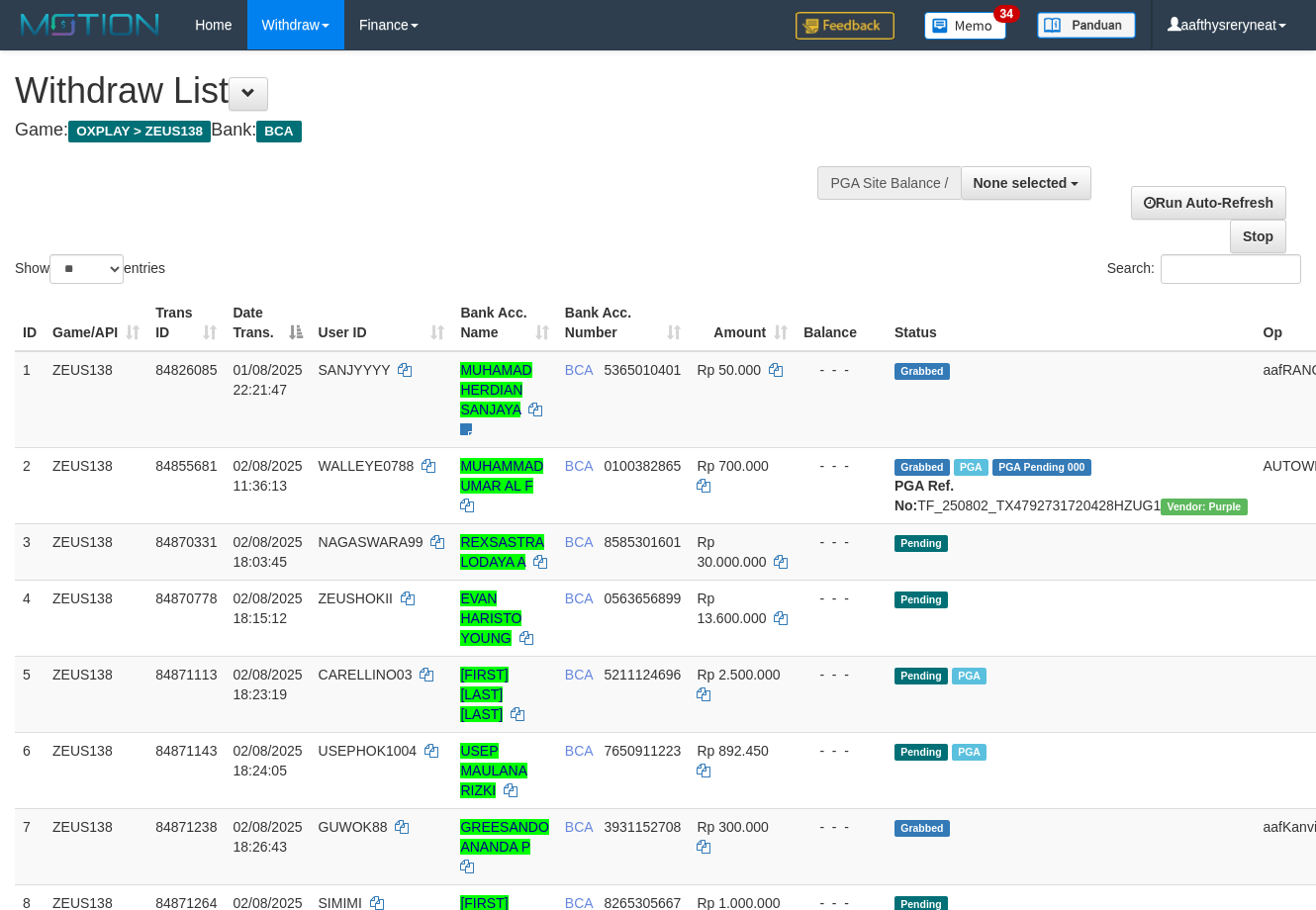 select 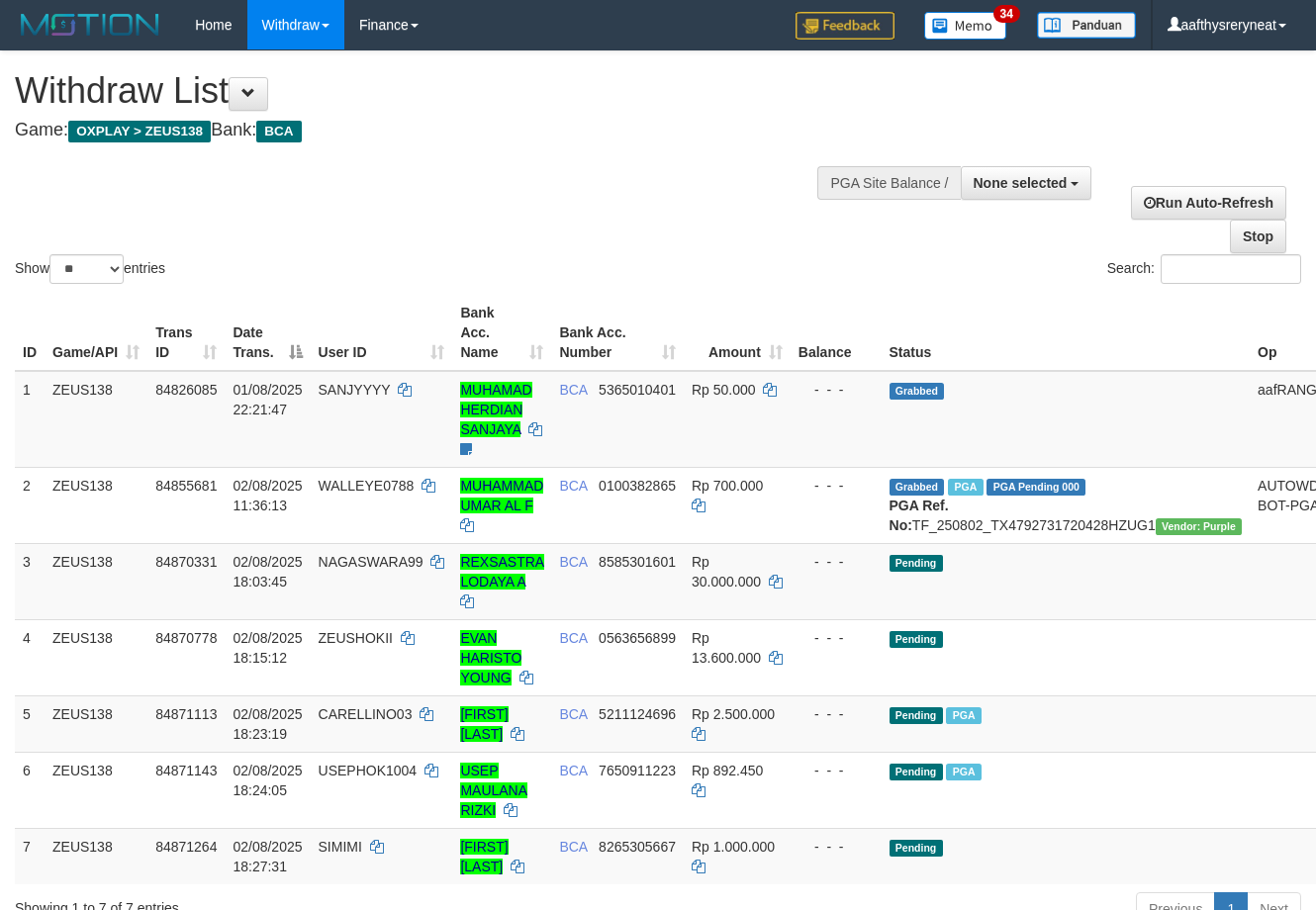 select 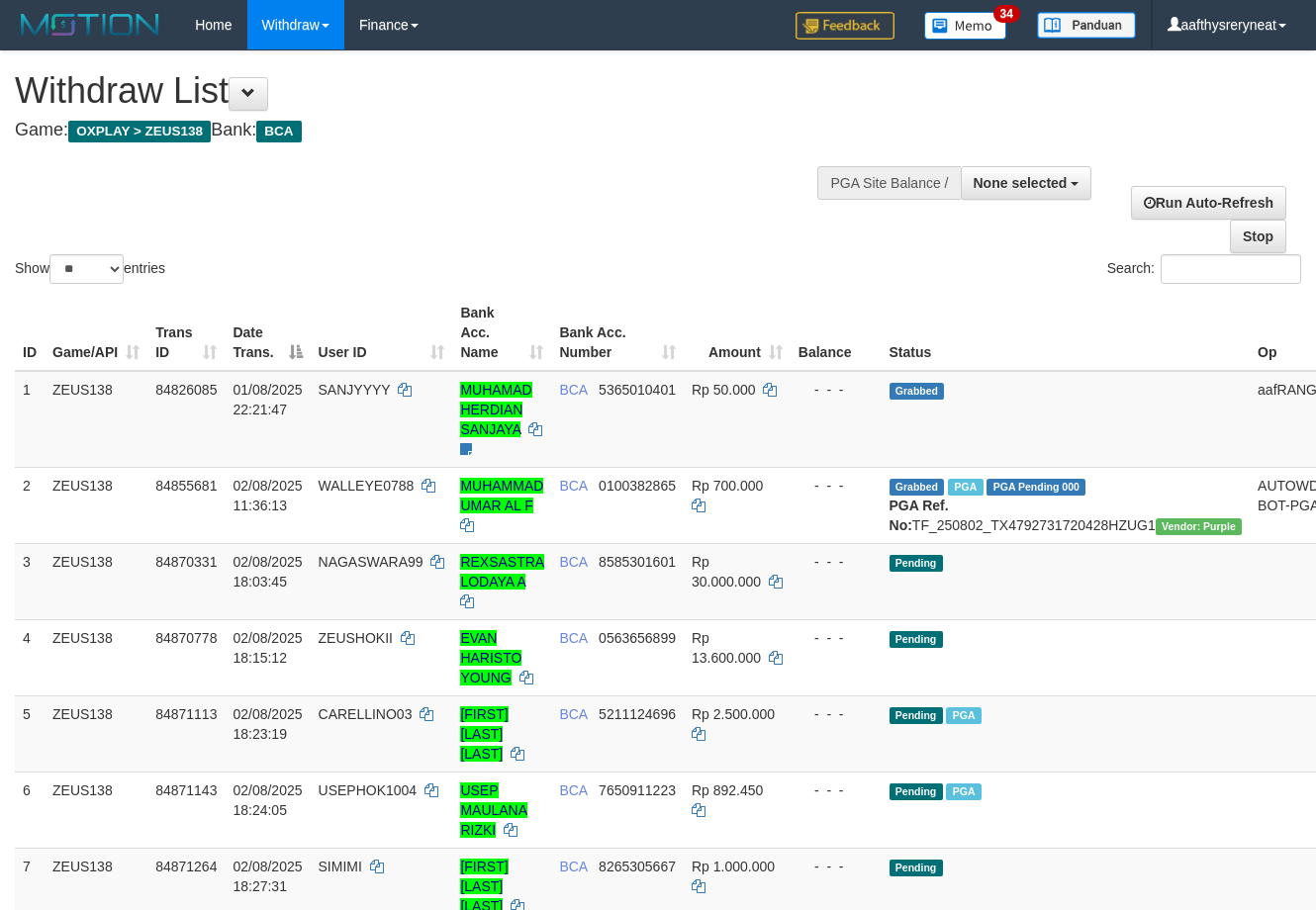 select 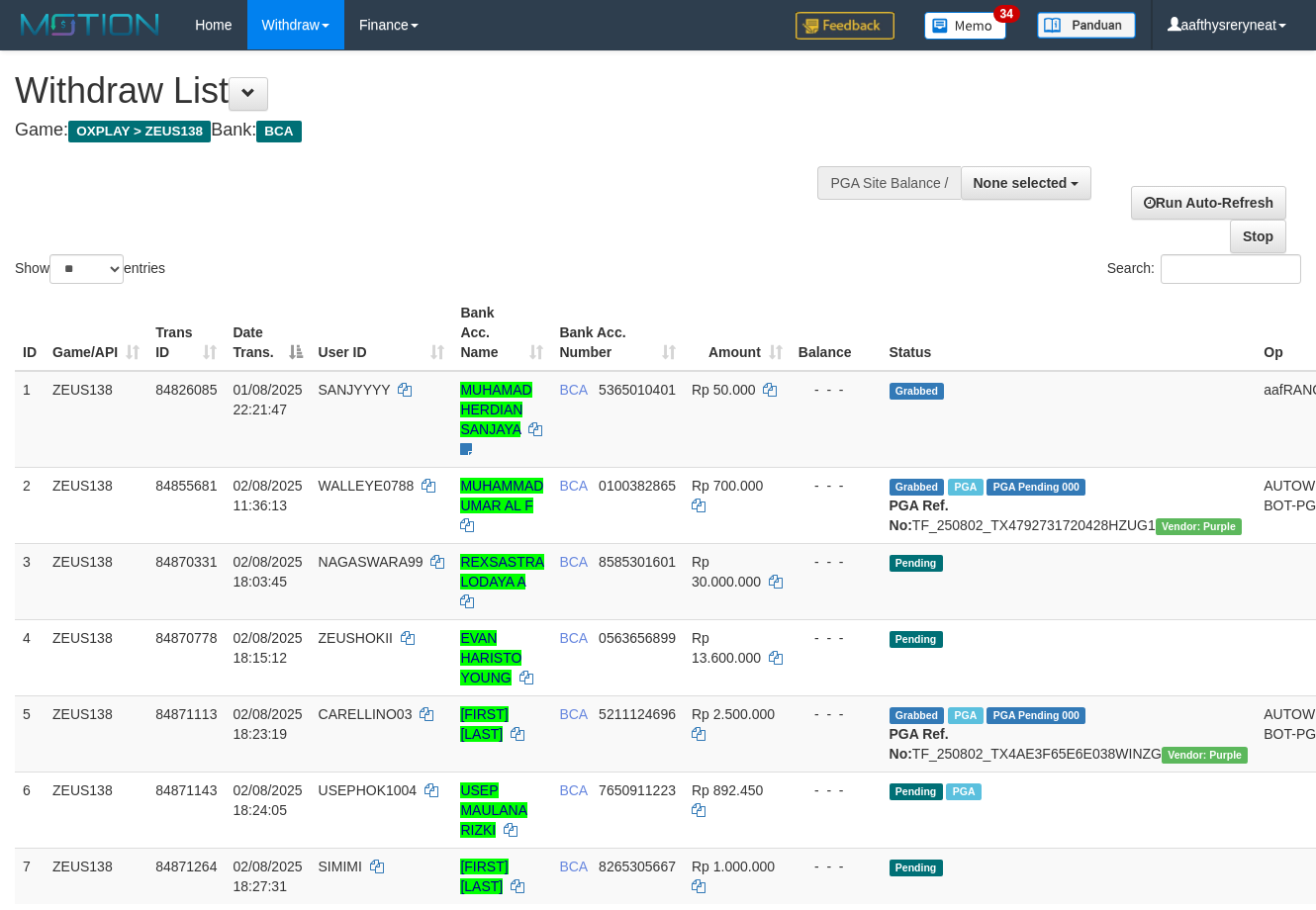 select 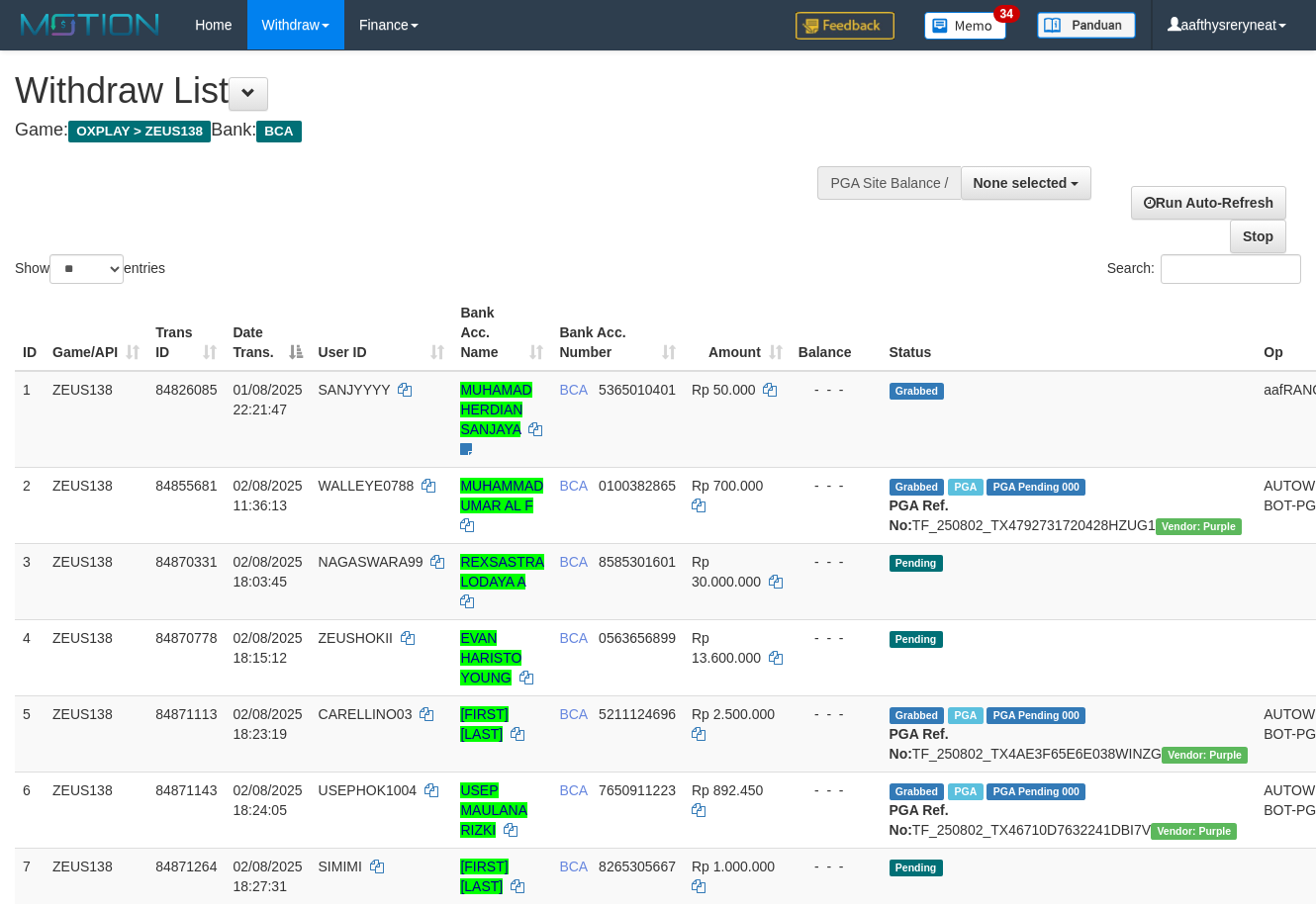 select 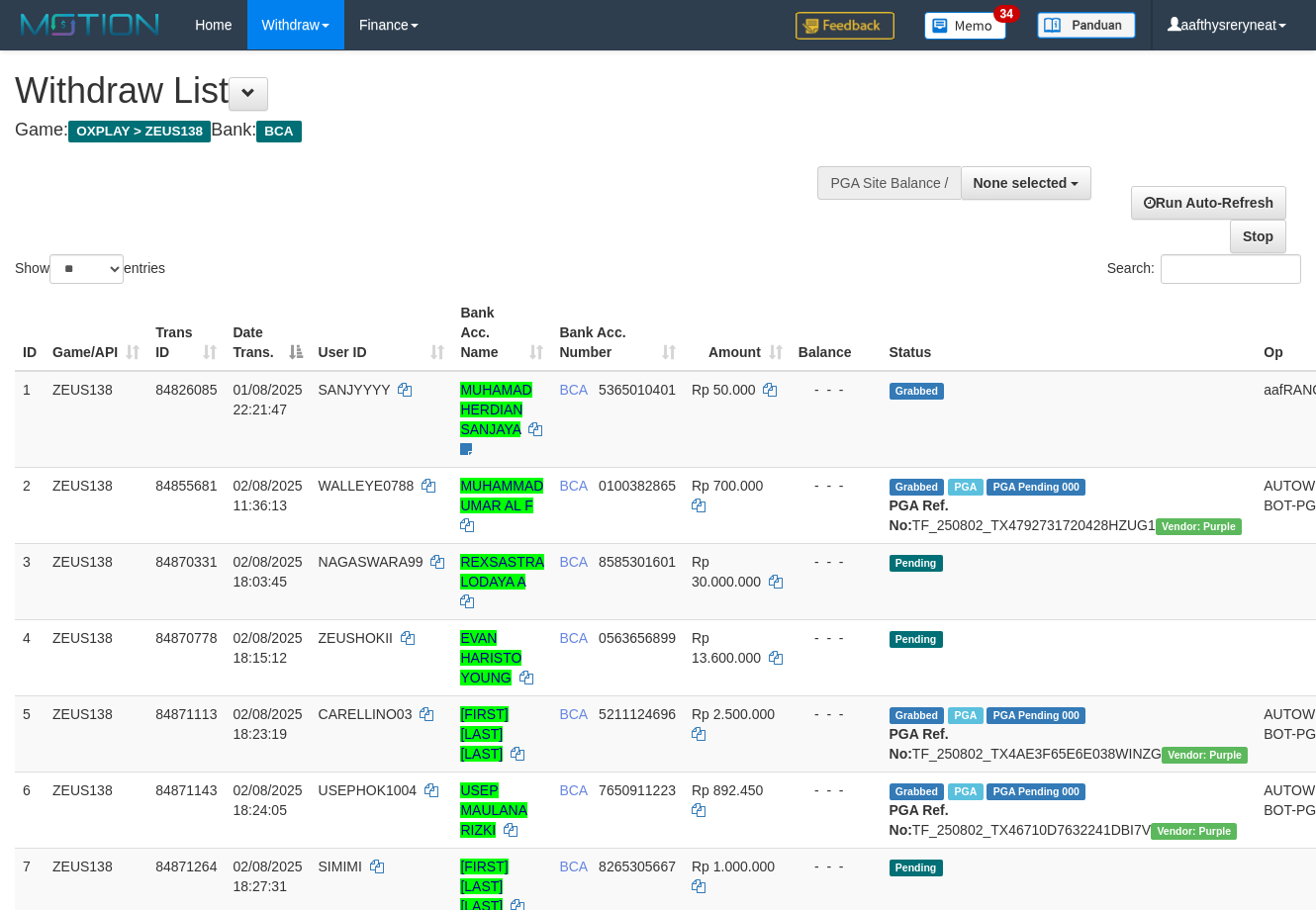 select 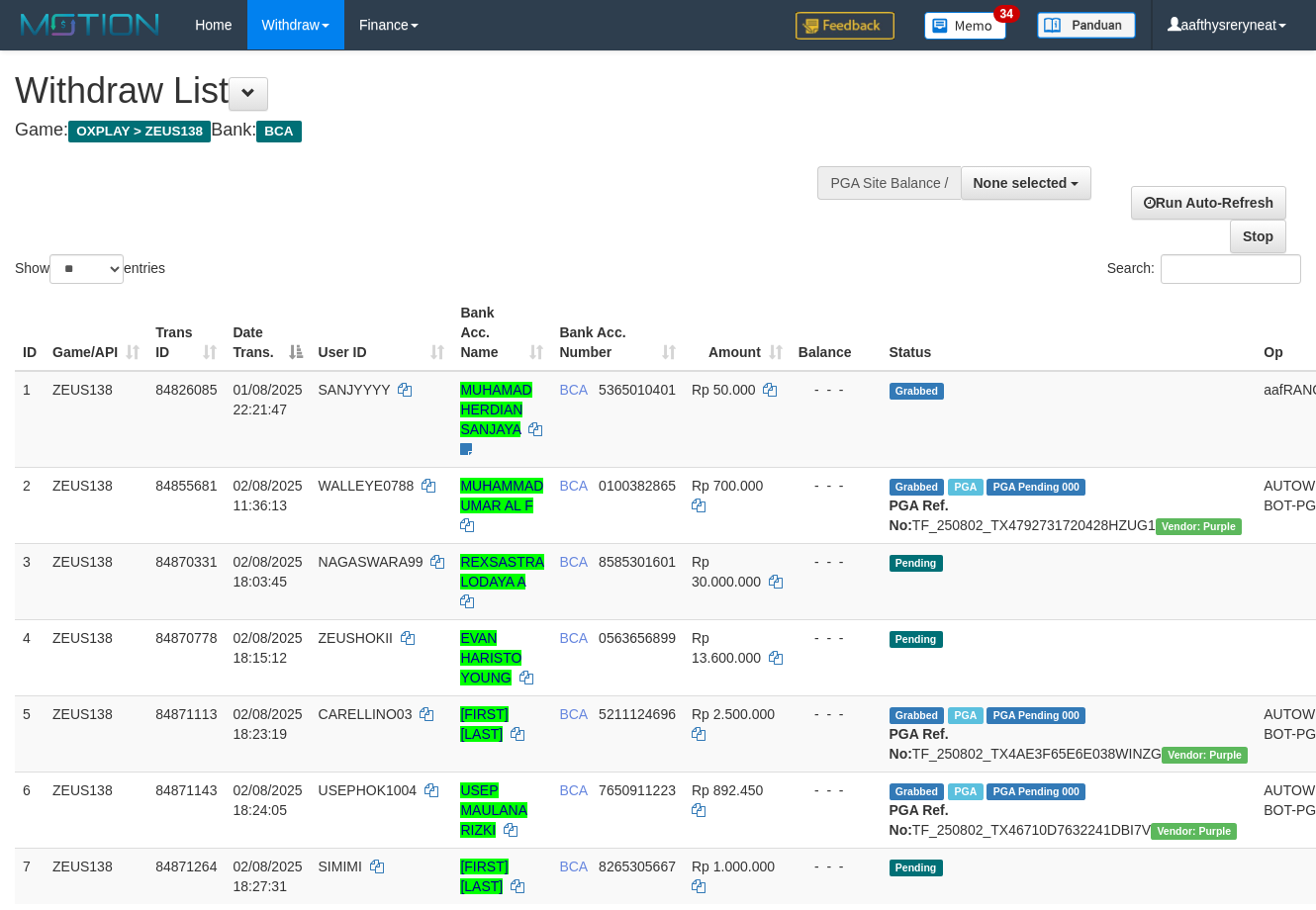 select 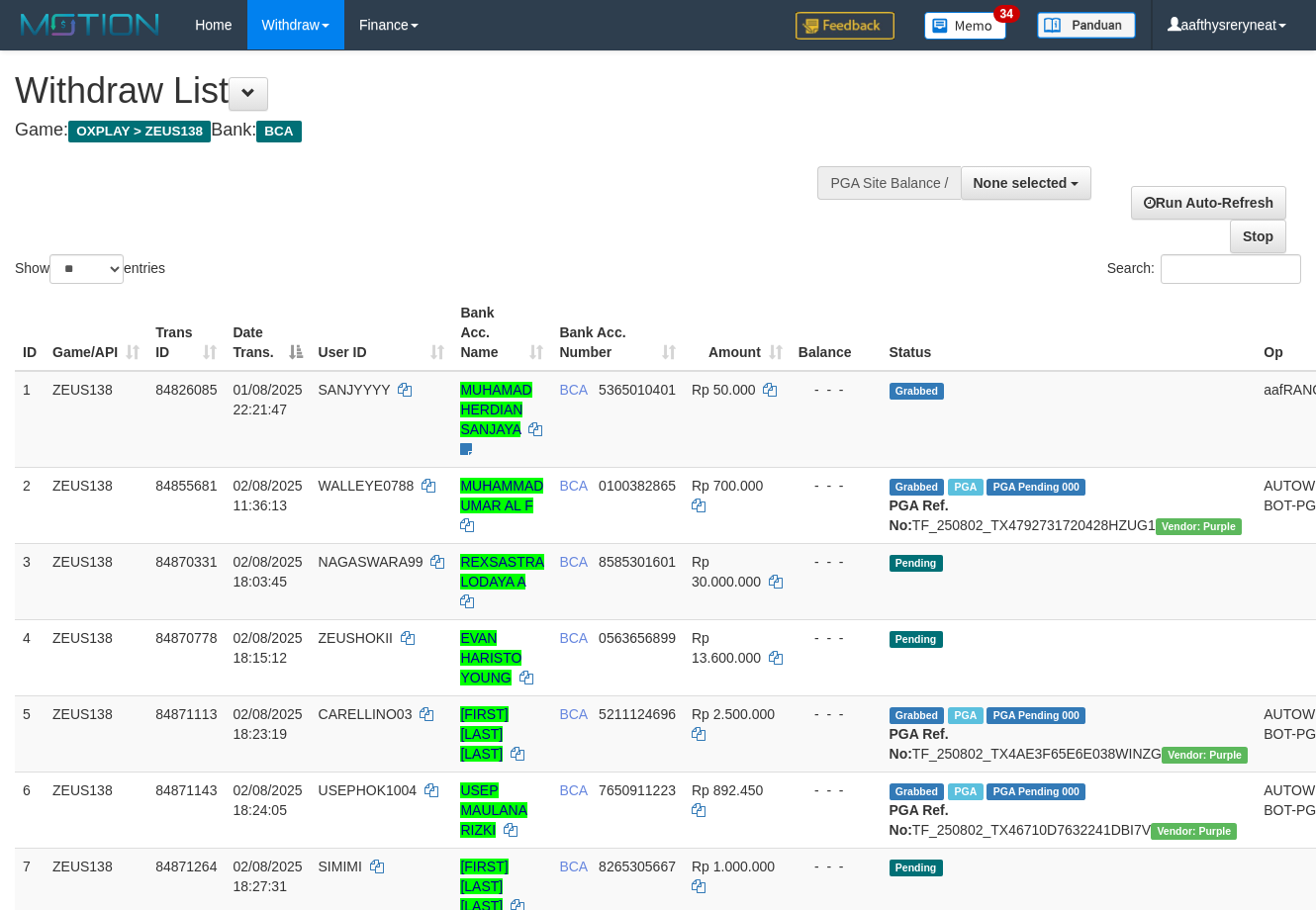 select 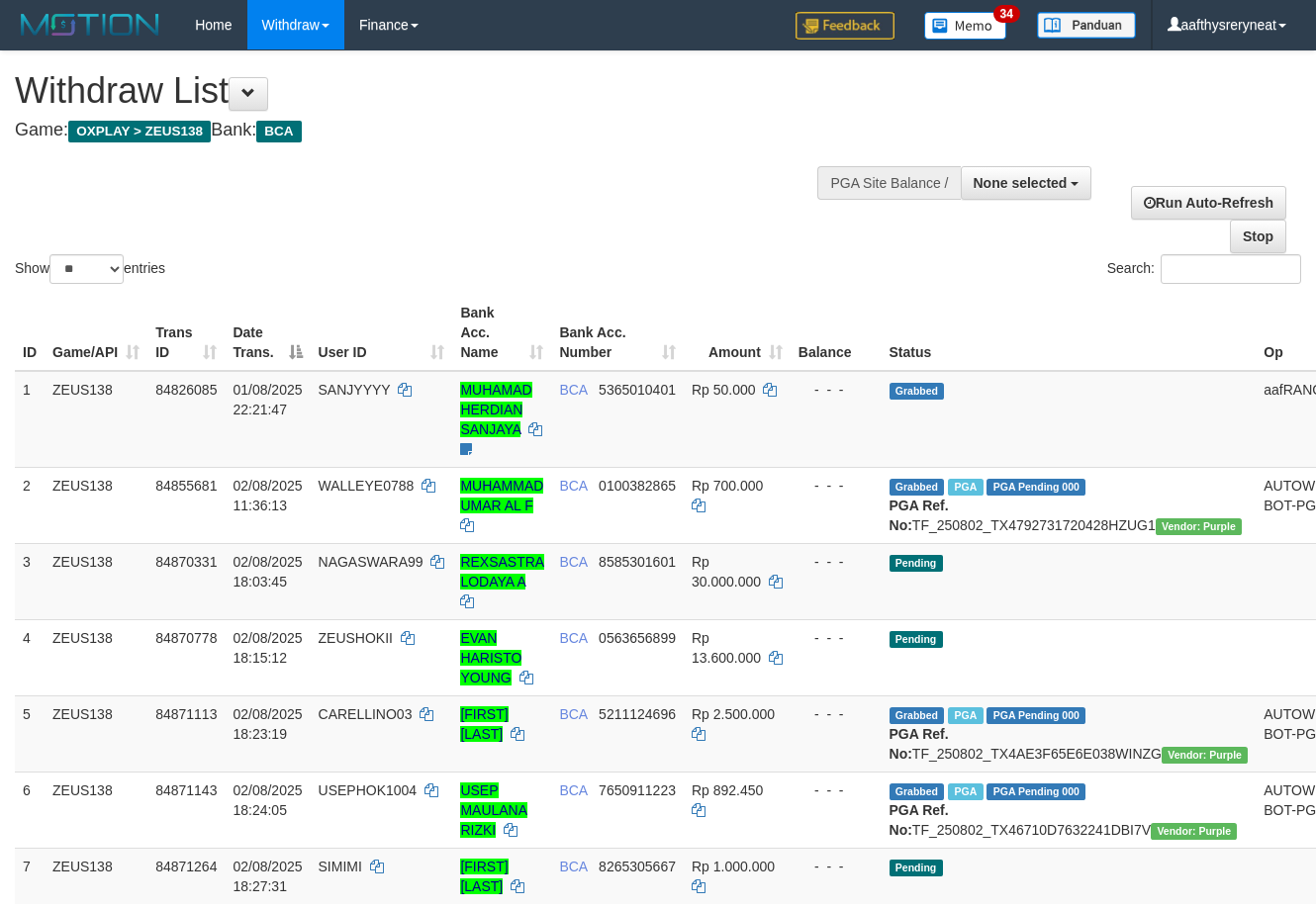 select 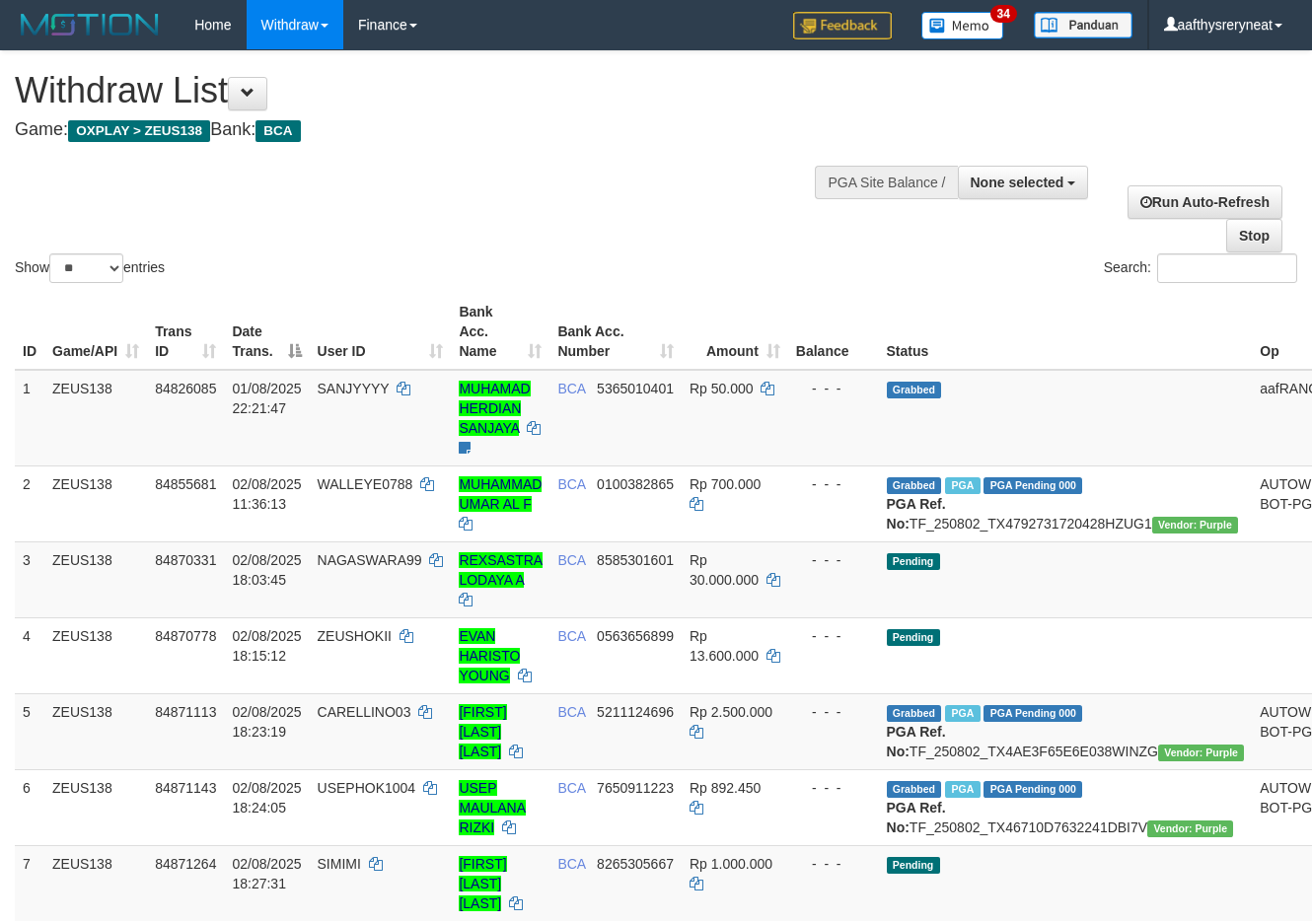 select 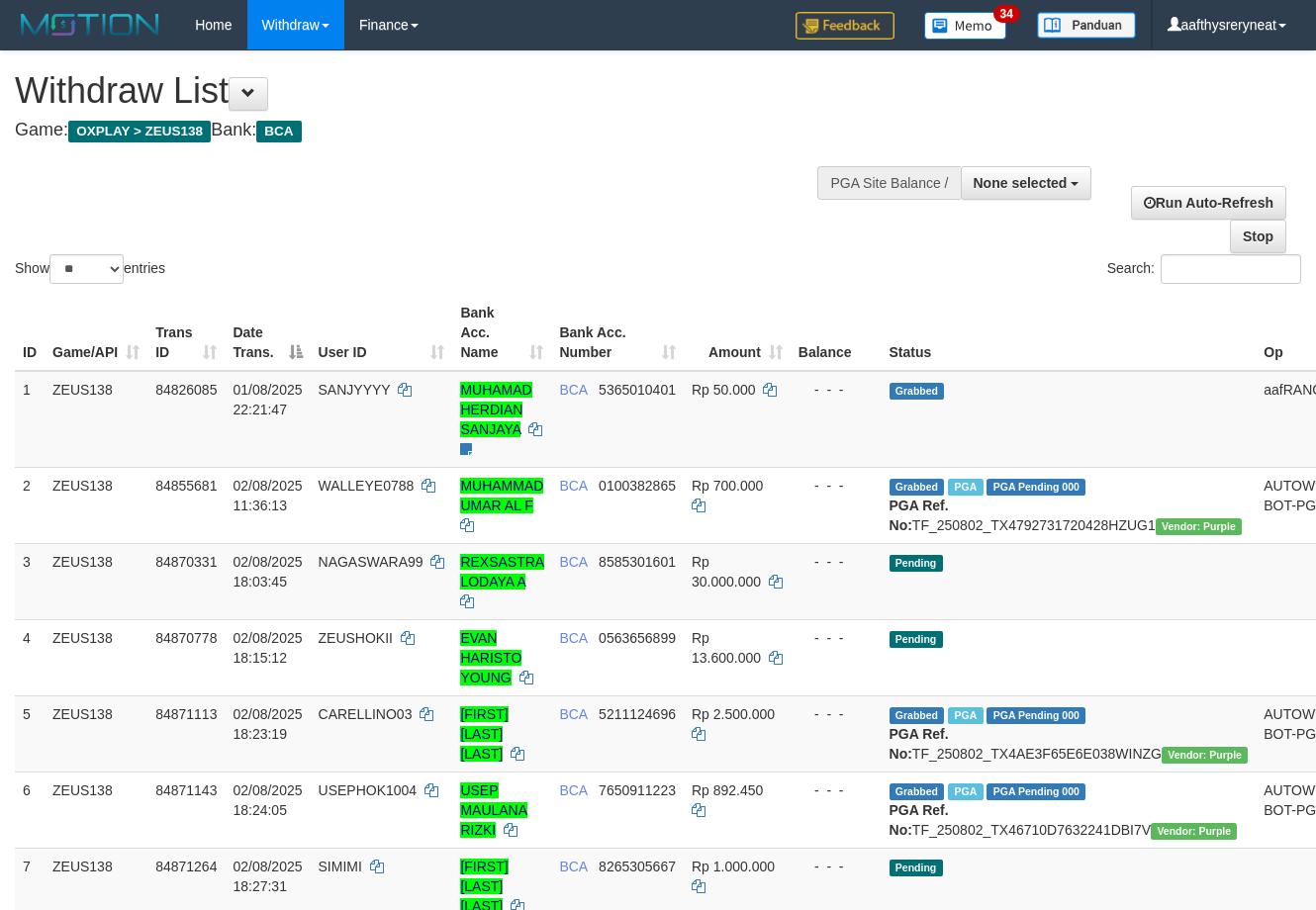 select 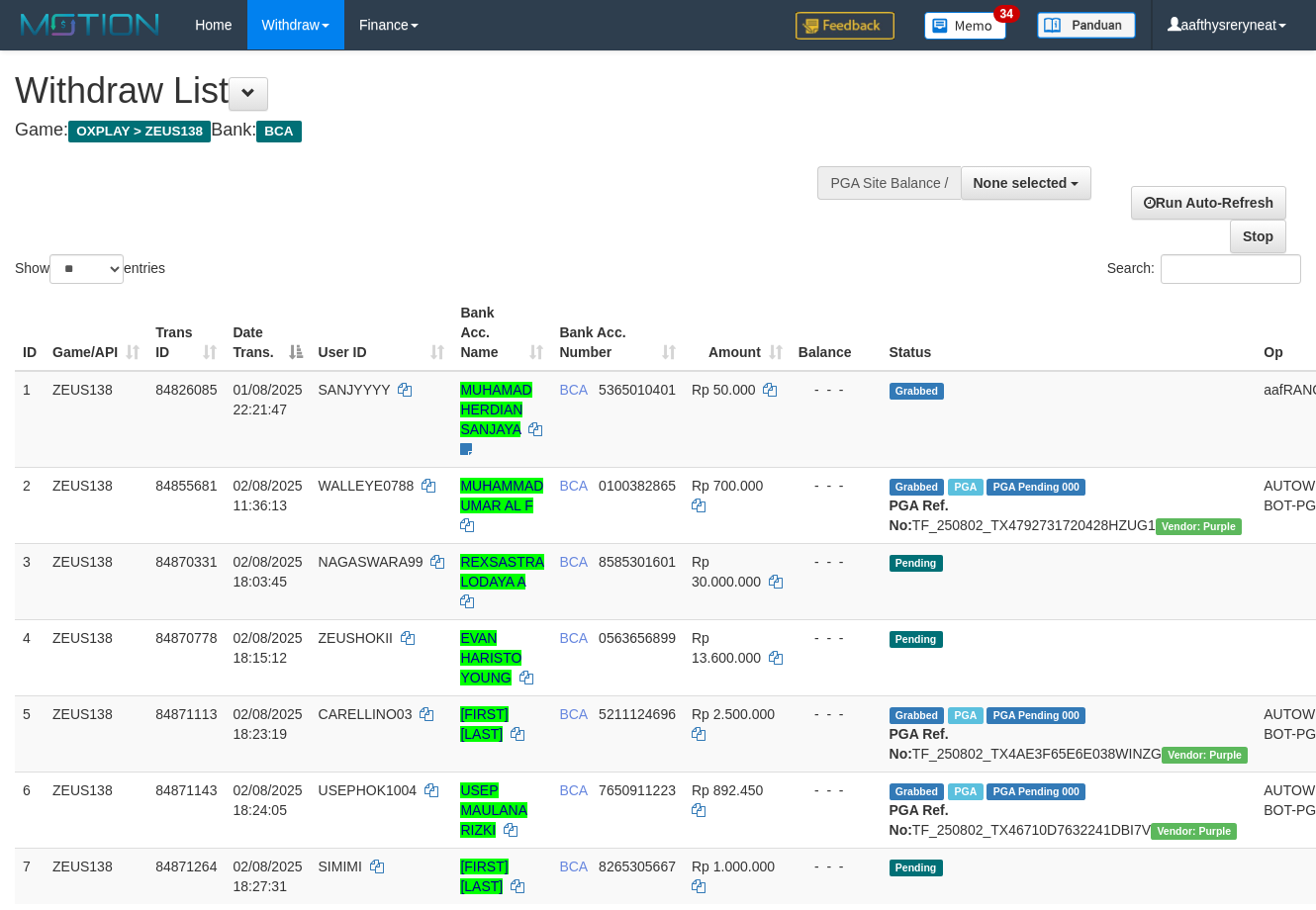 select 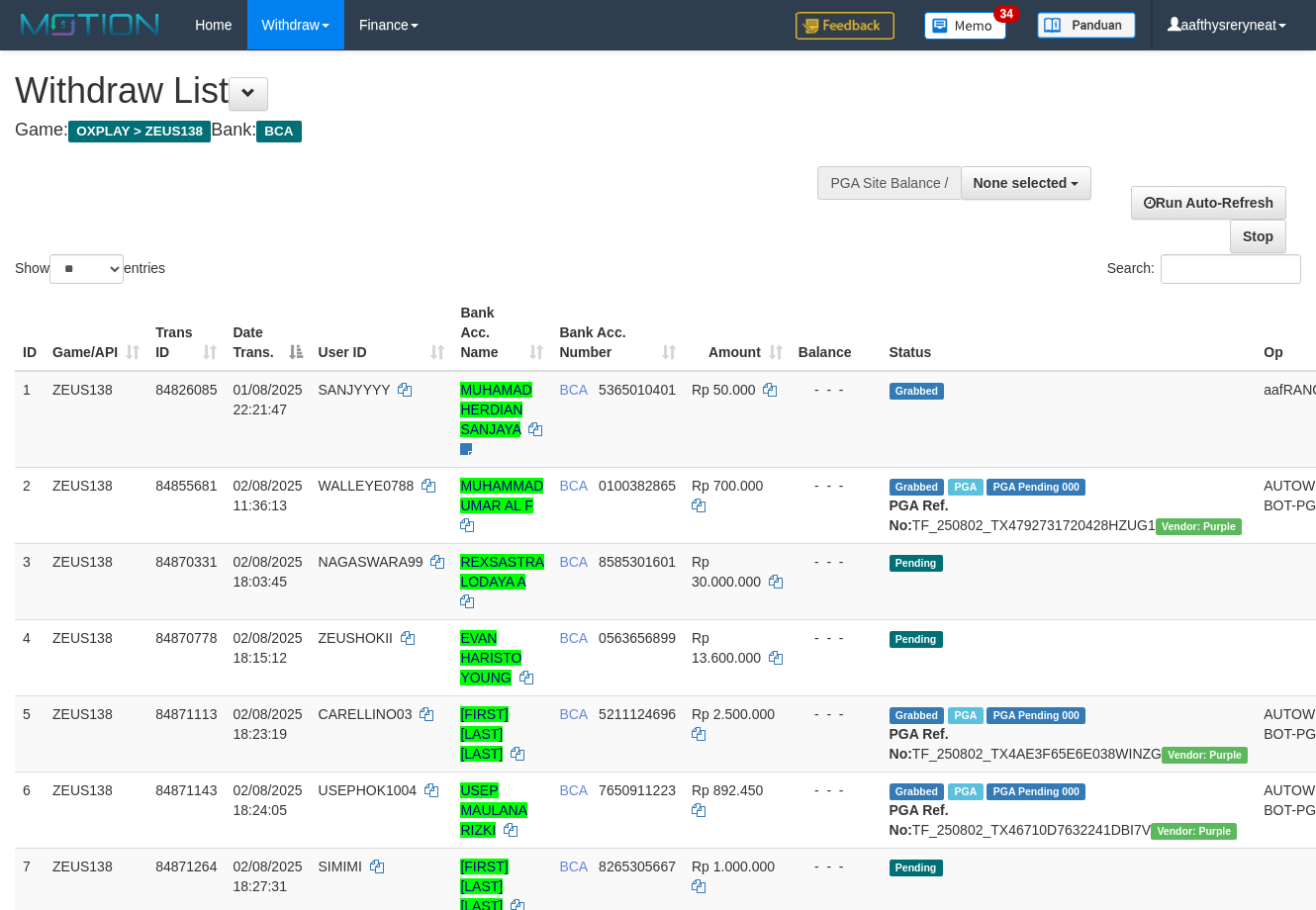 select 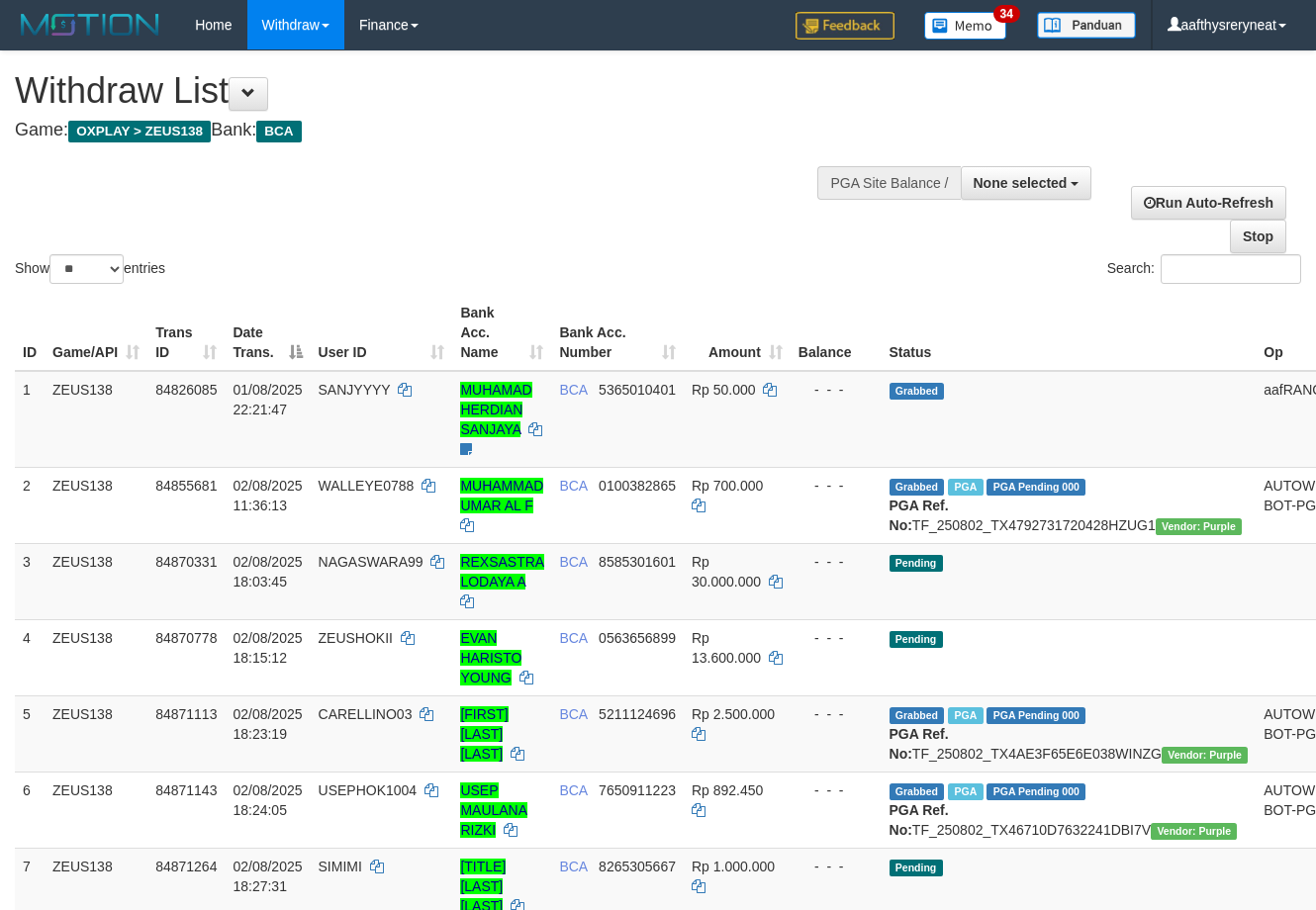 select 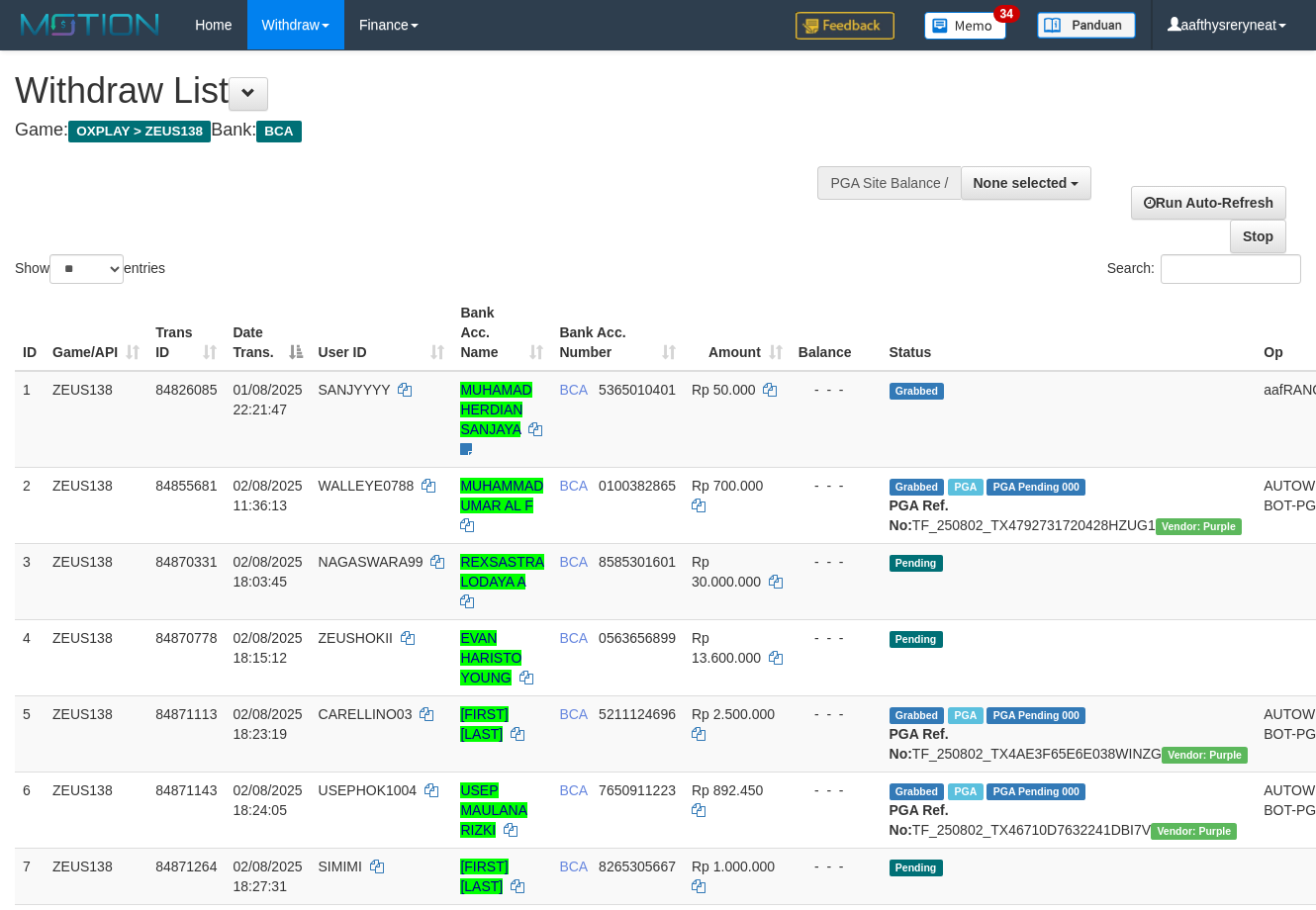 select 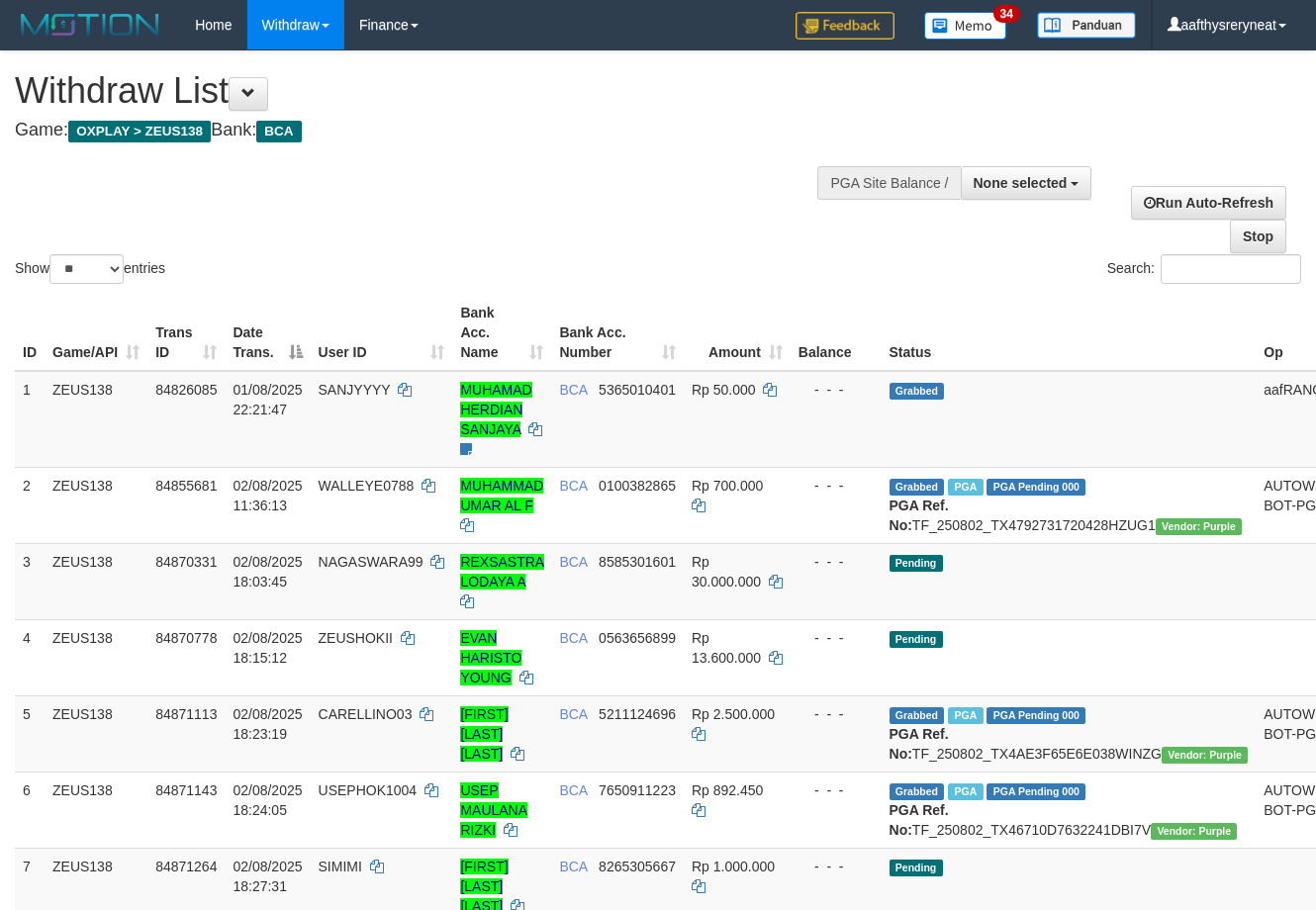 select 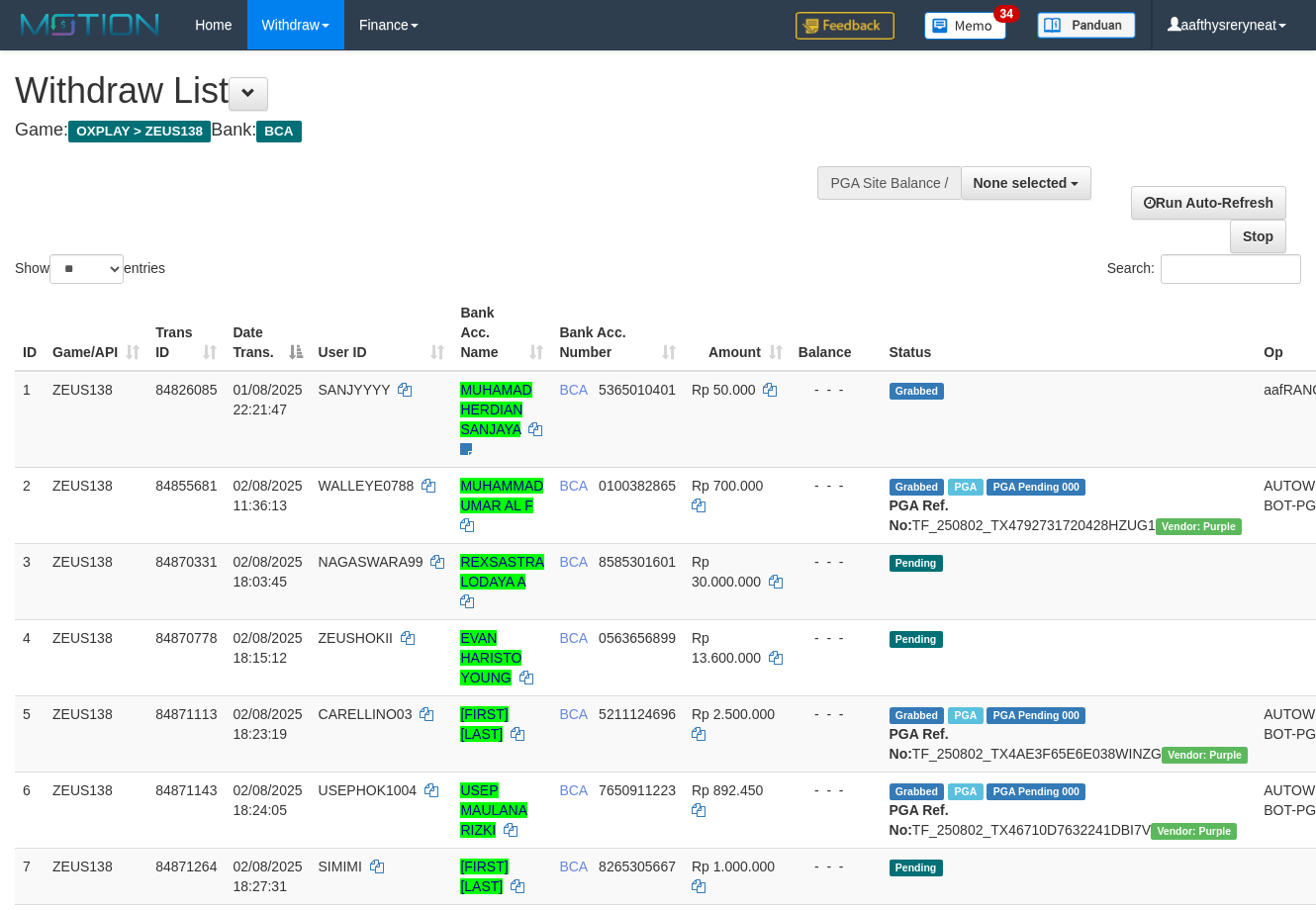 select 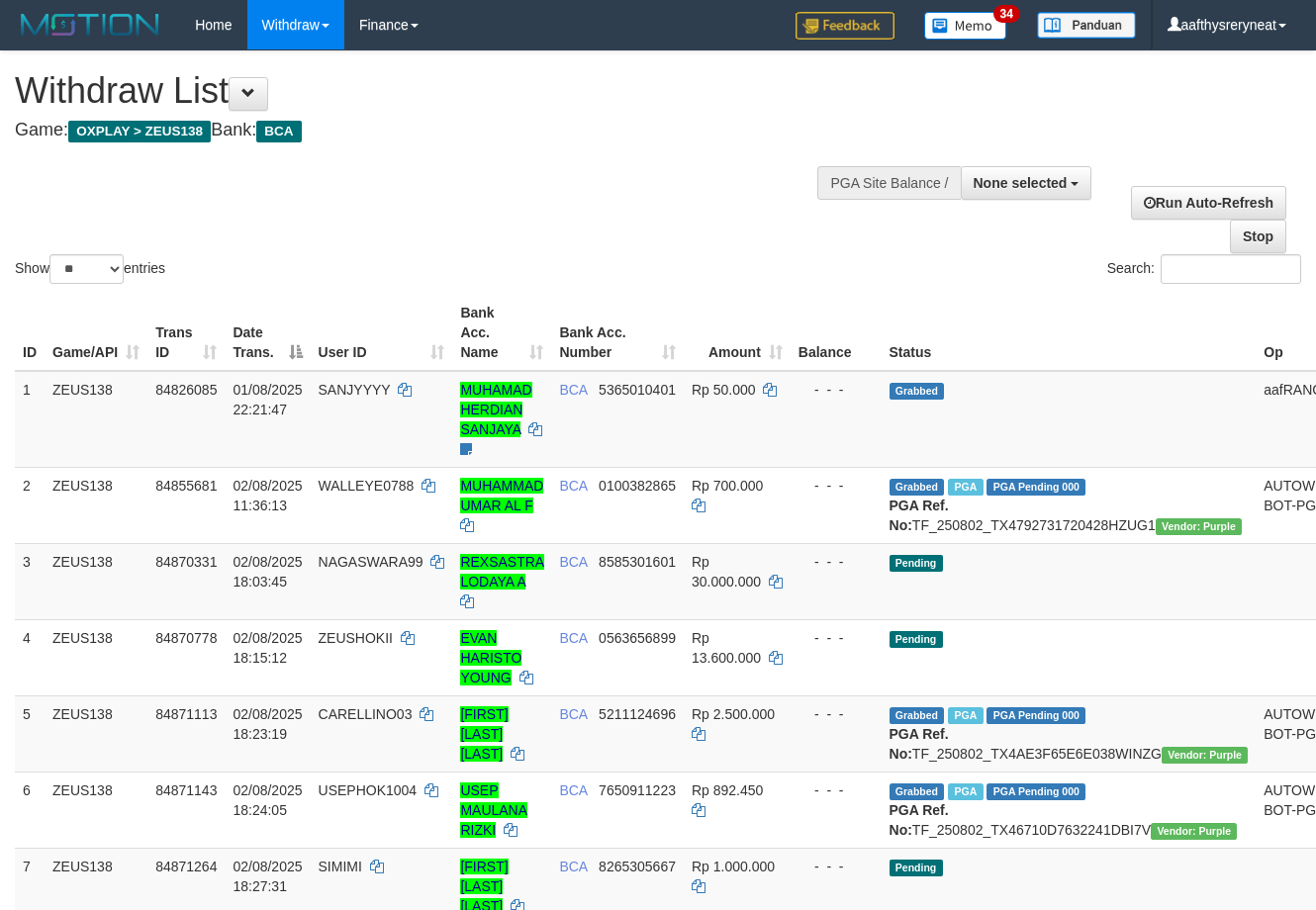 select 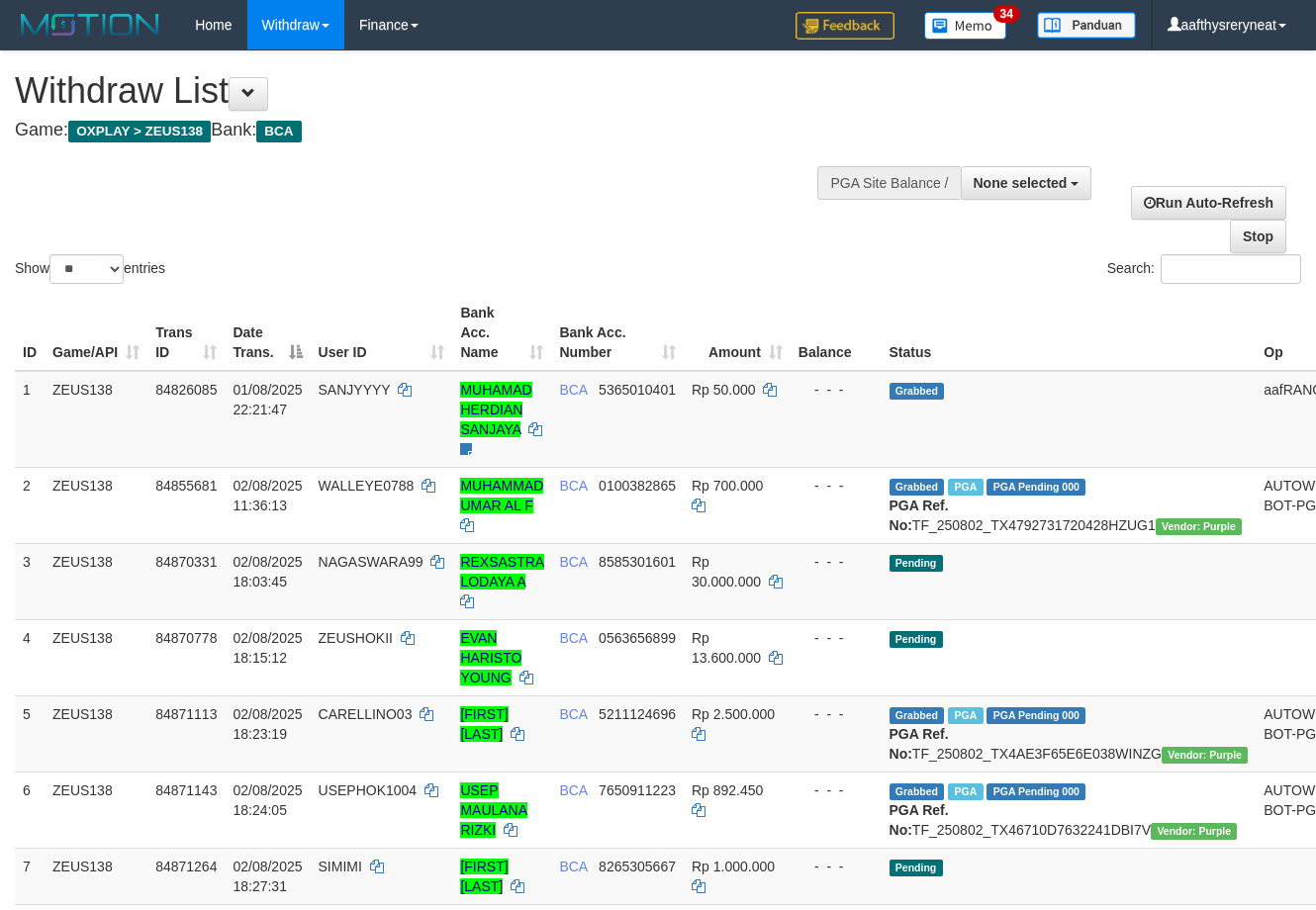select 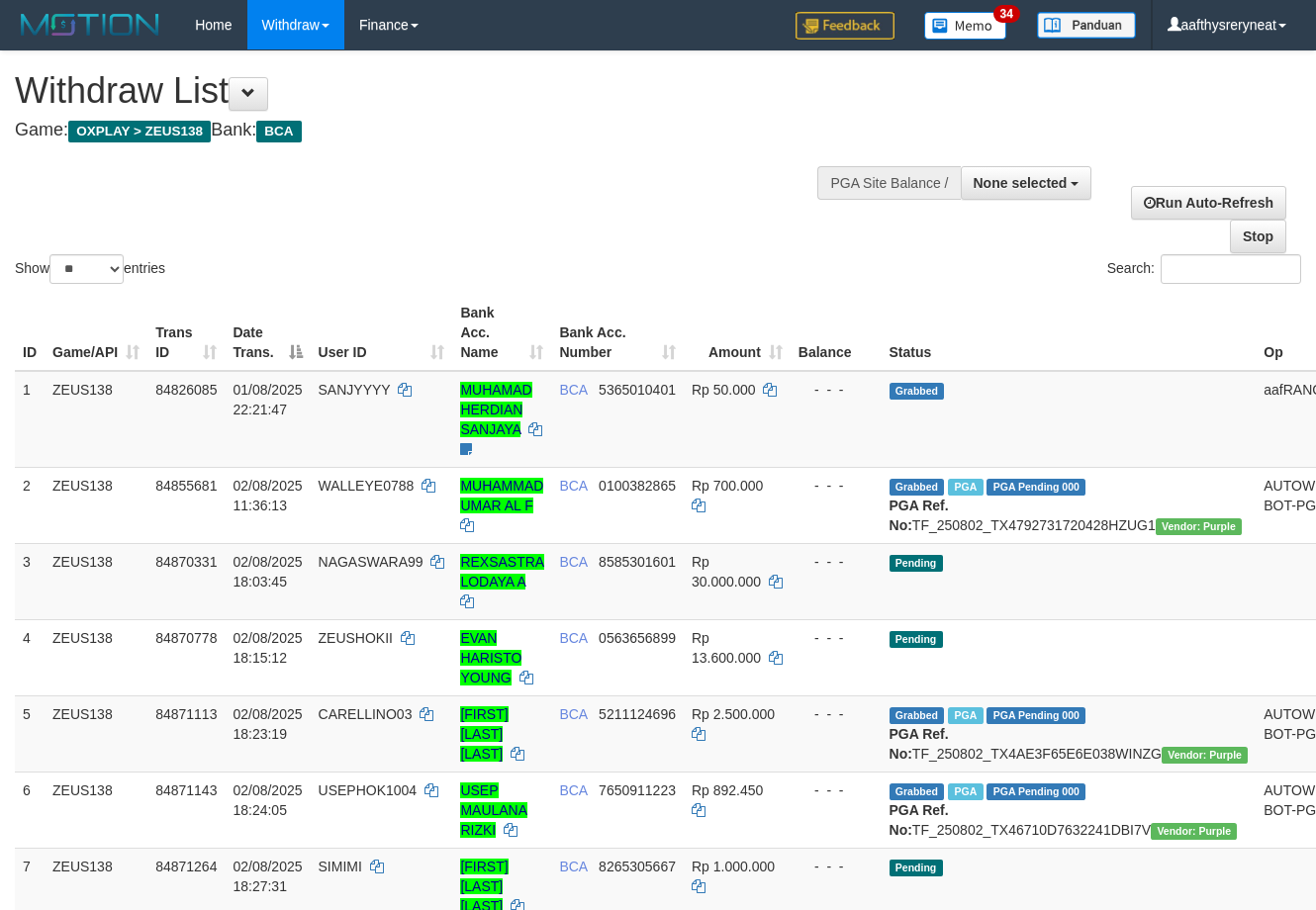 select 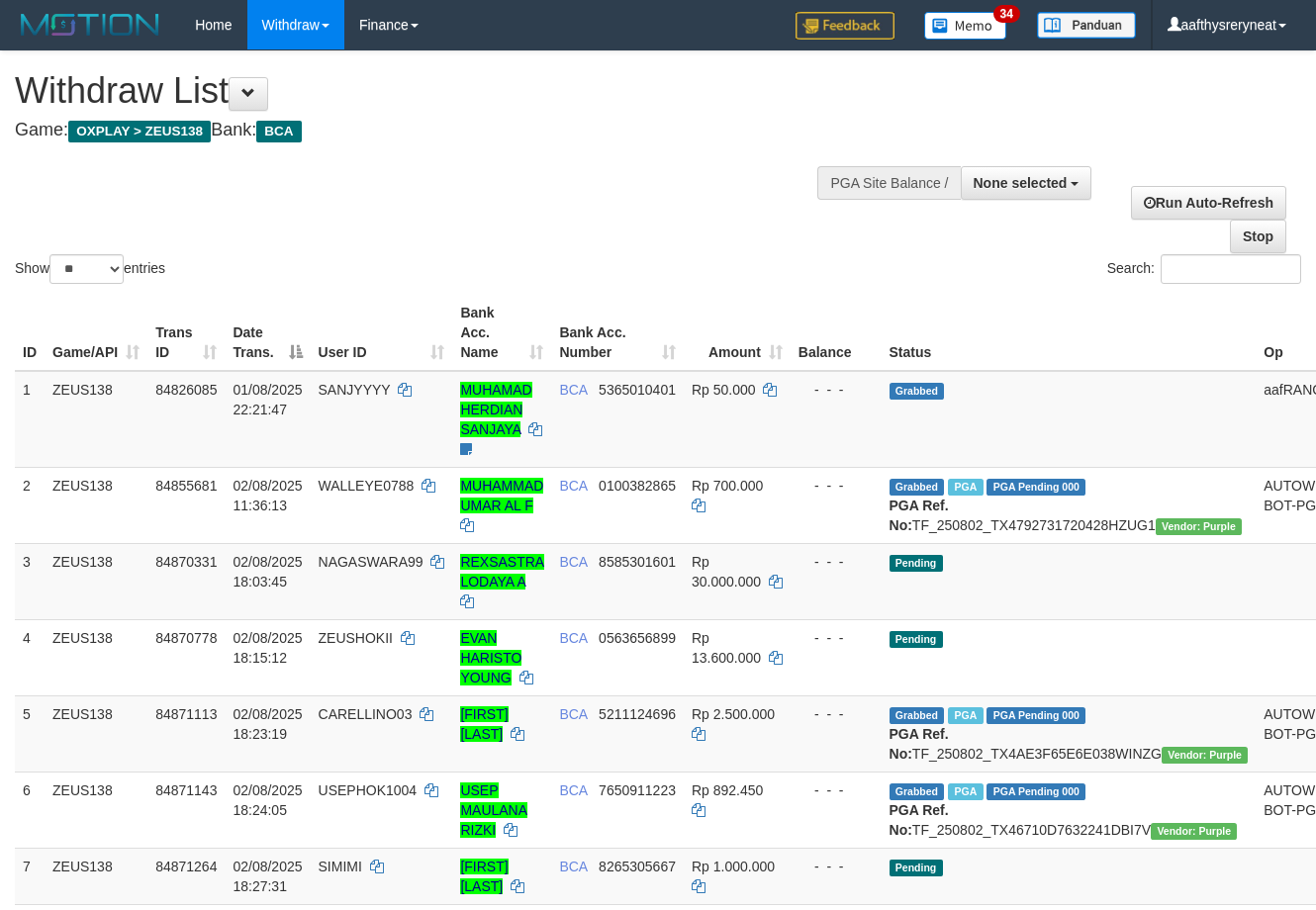 select 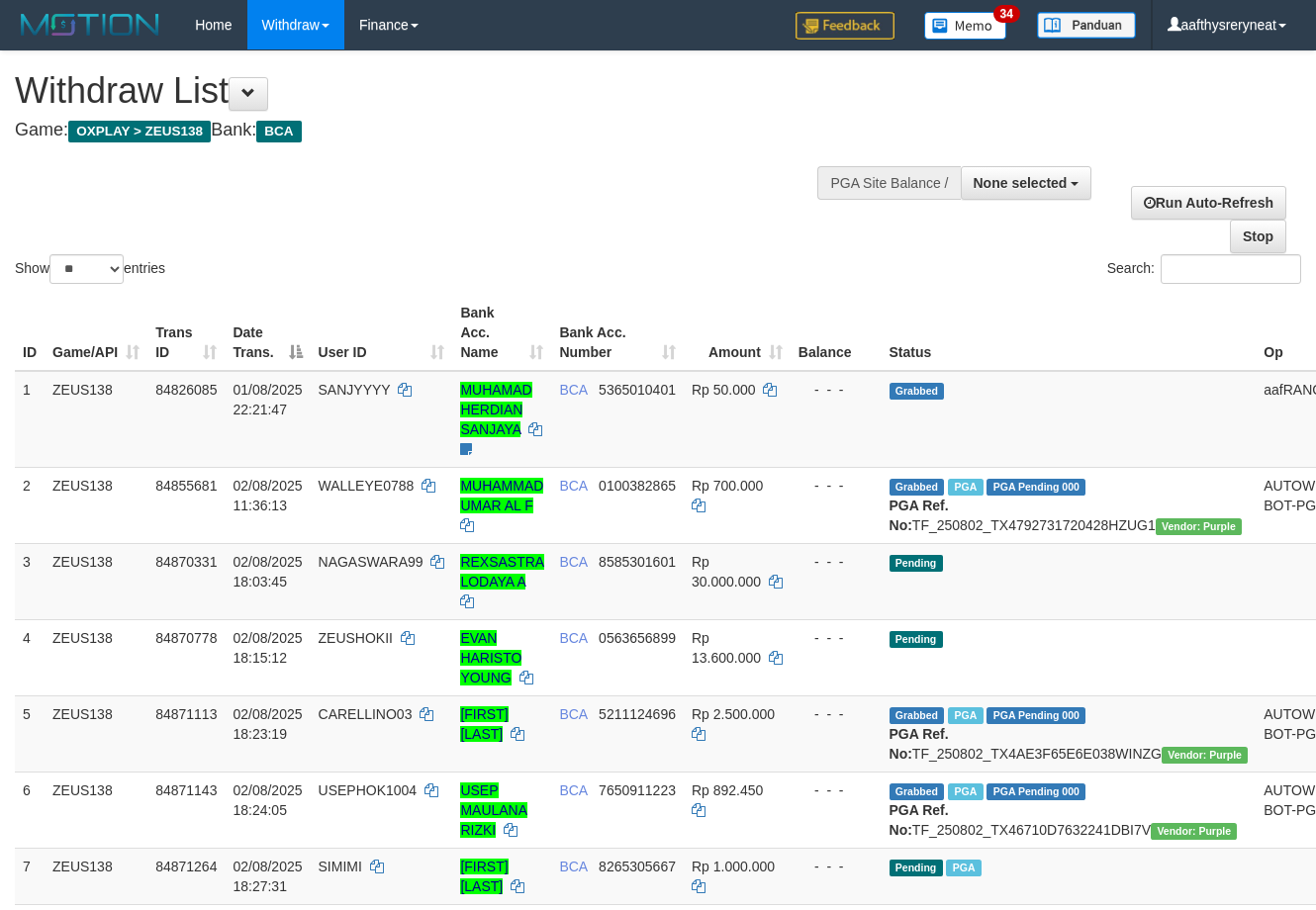select 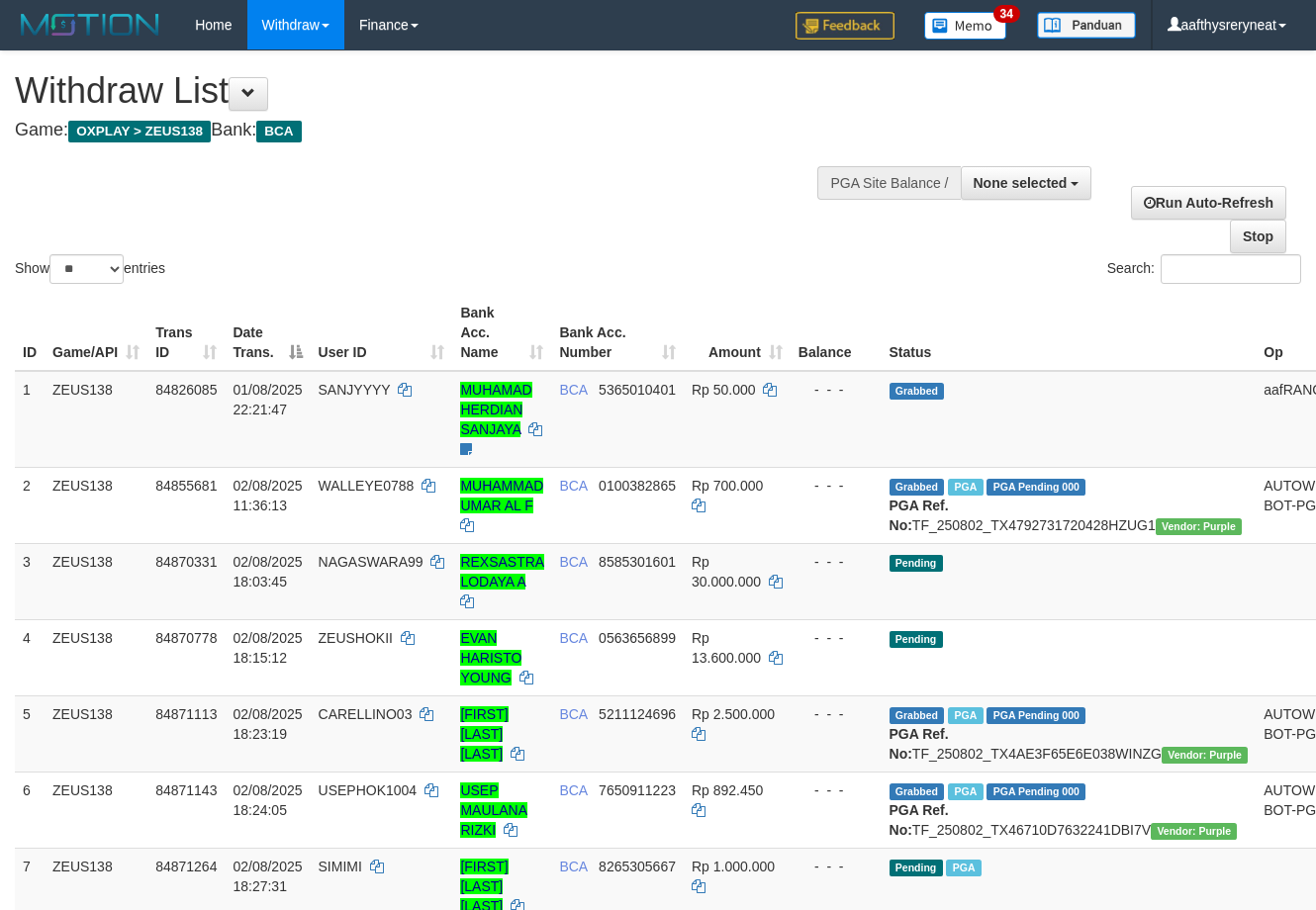 select 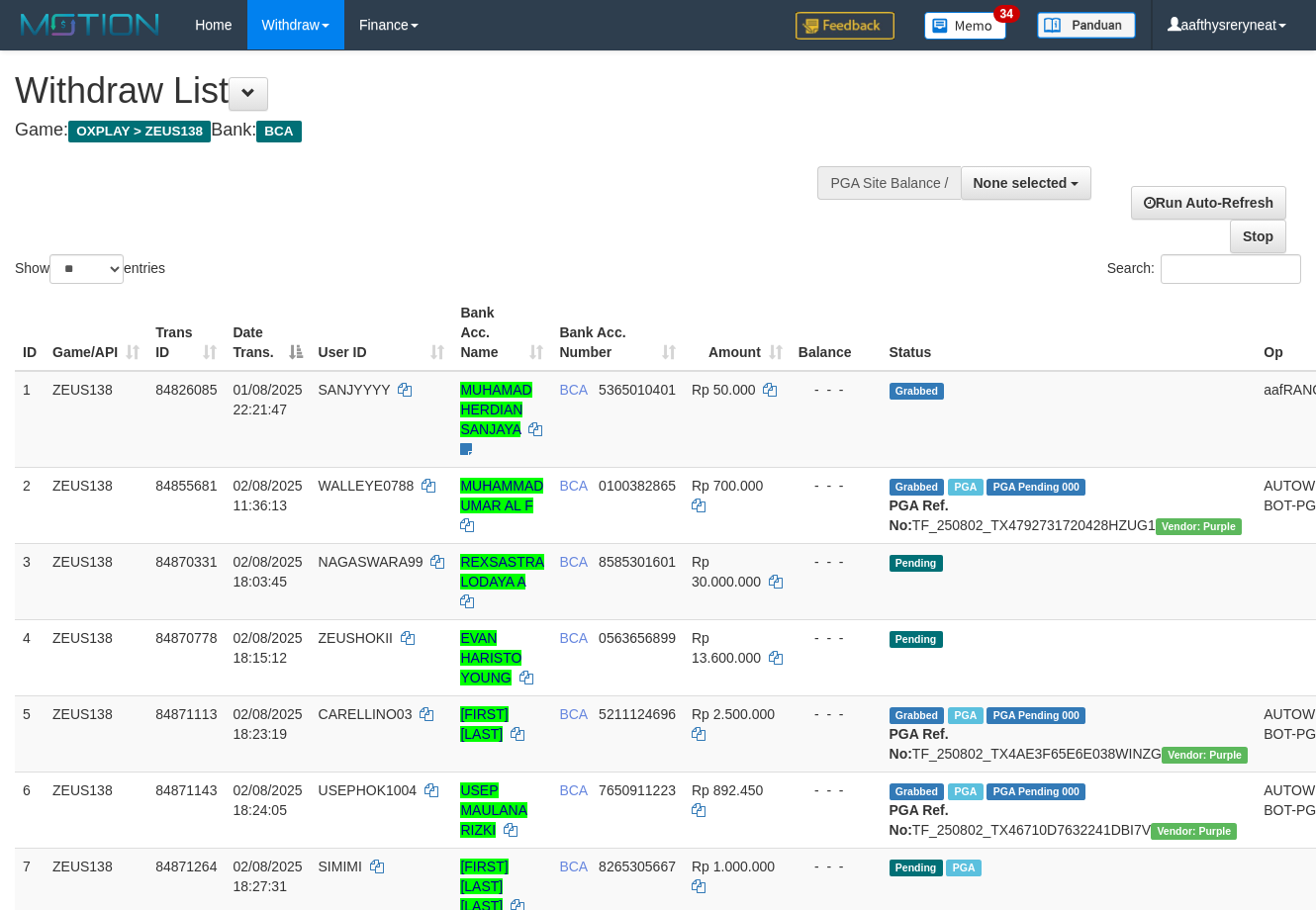 select 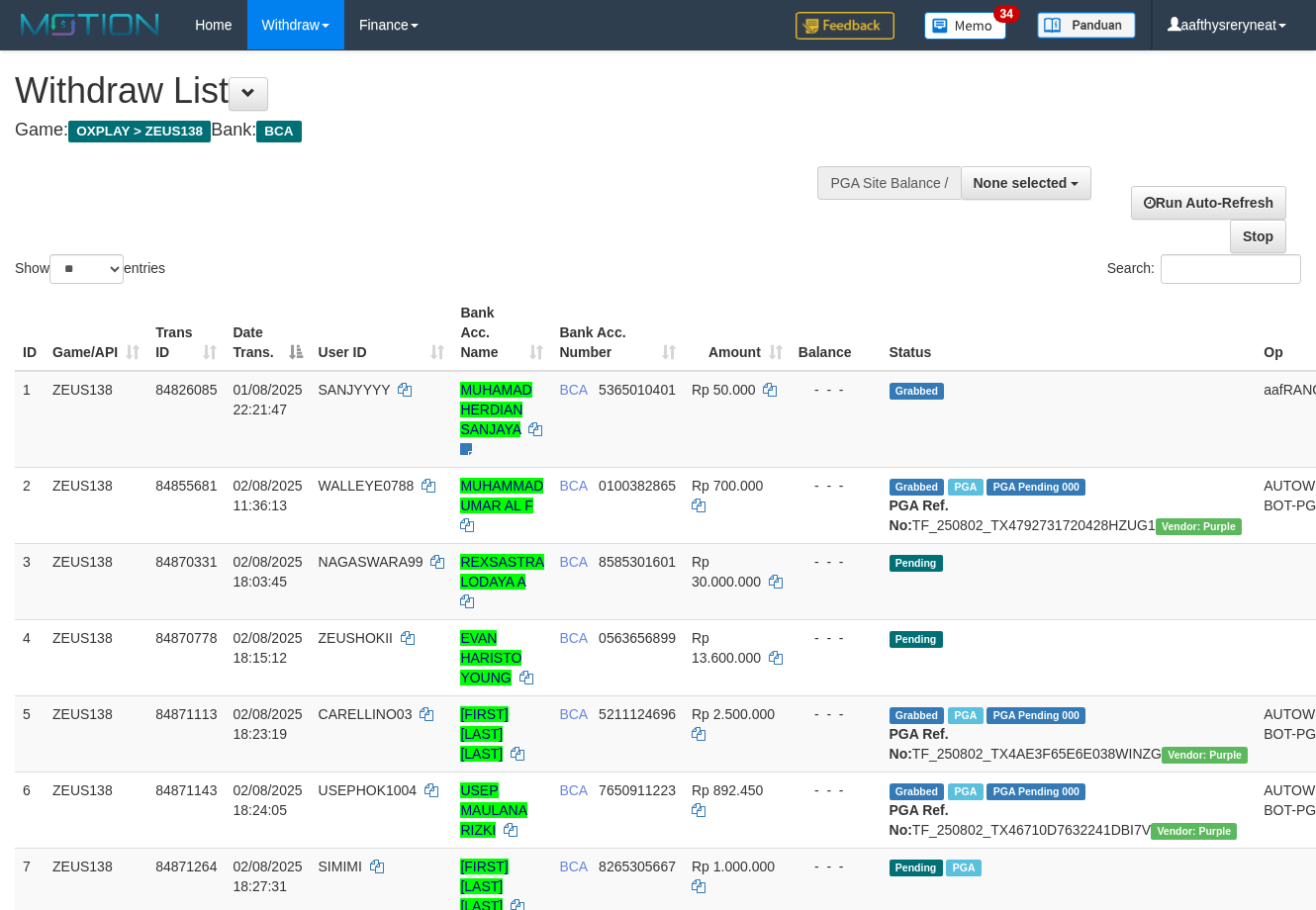 select 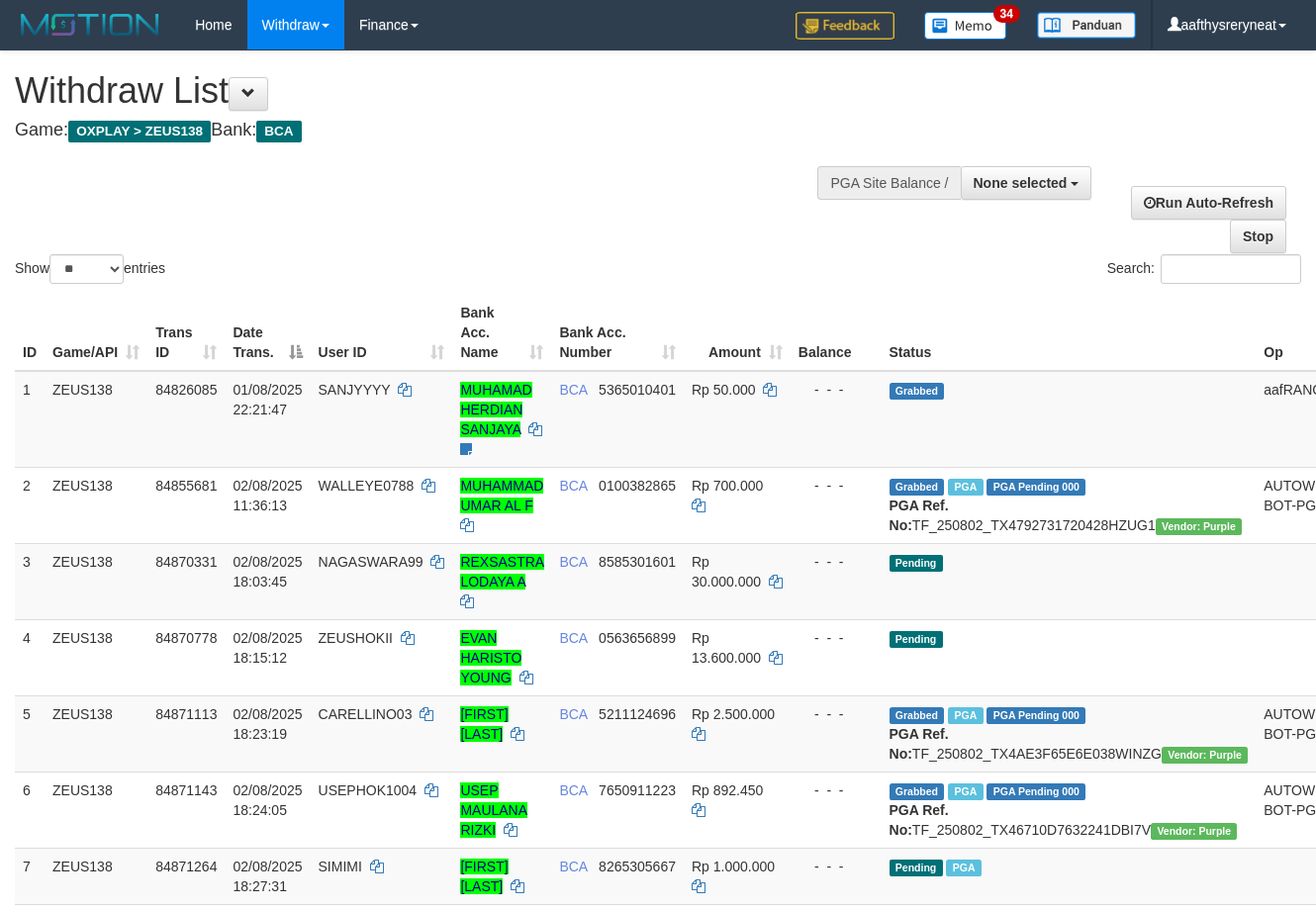 select 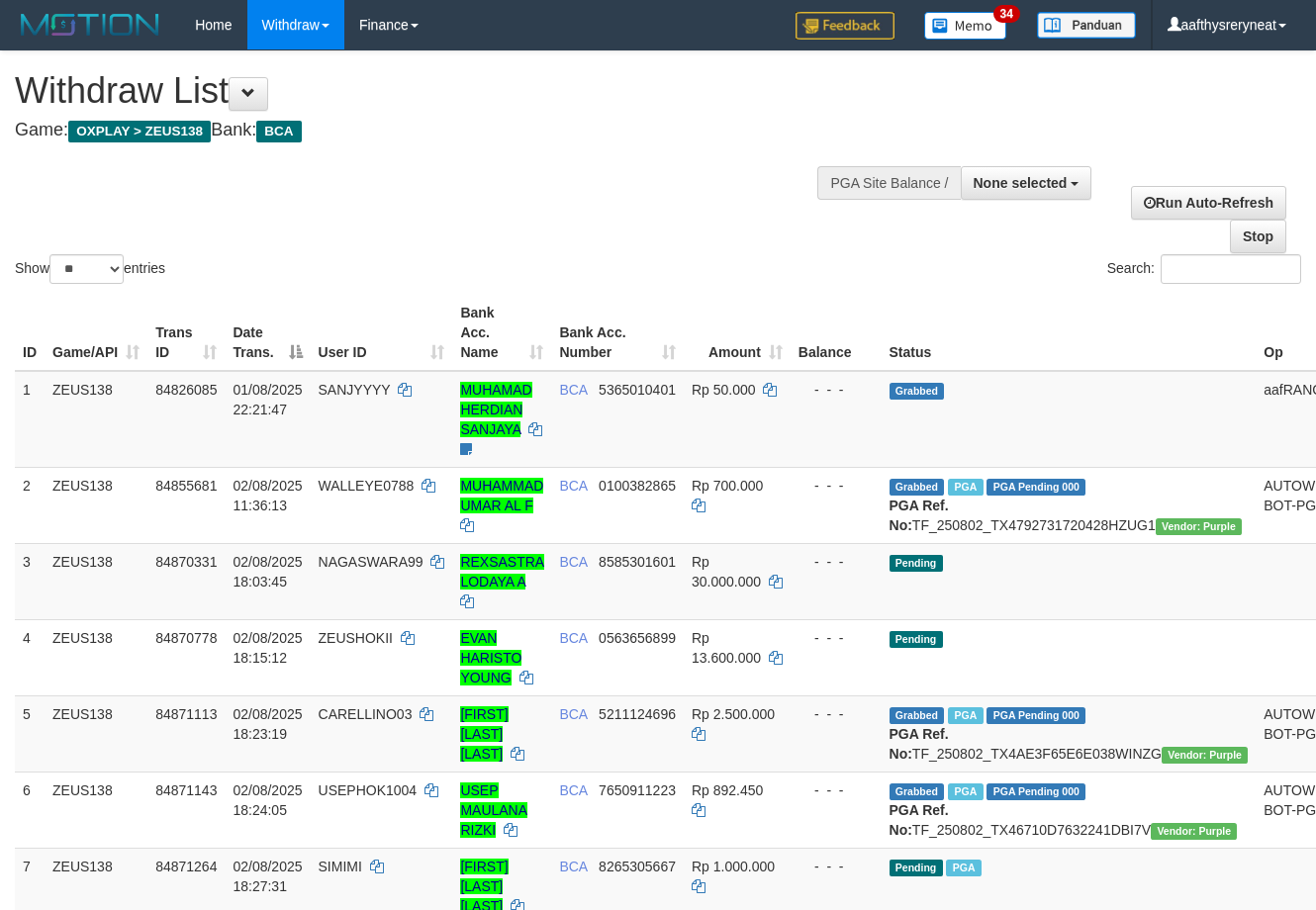 select 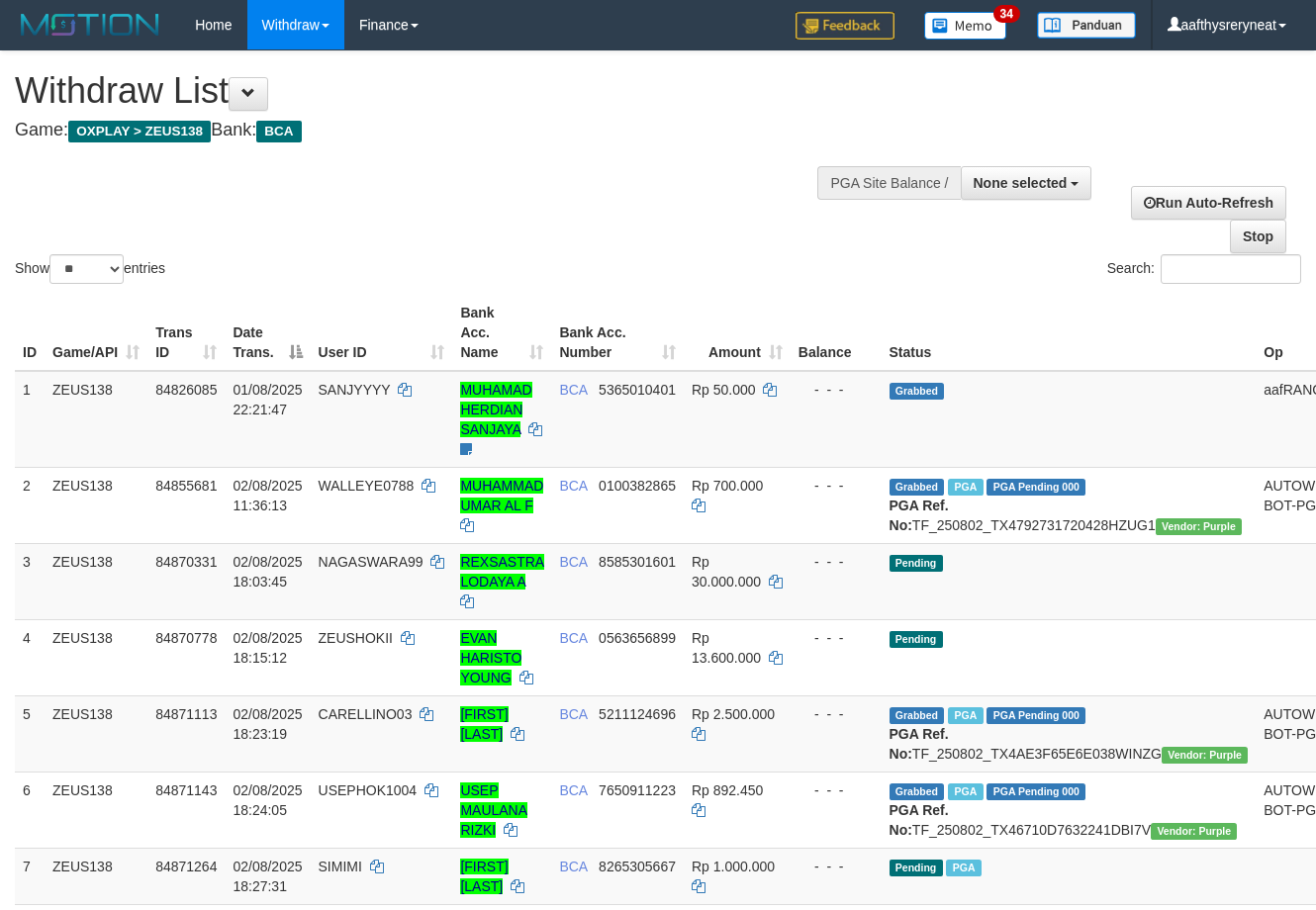 select 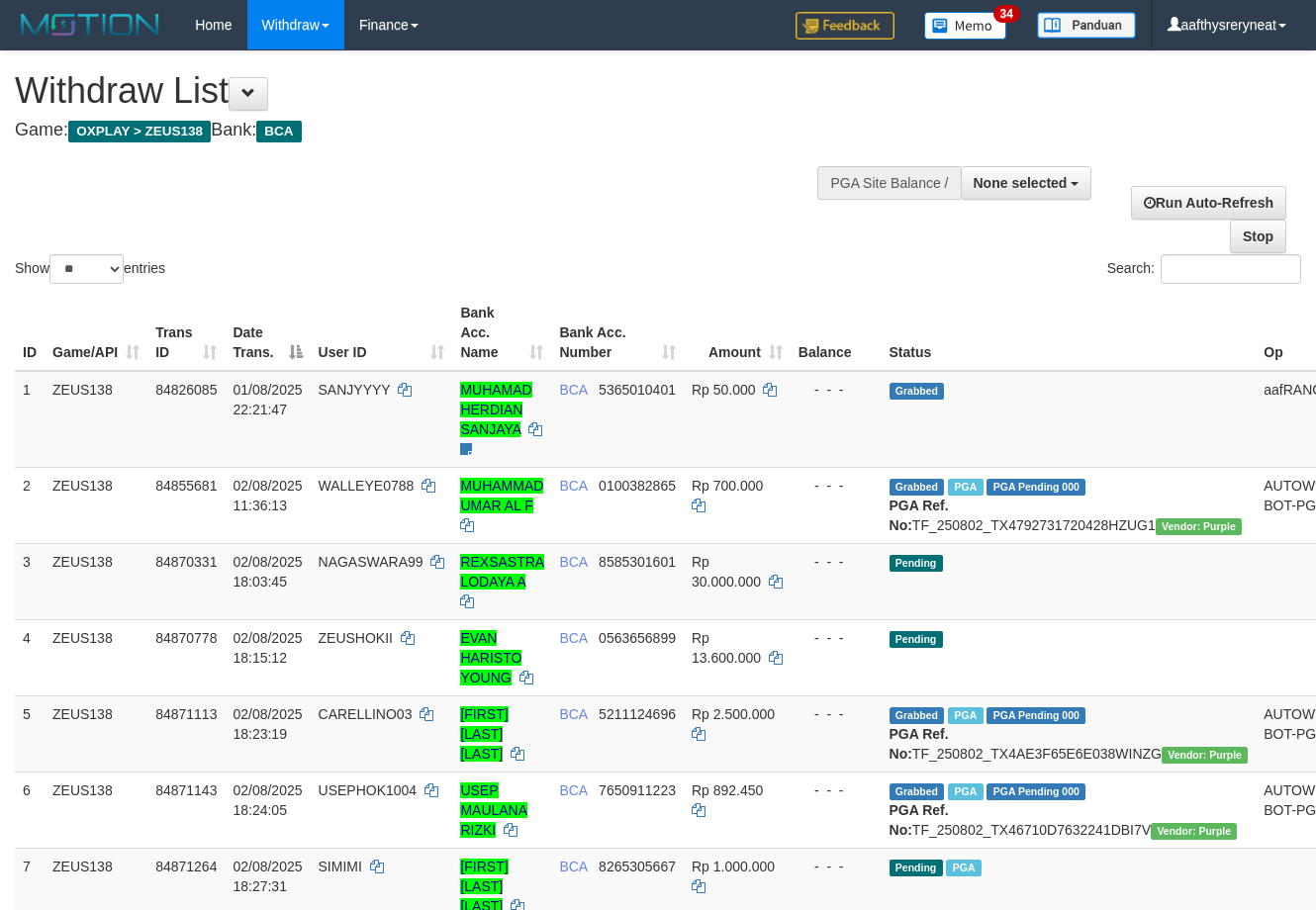 select 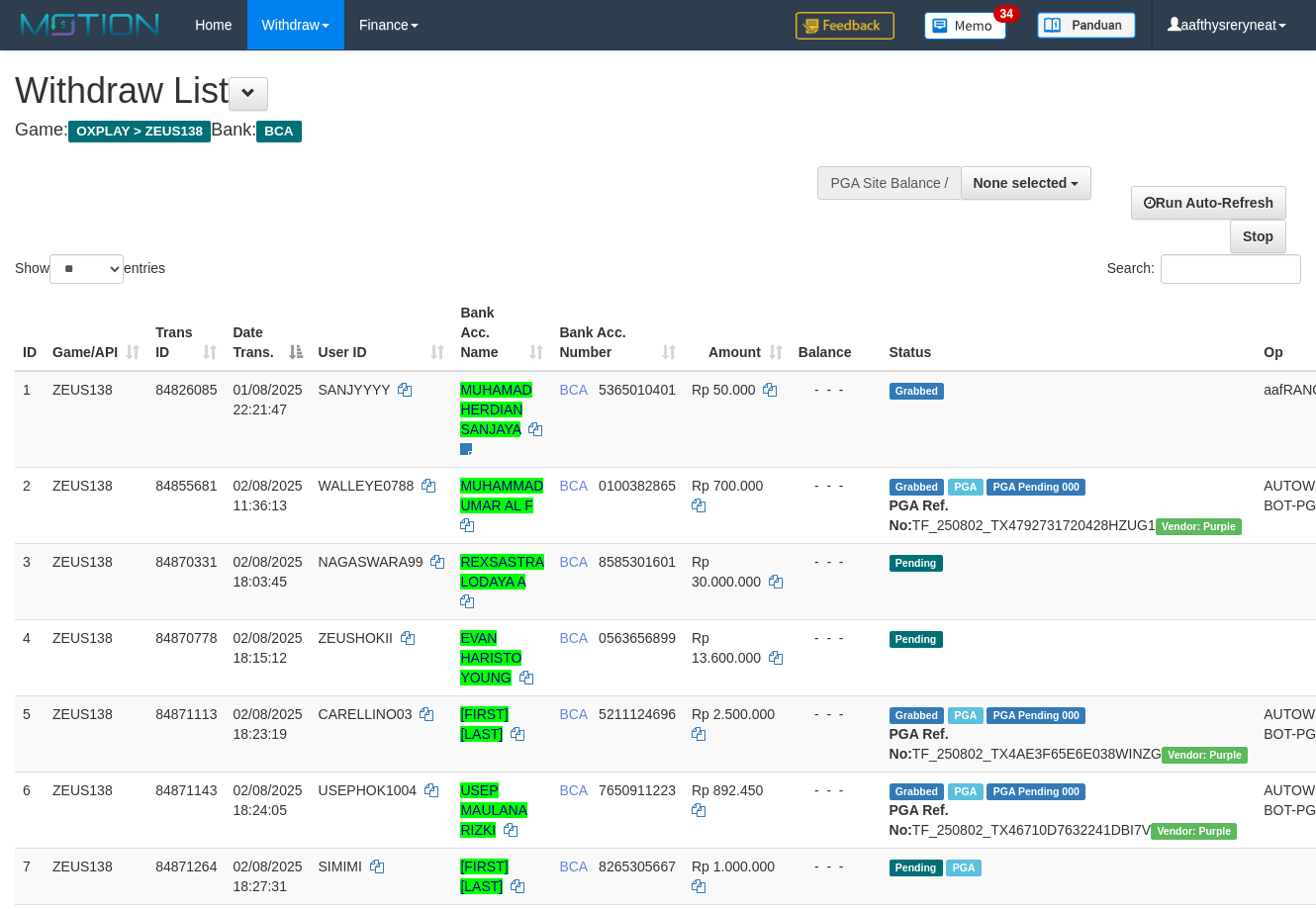 select 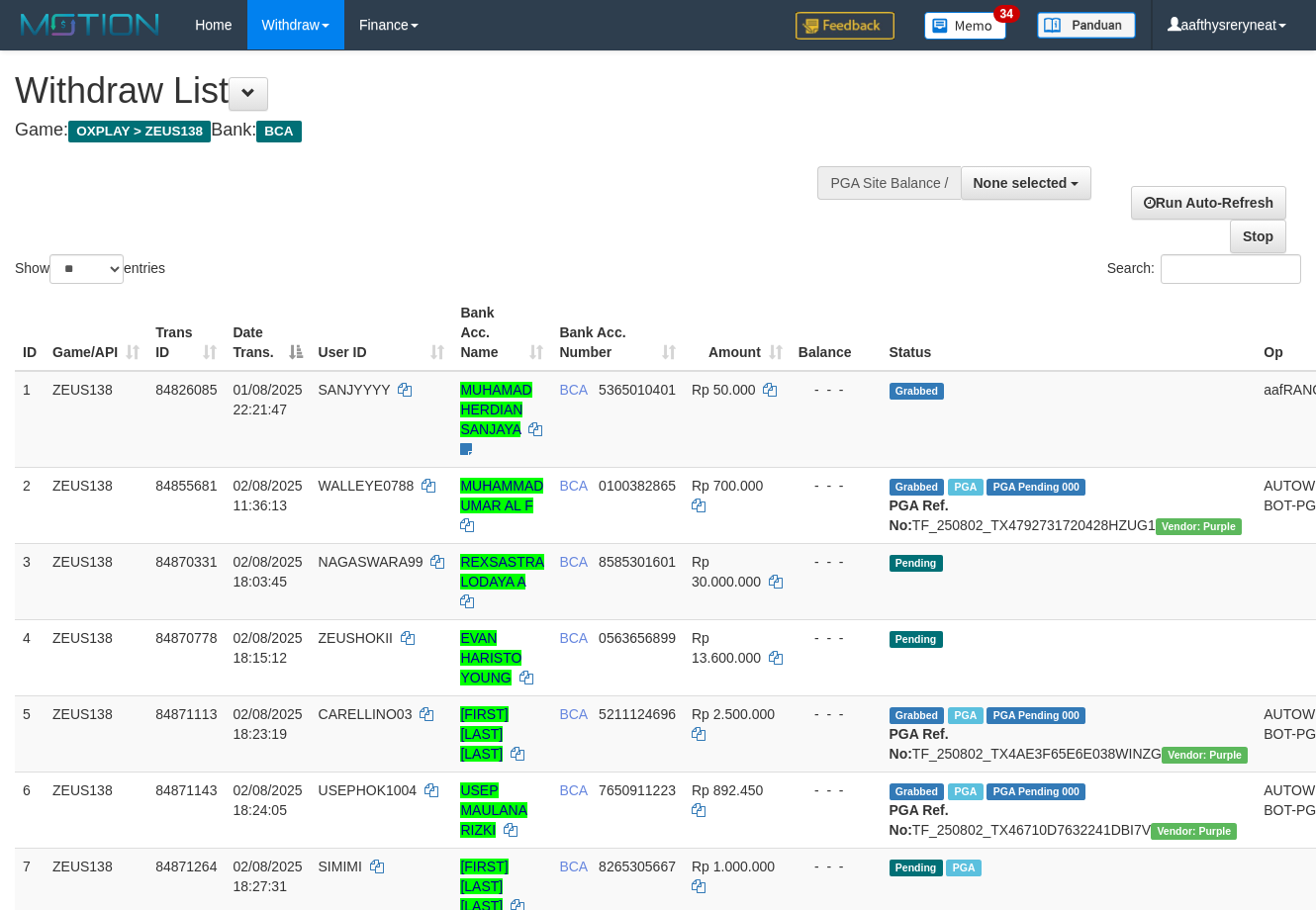 select 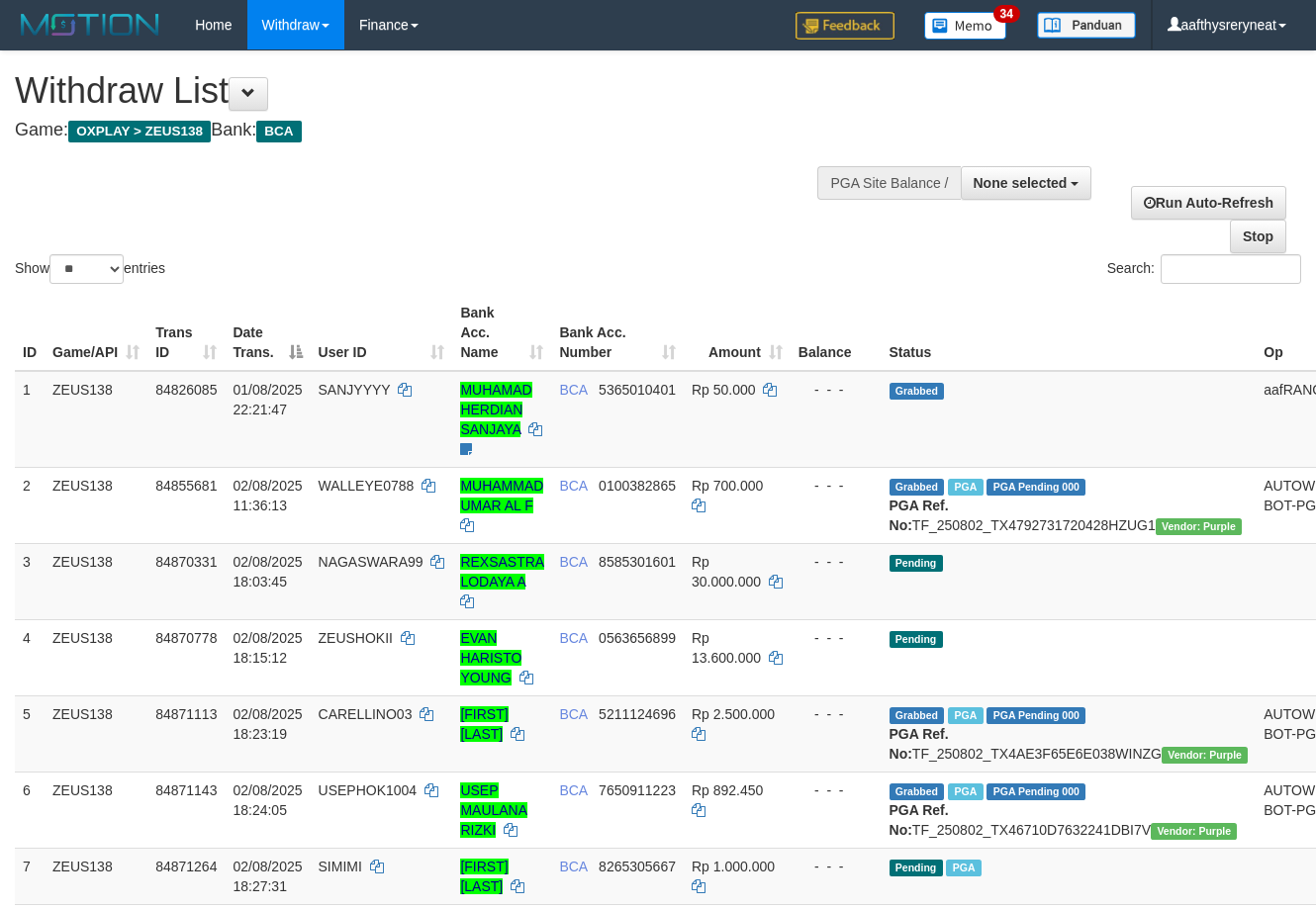 select 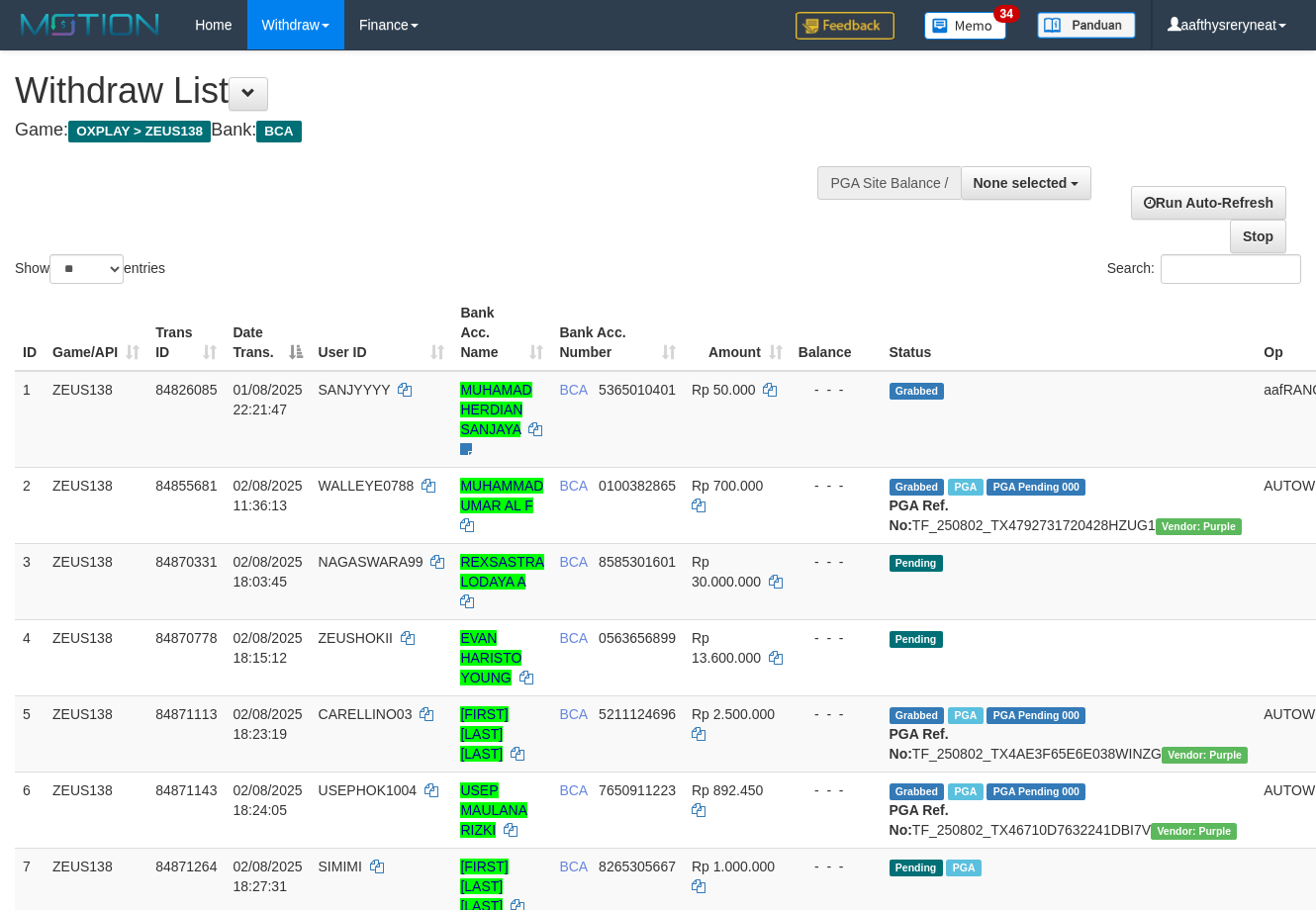 select 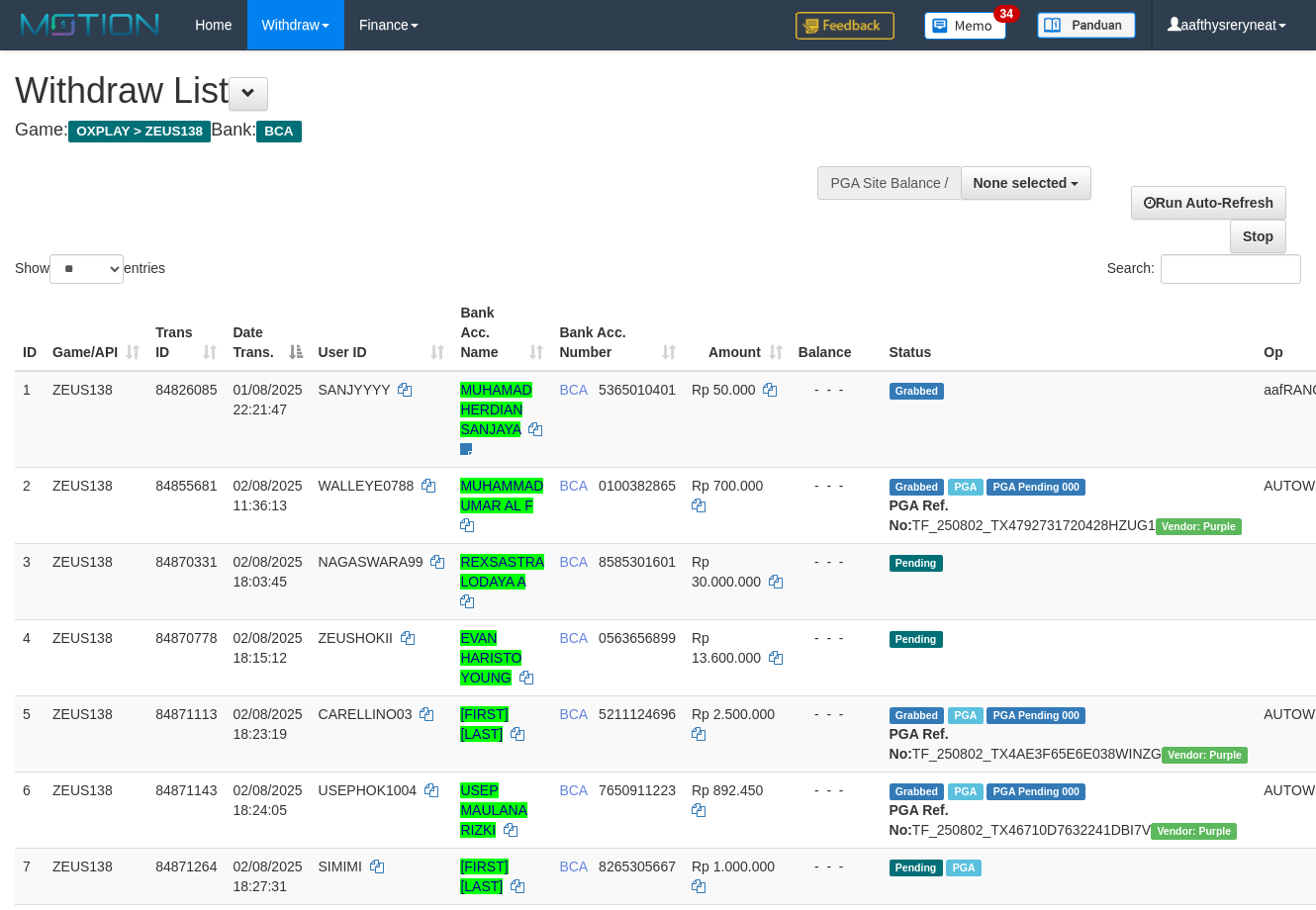 select 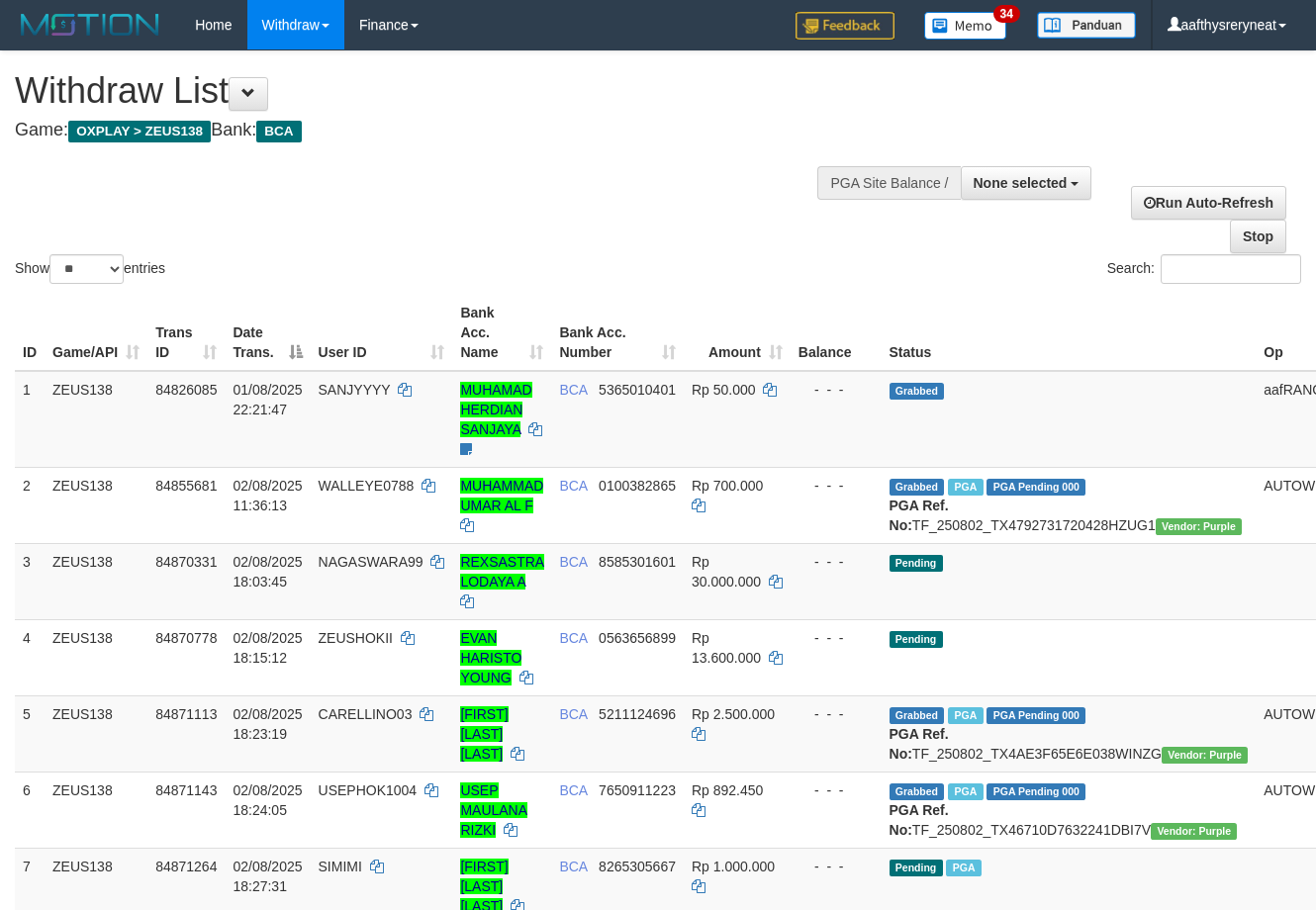 select 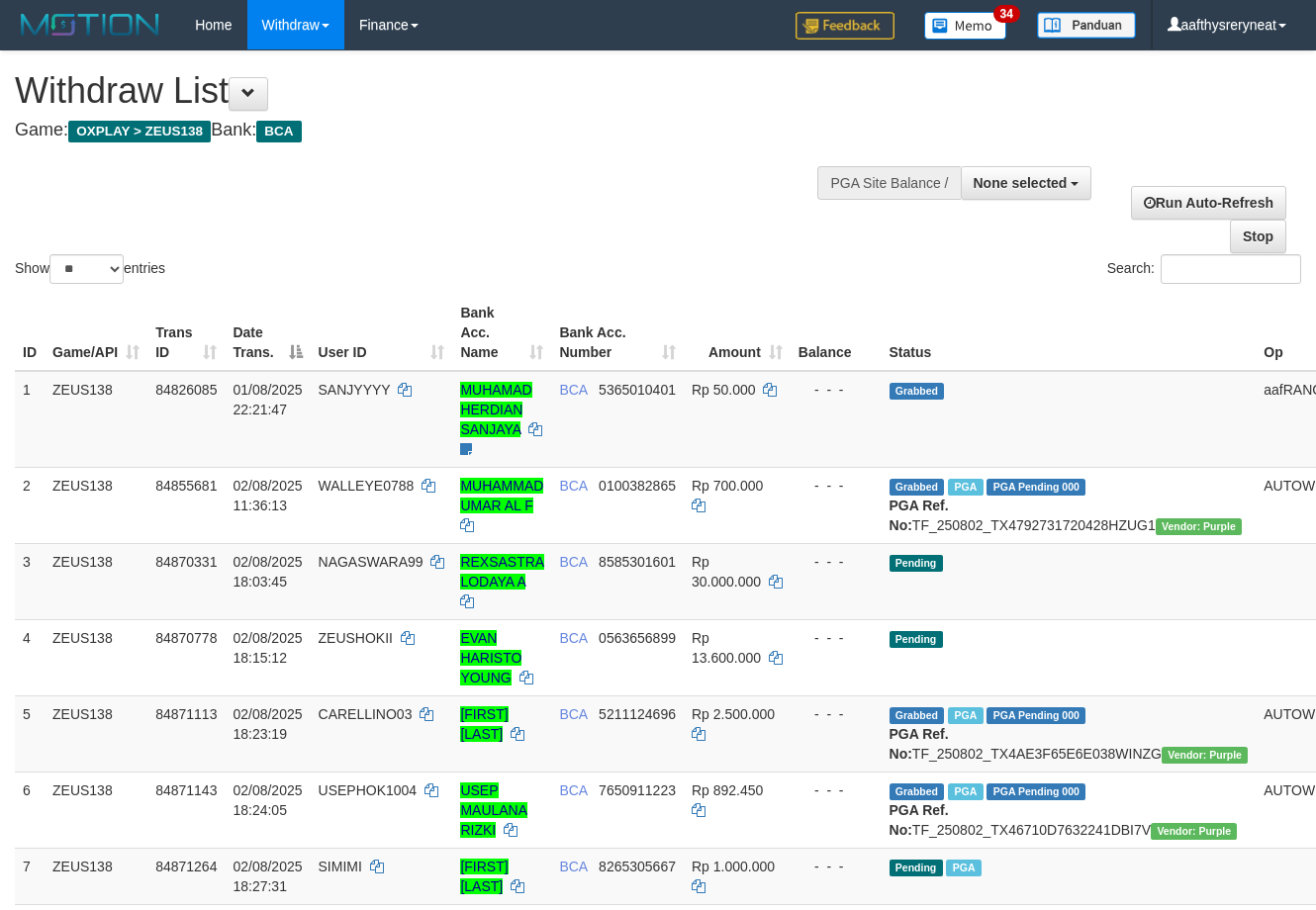 select 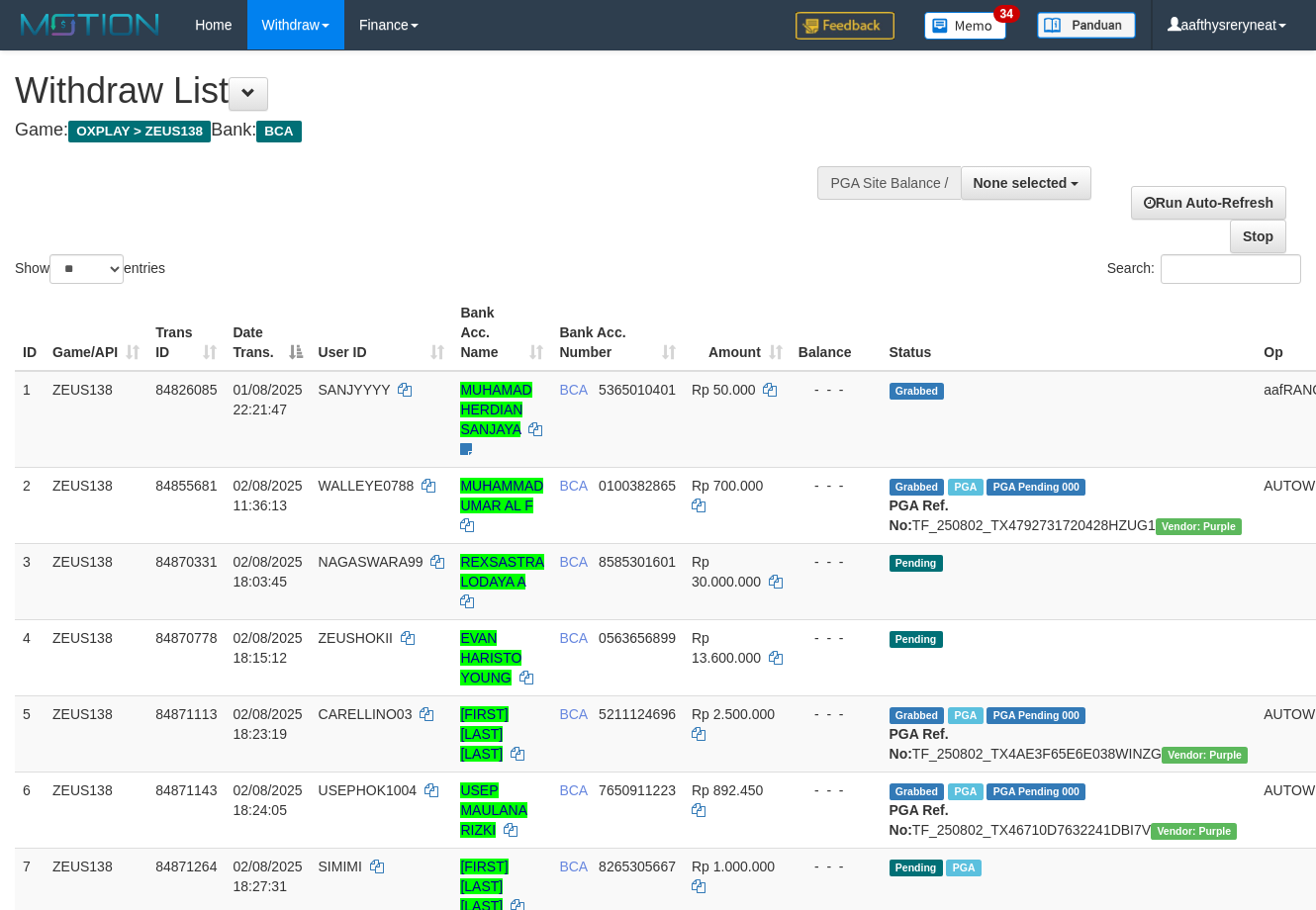 select 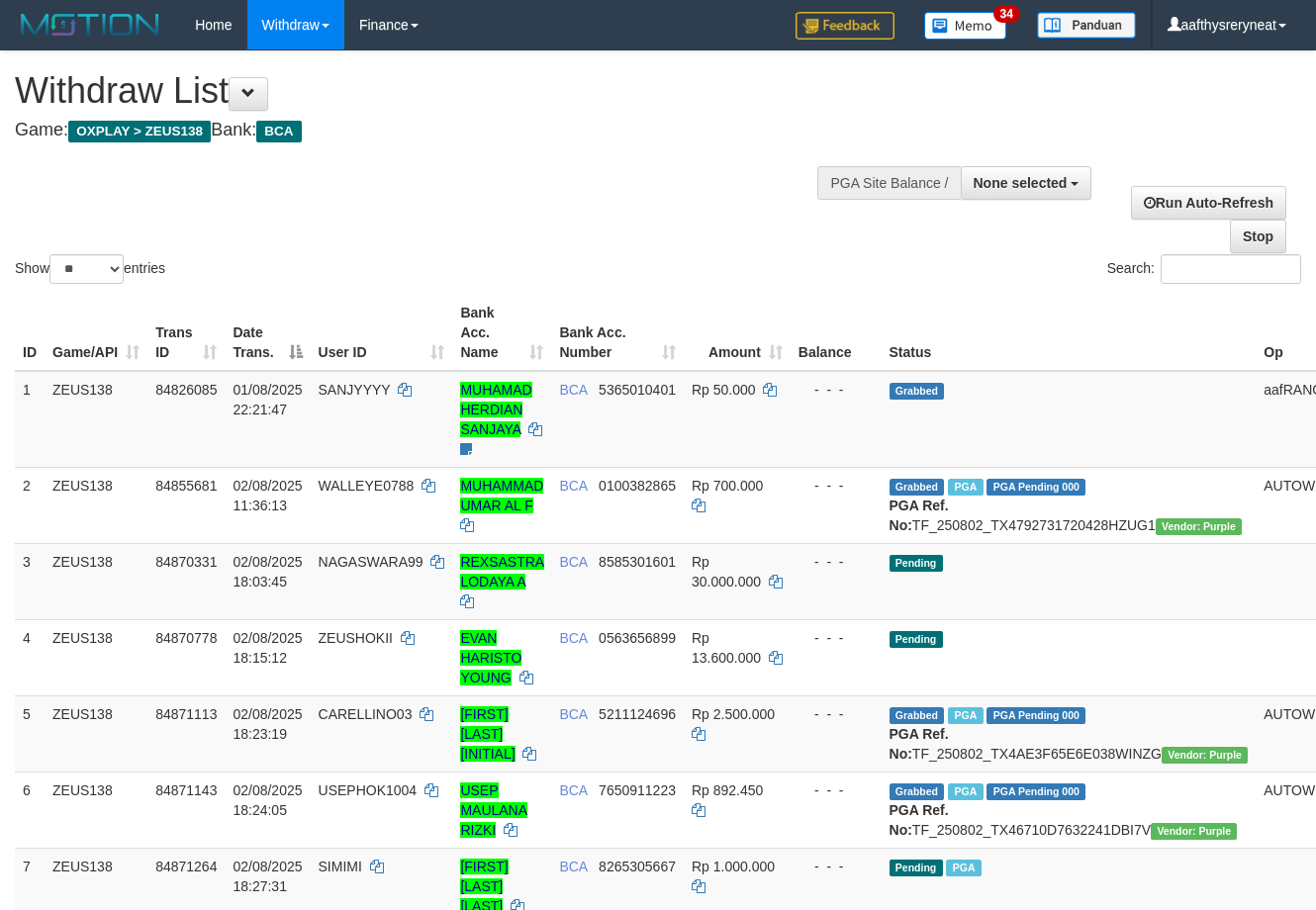 select 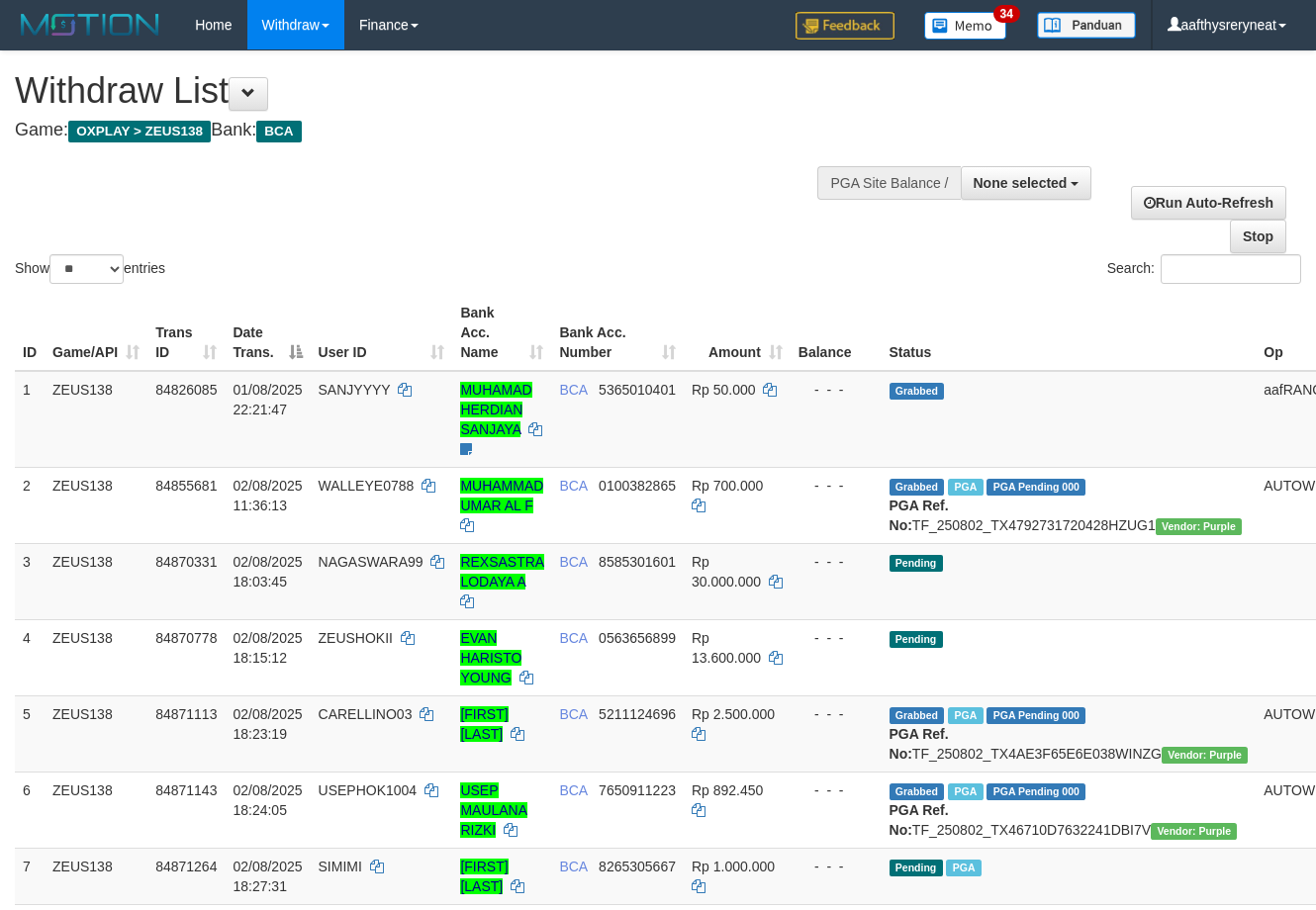 select 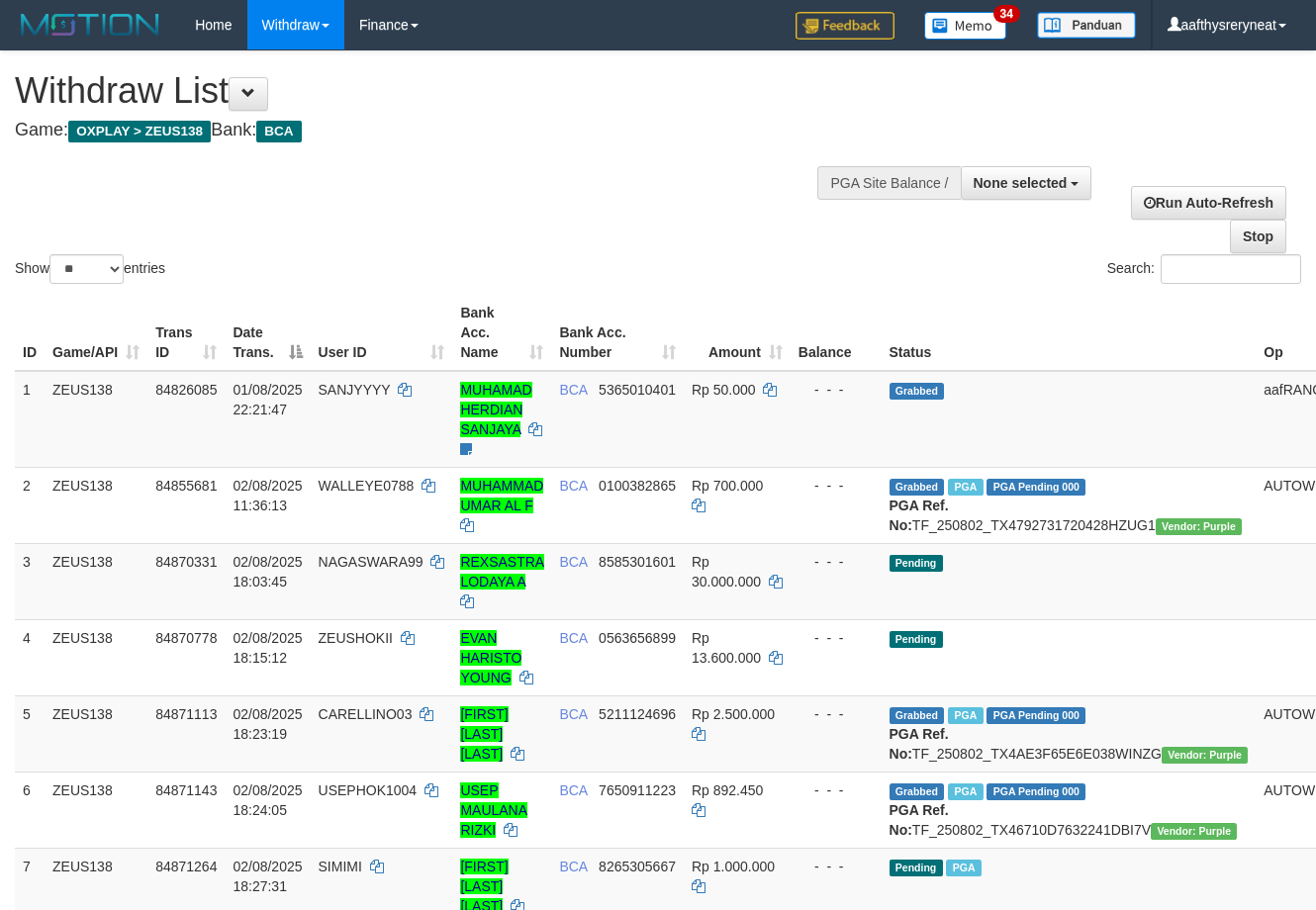 select 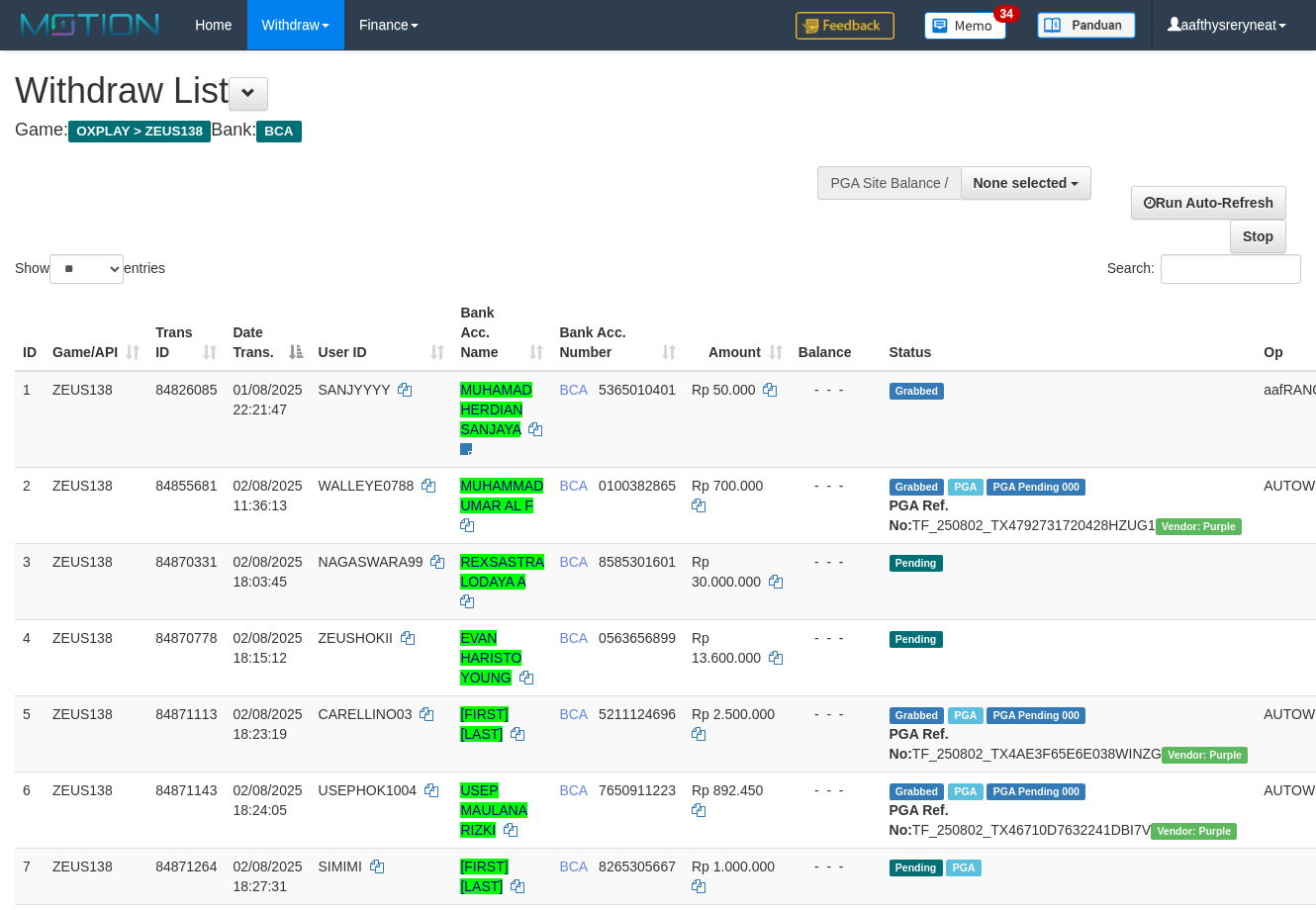 select 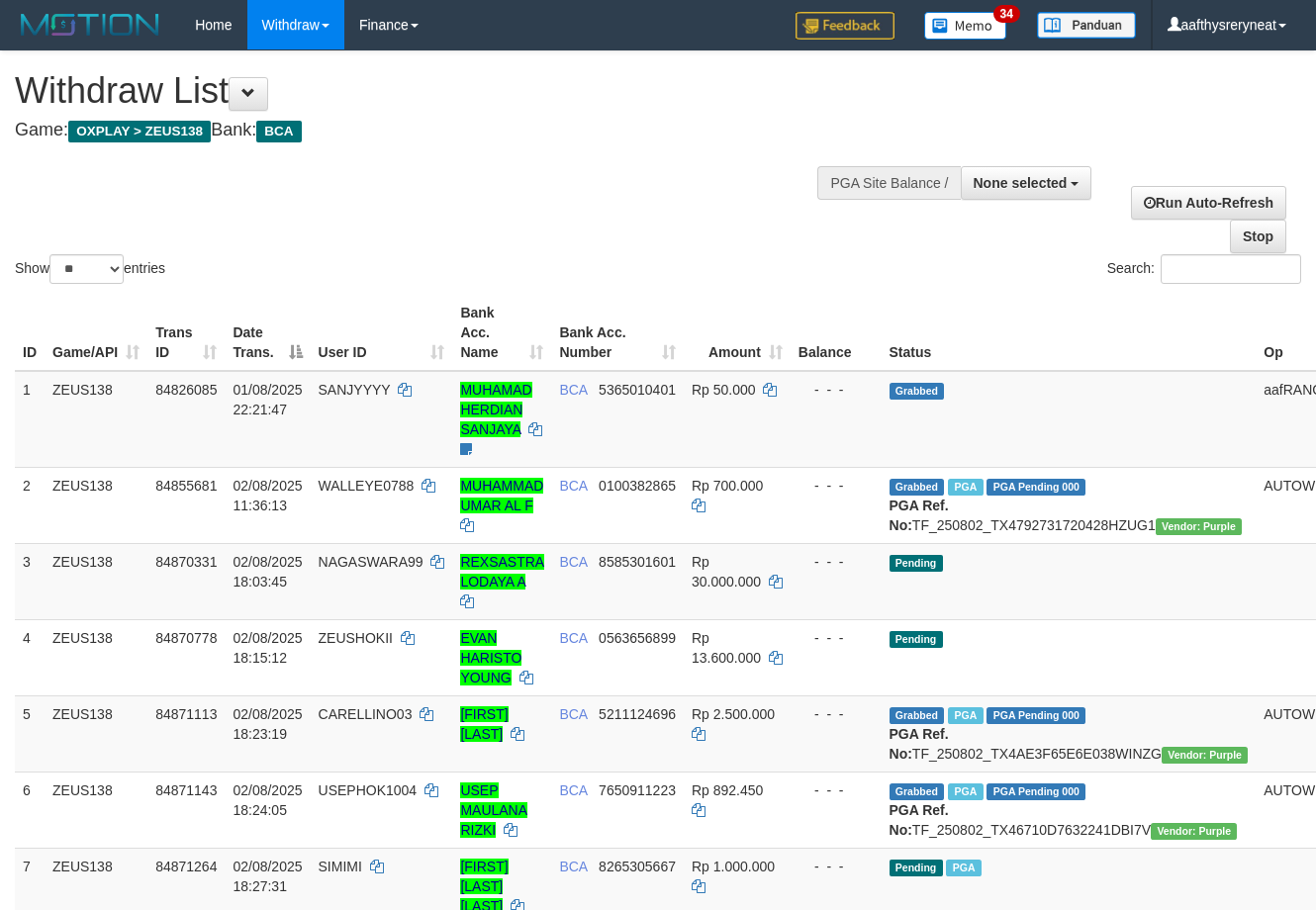 select 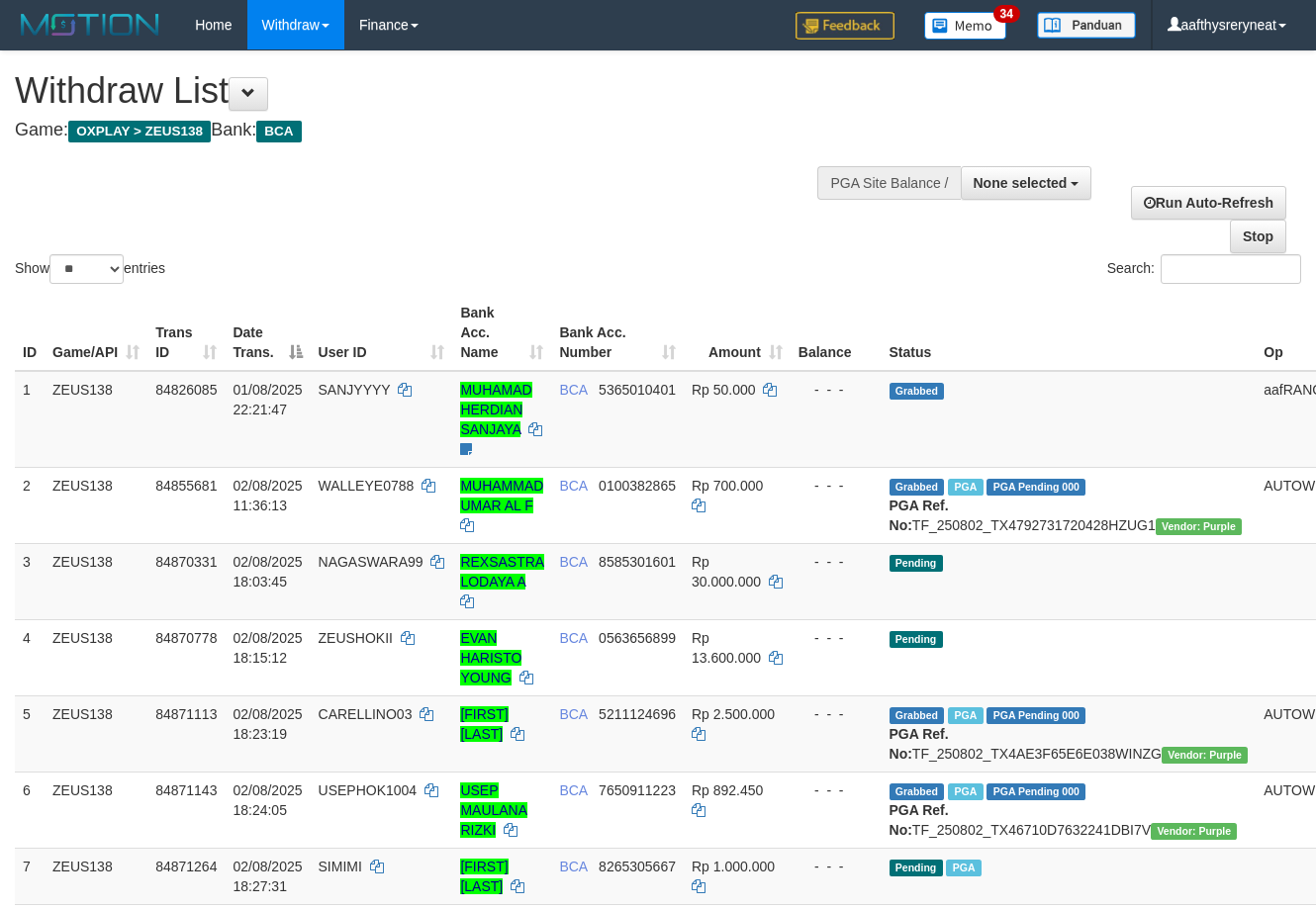 select 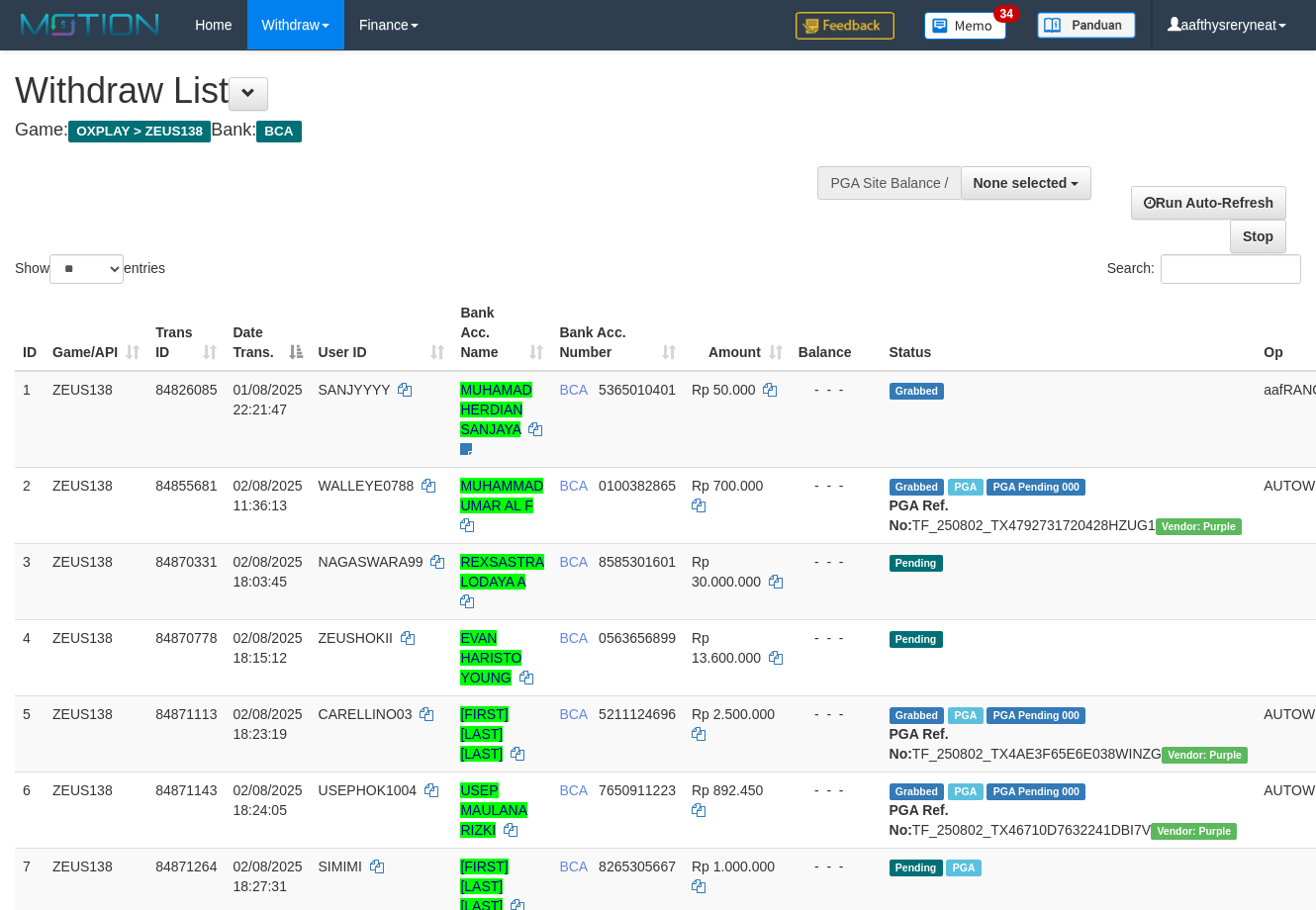 select 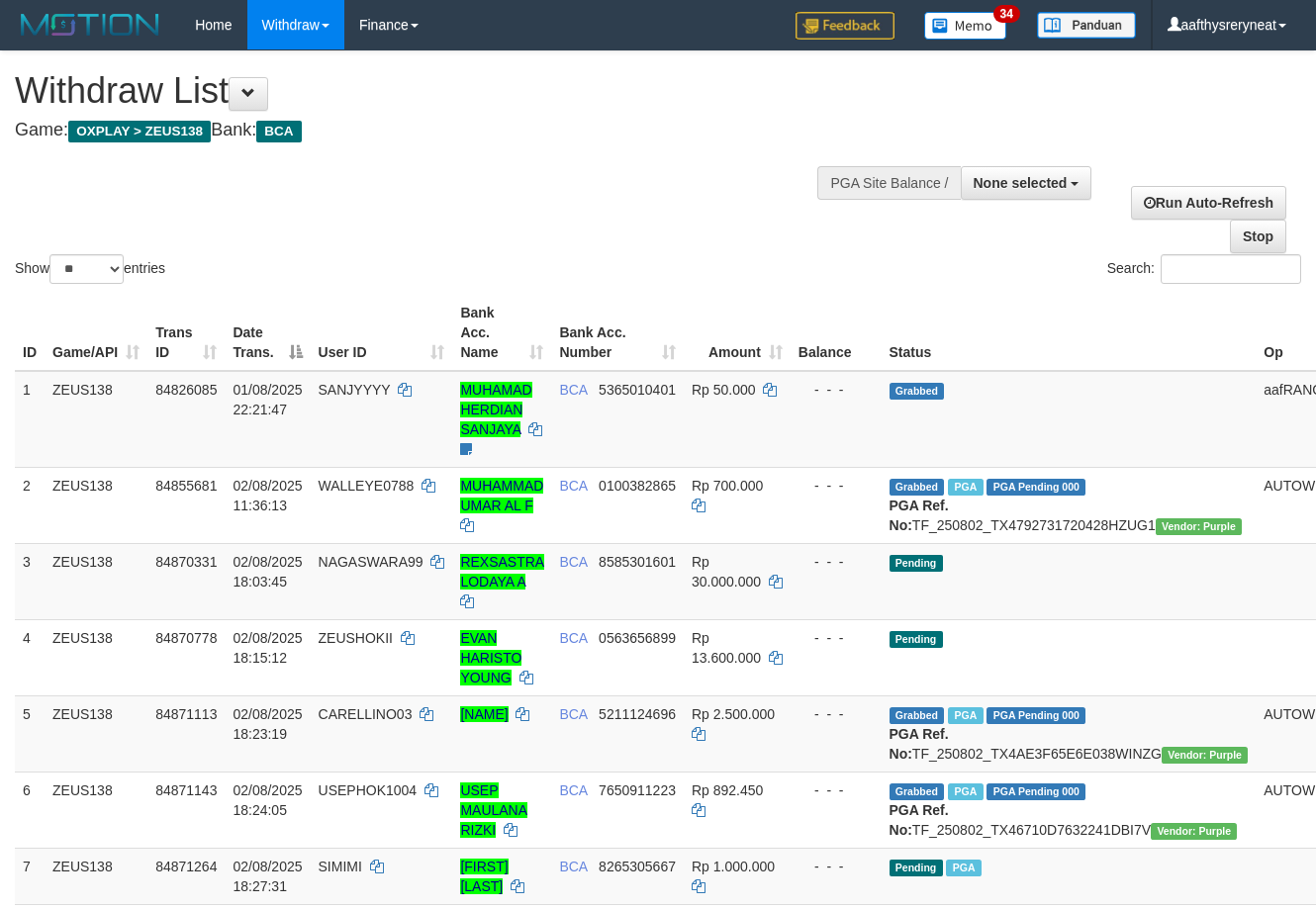 select 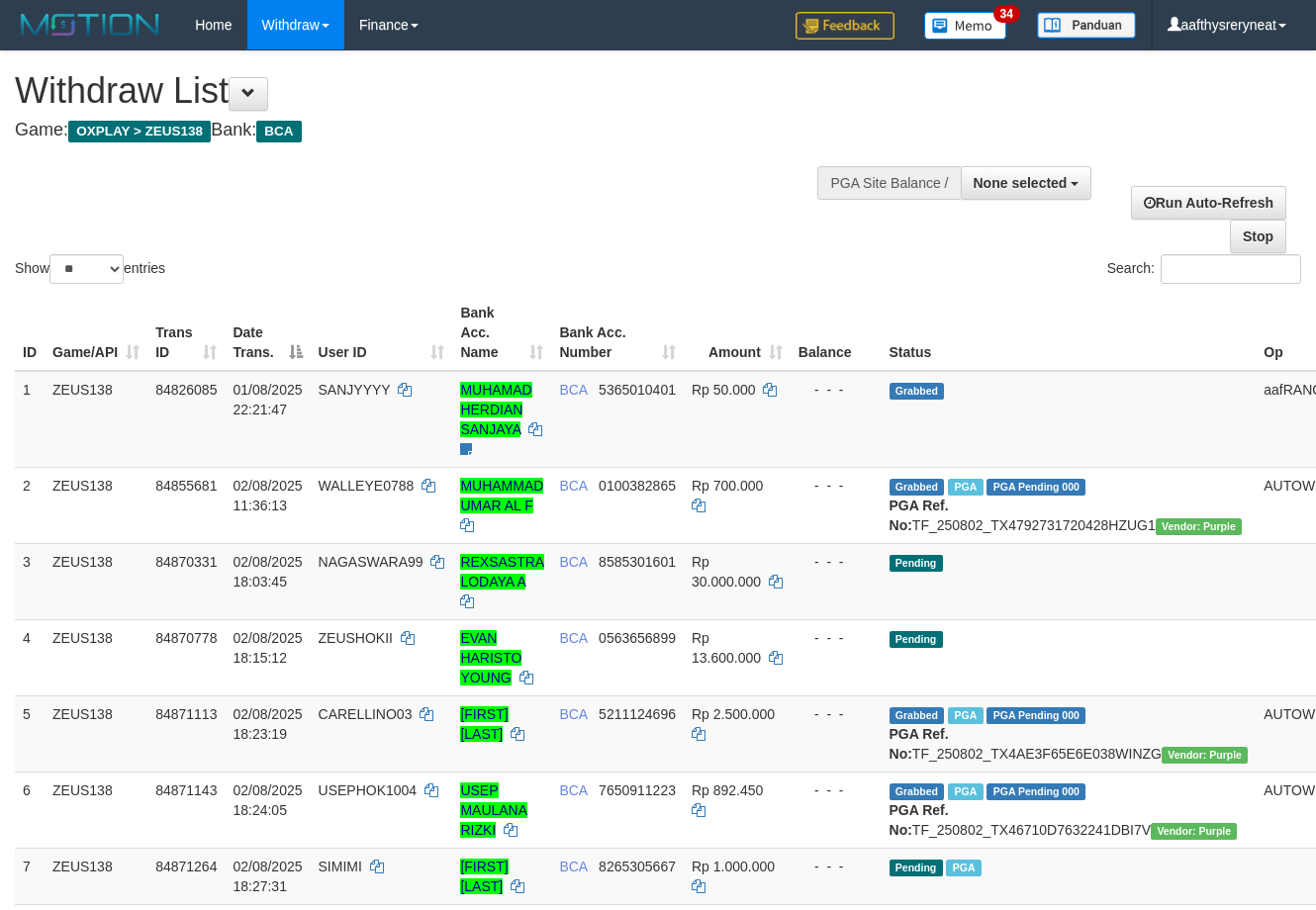 select 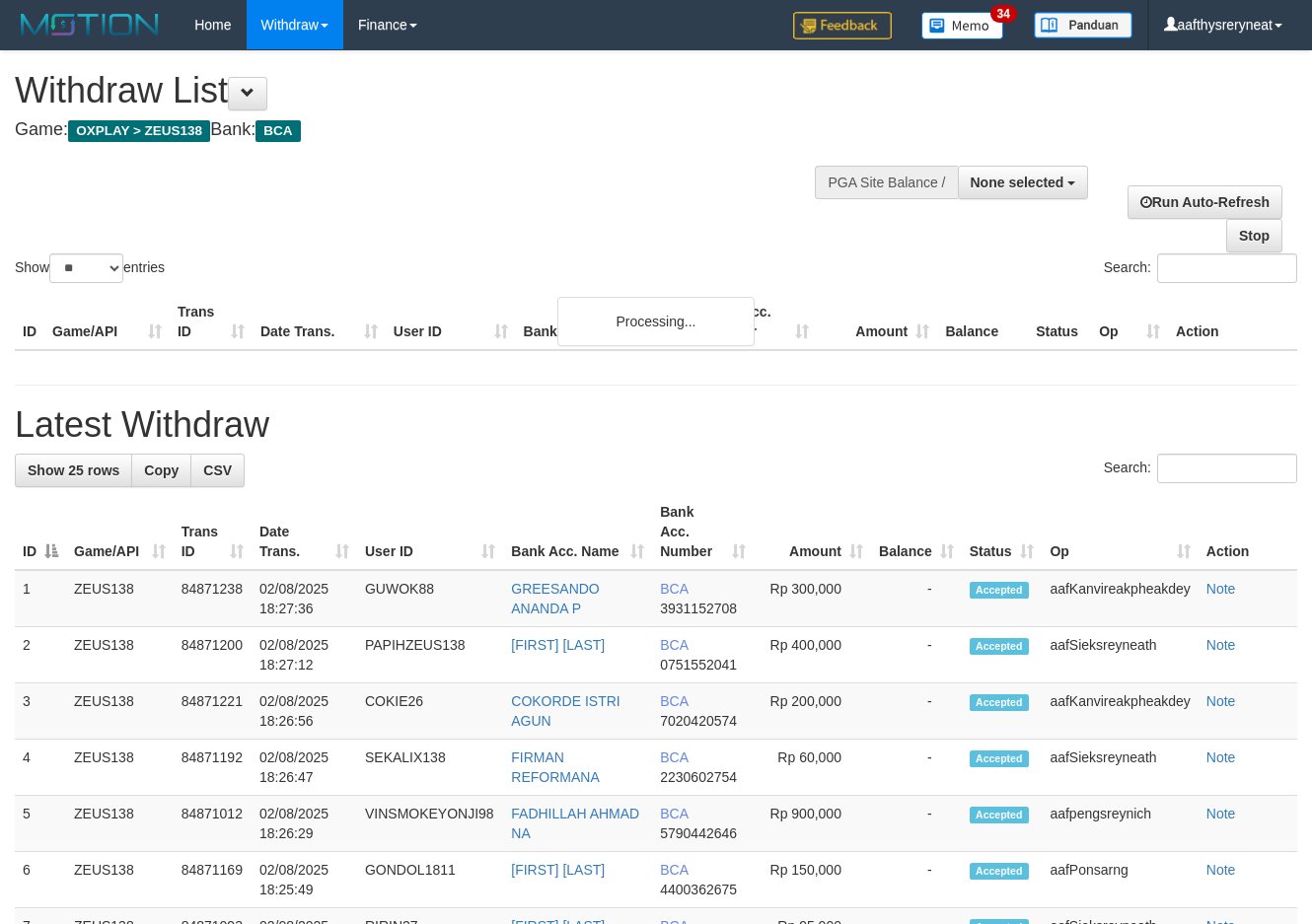 select 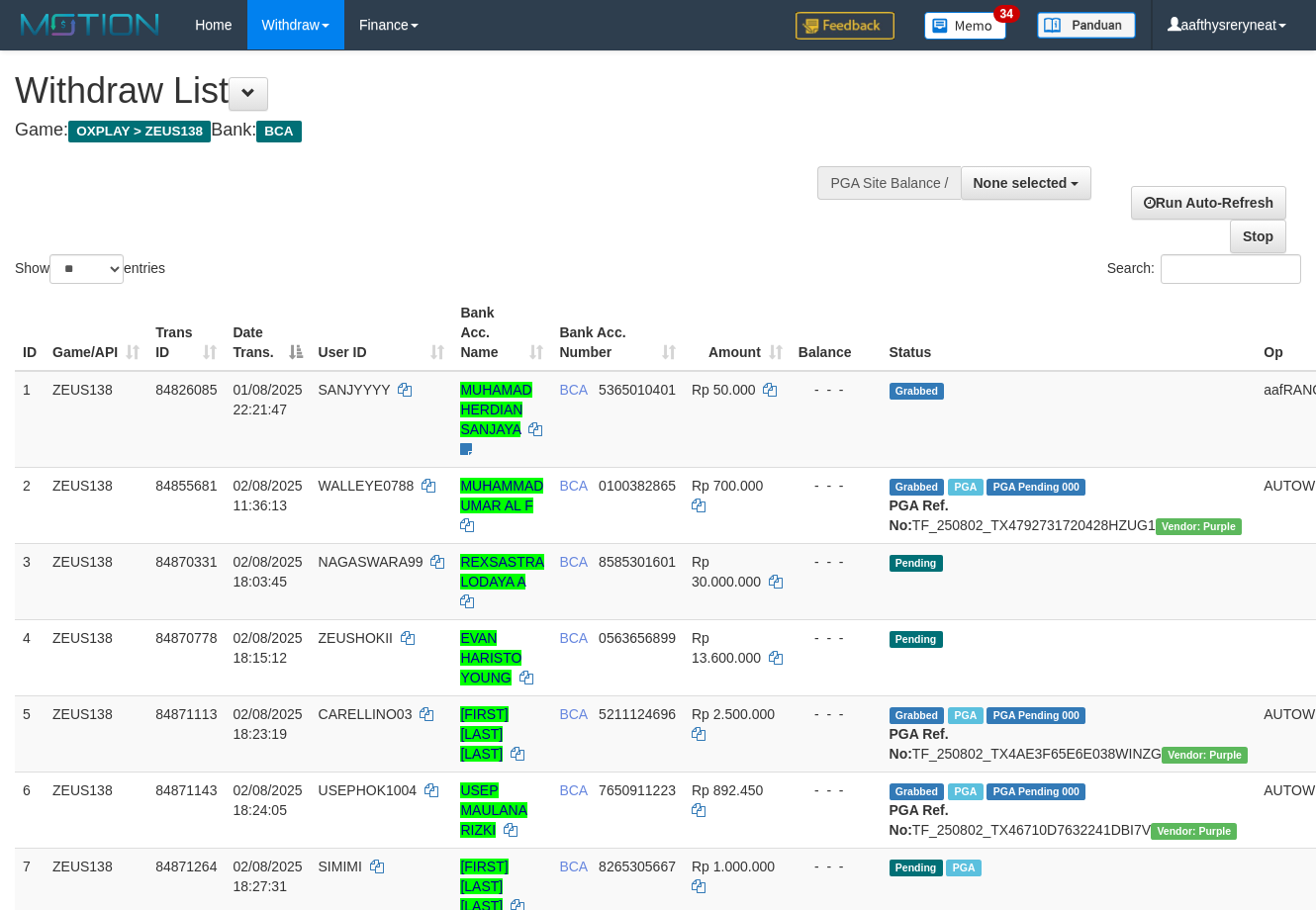 select 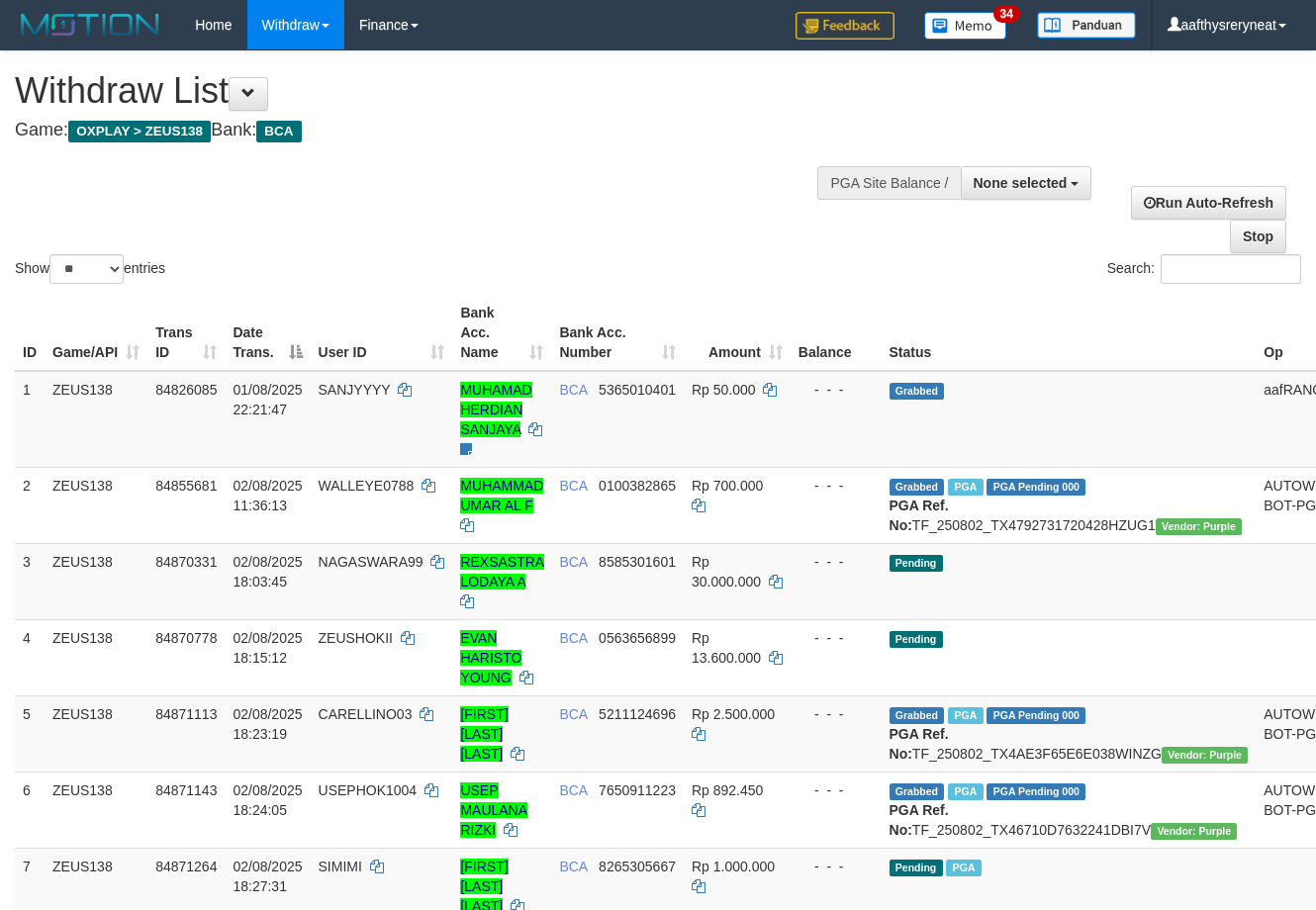 select 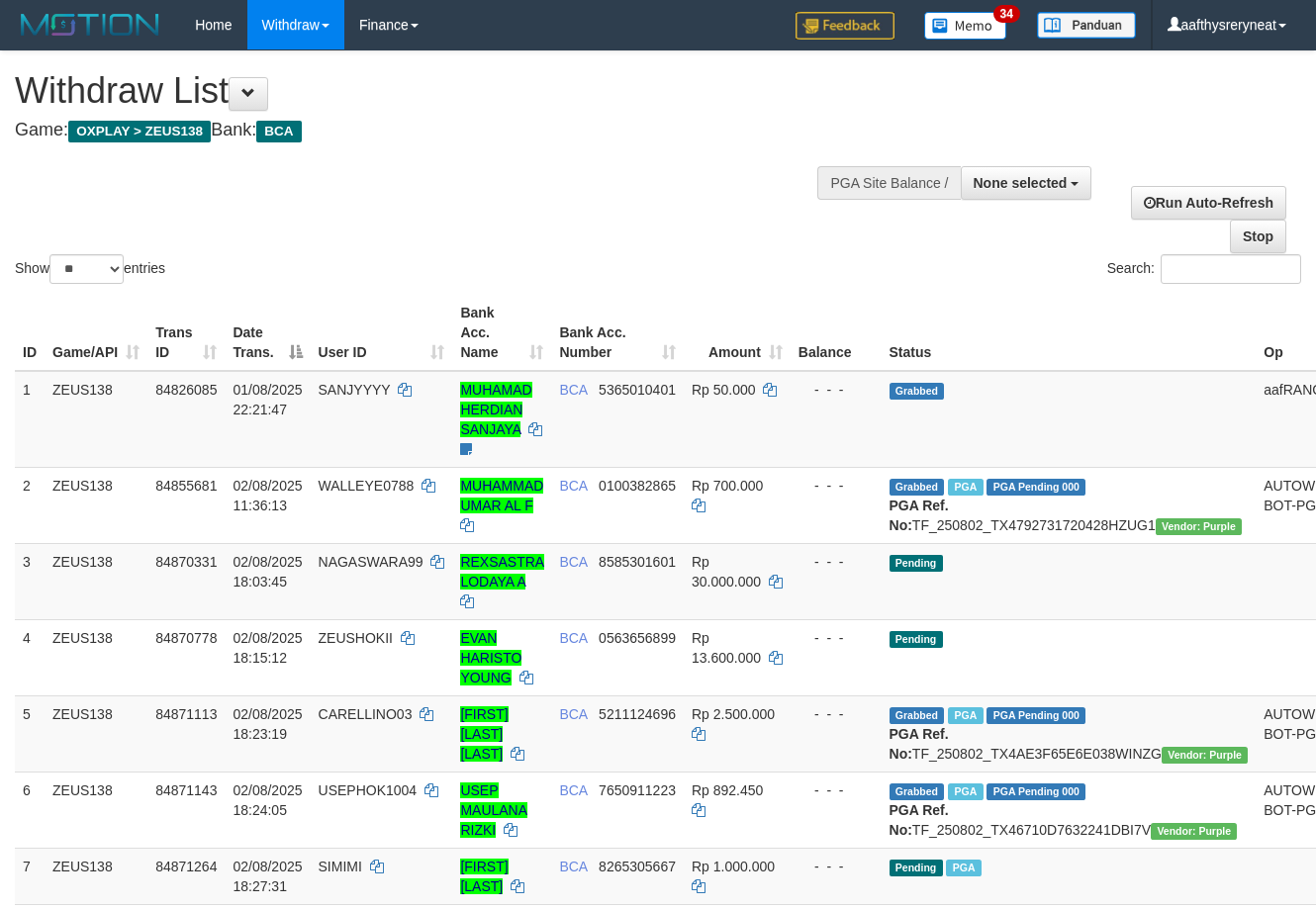 select 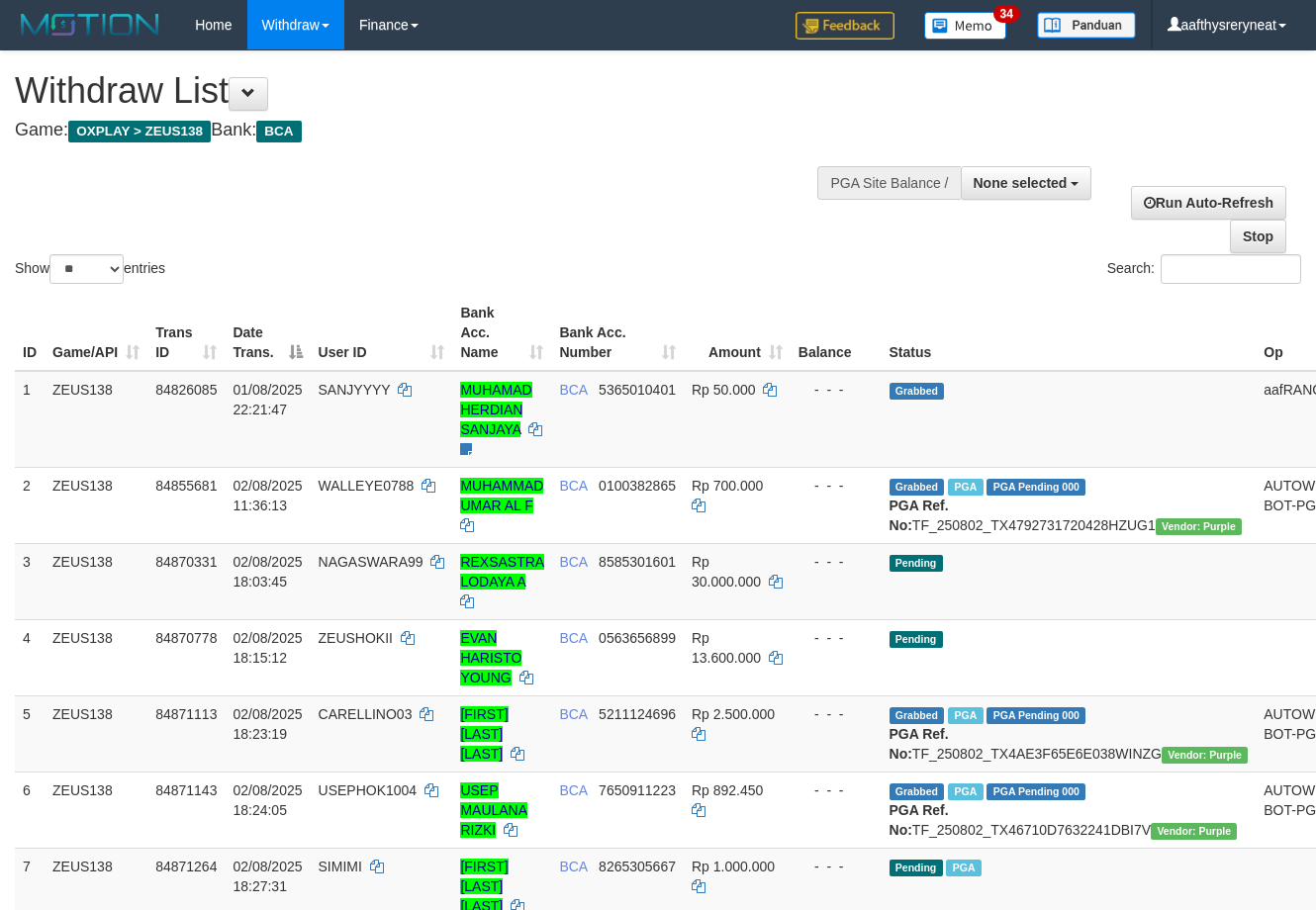 select 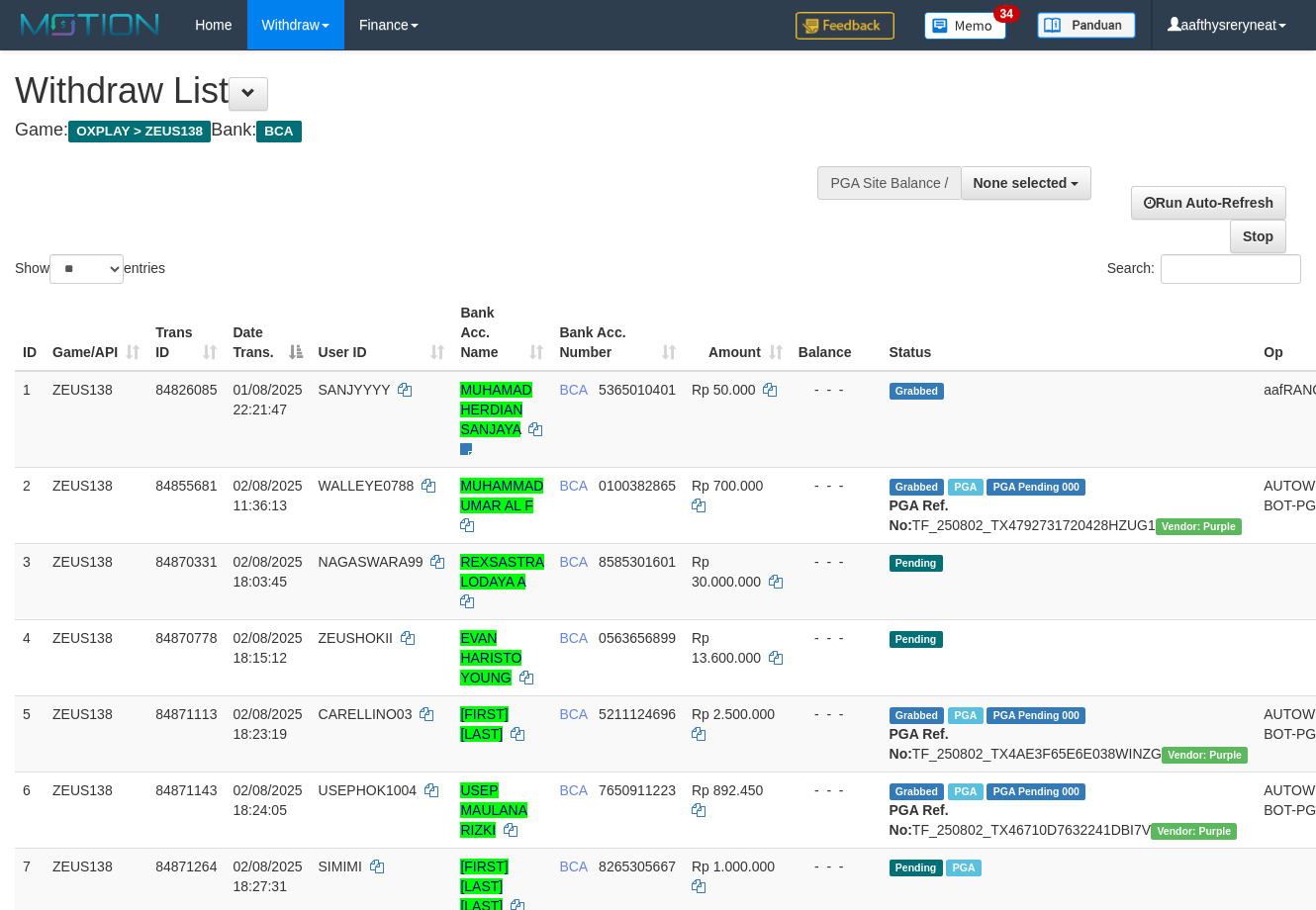 select 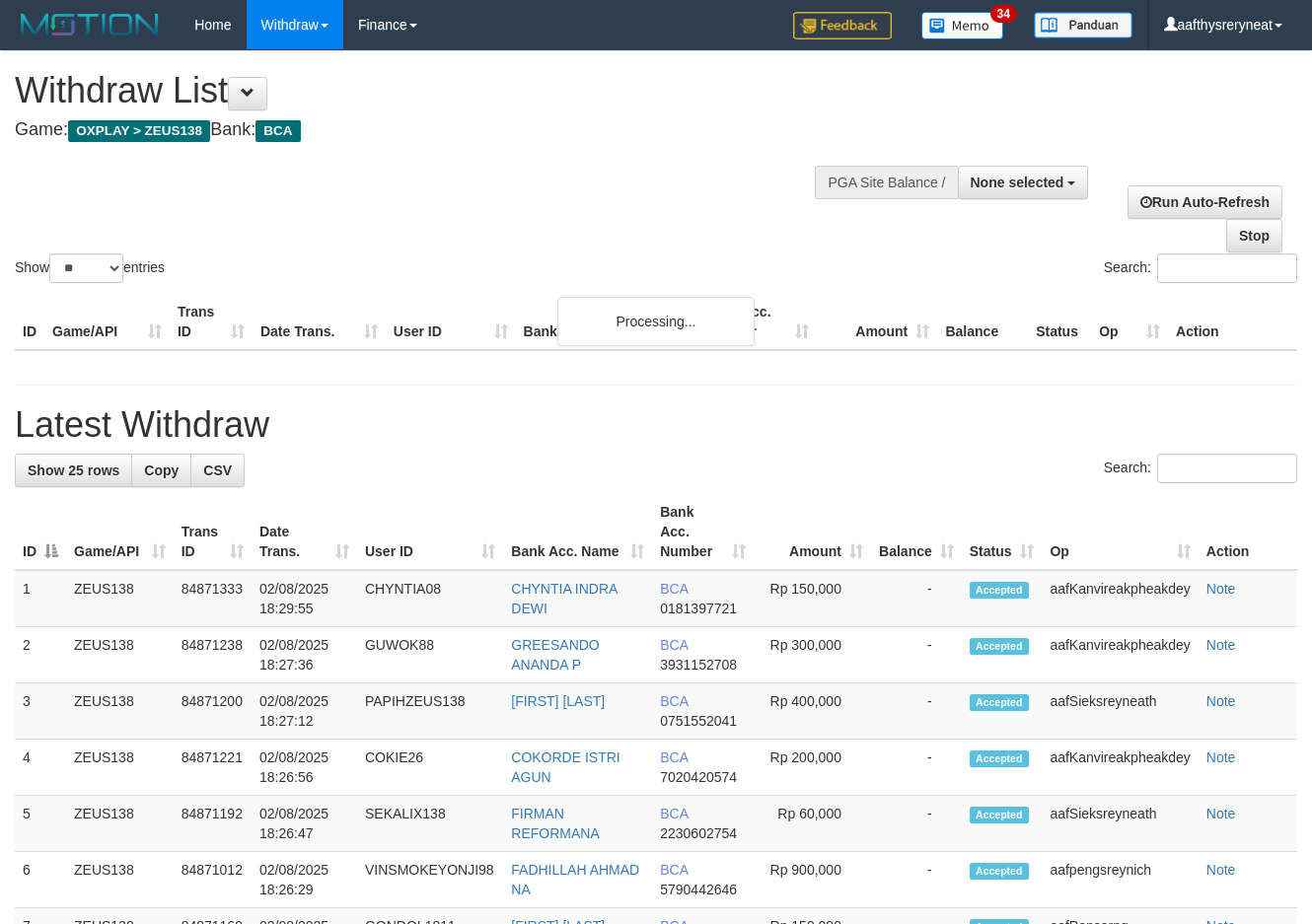 select 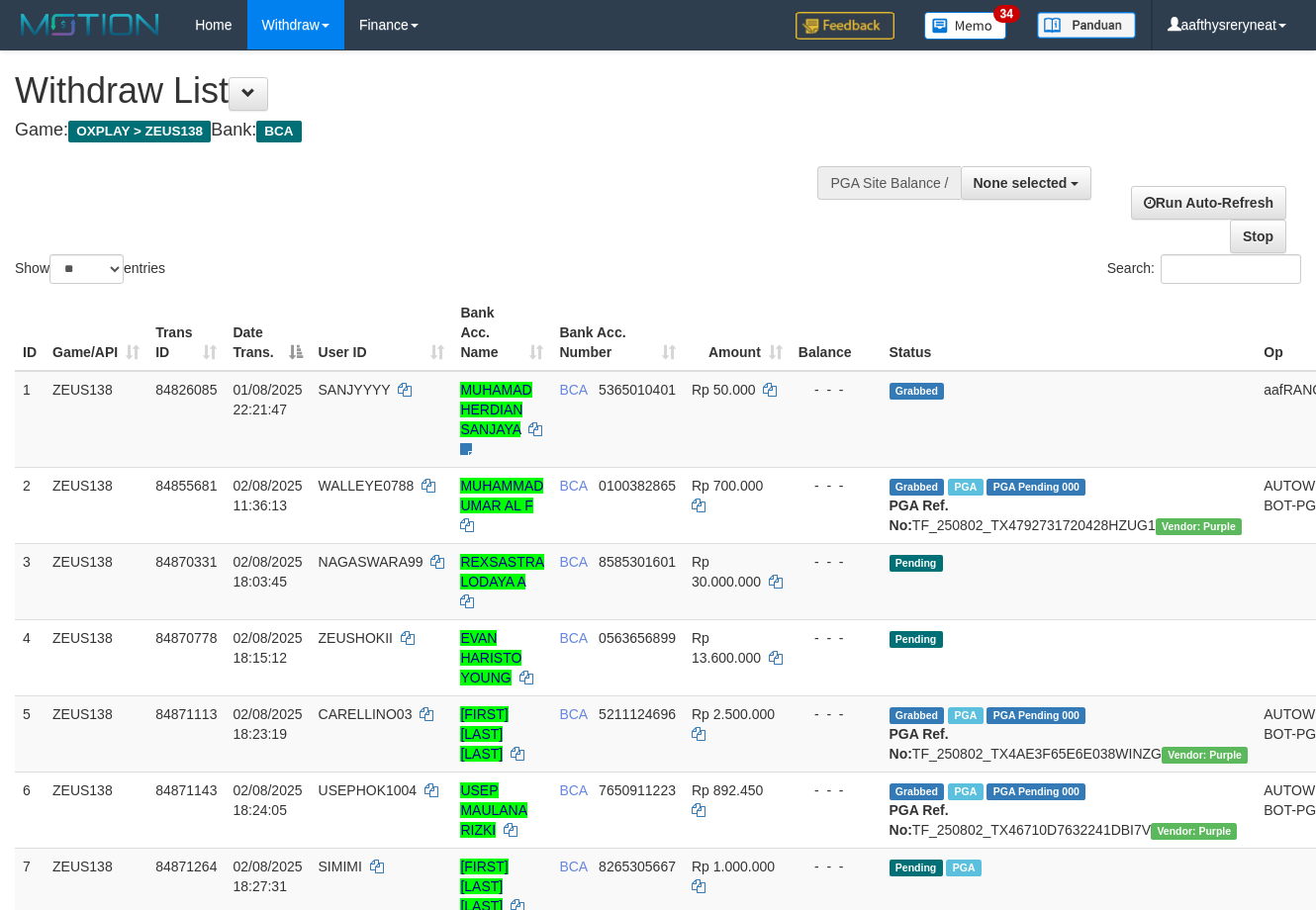 select 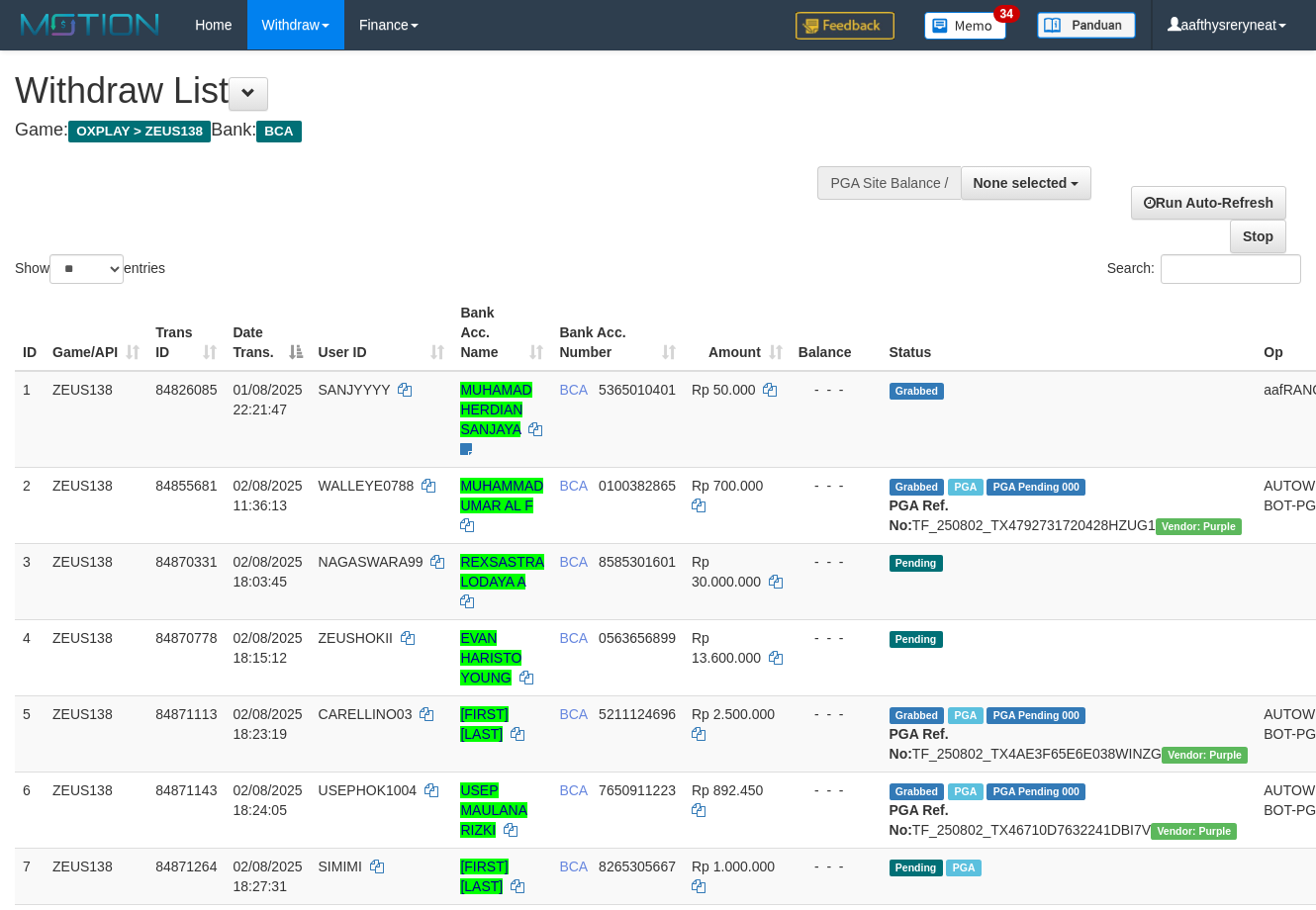 select 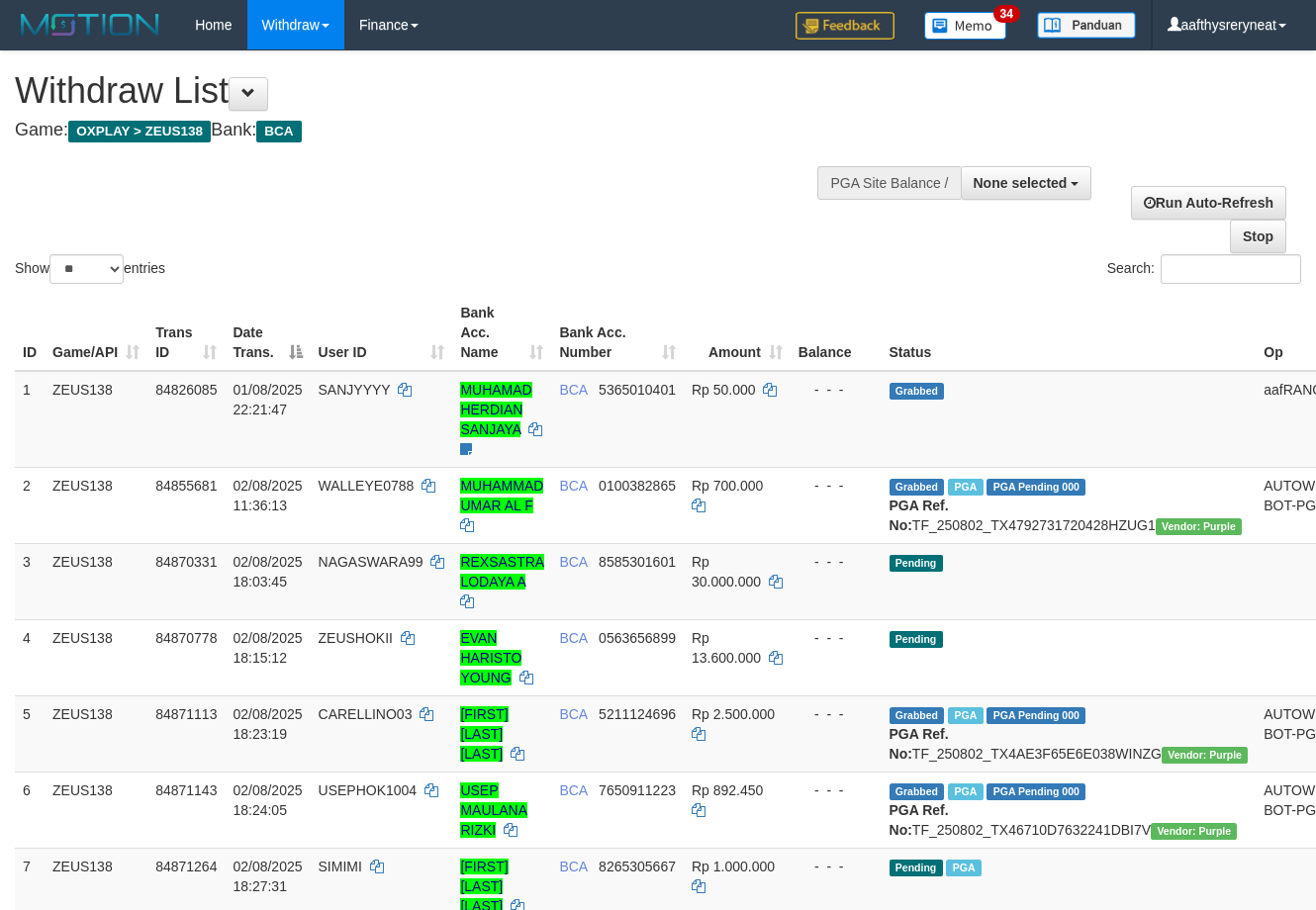 select 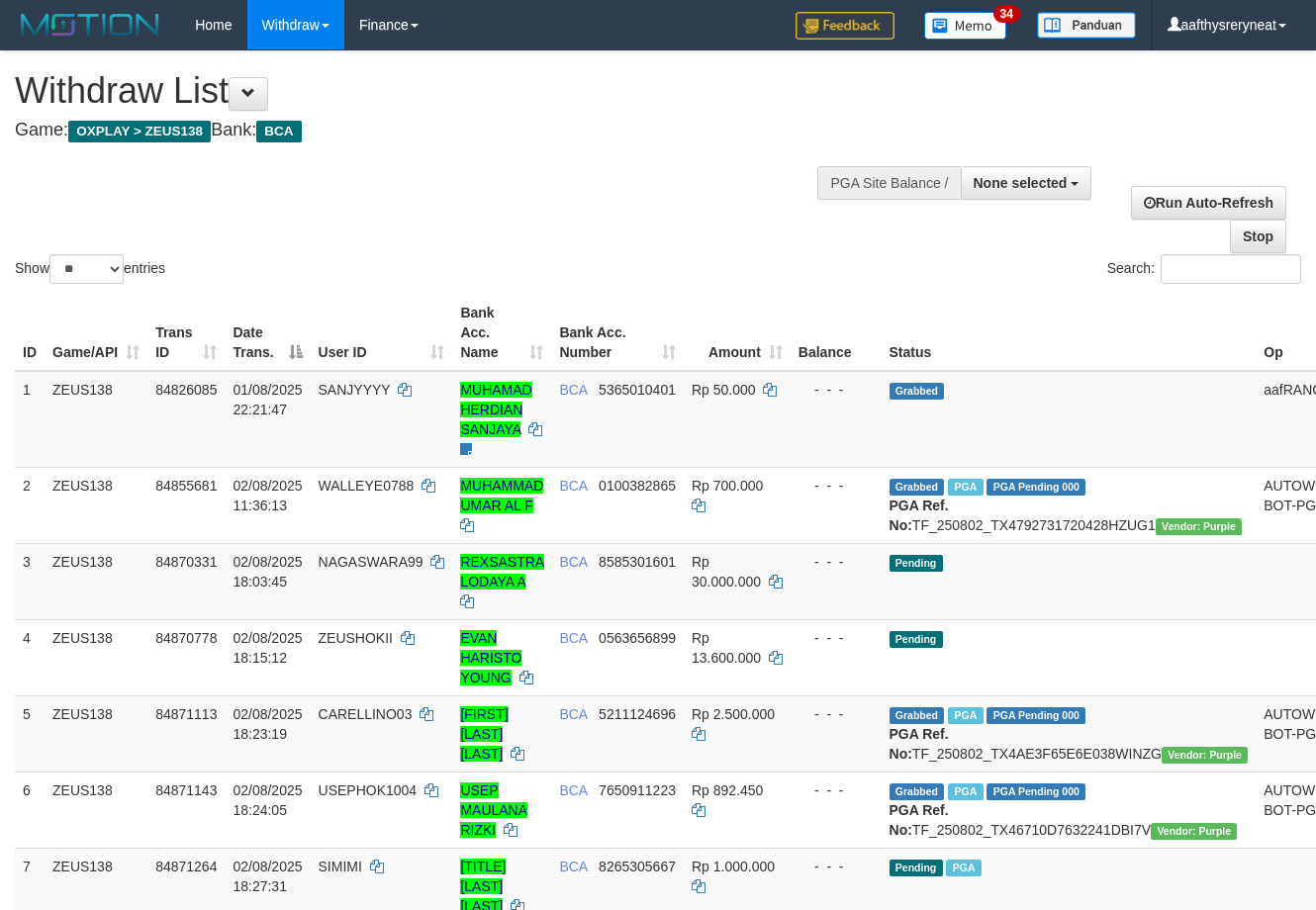 select 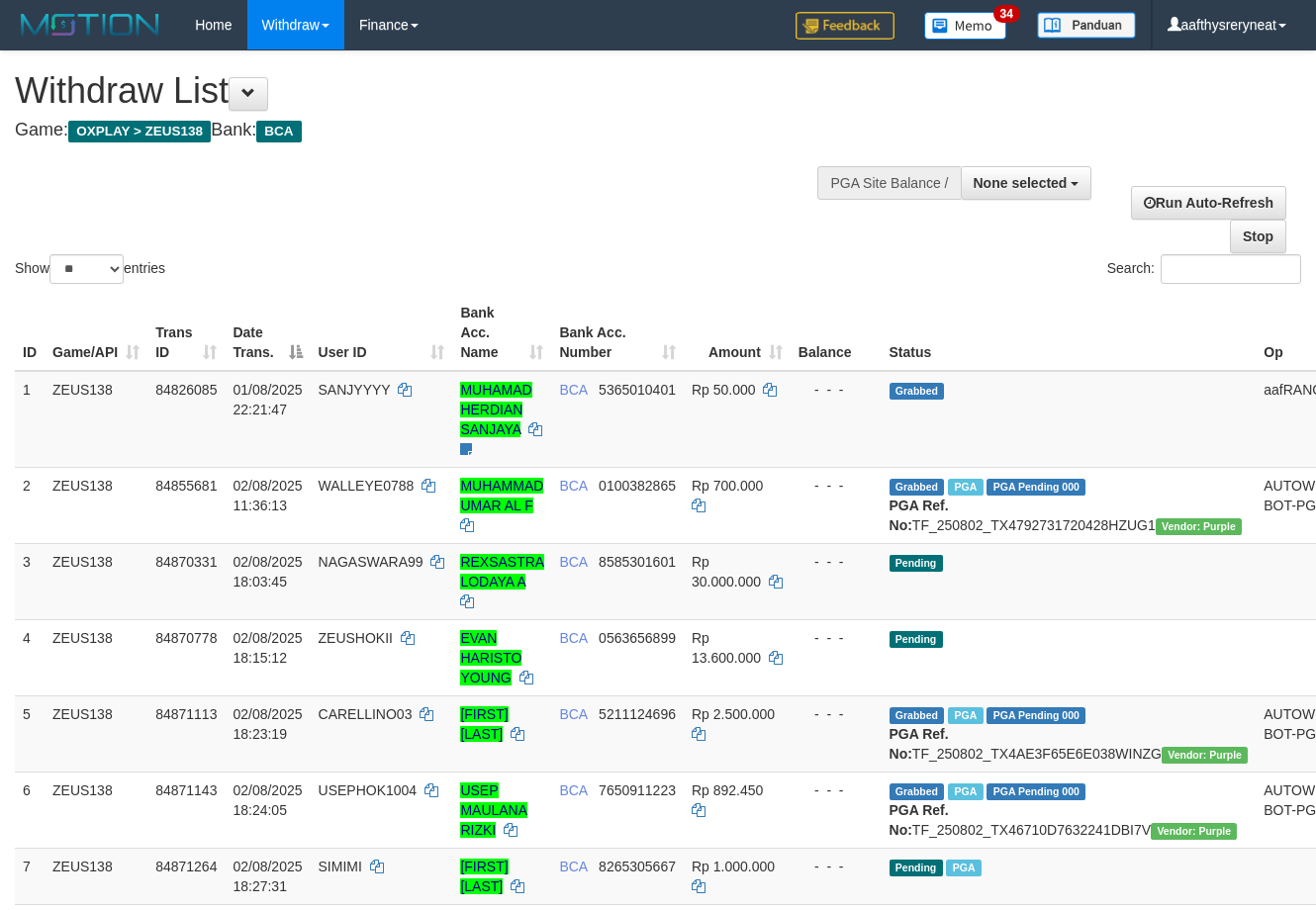select 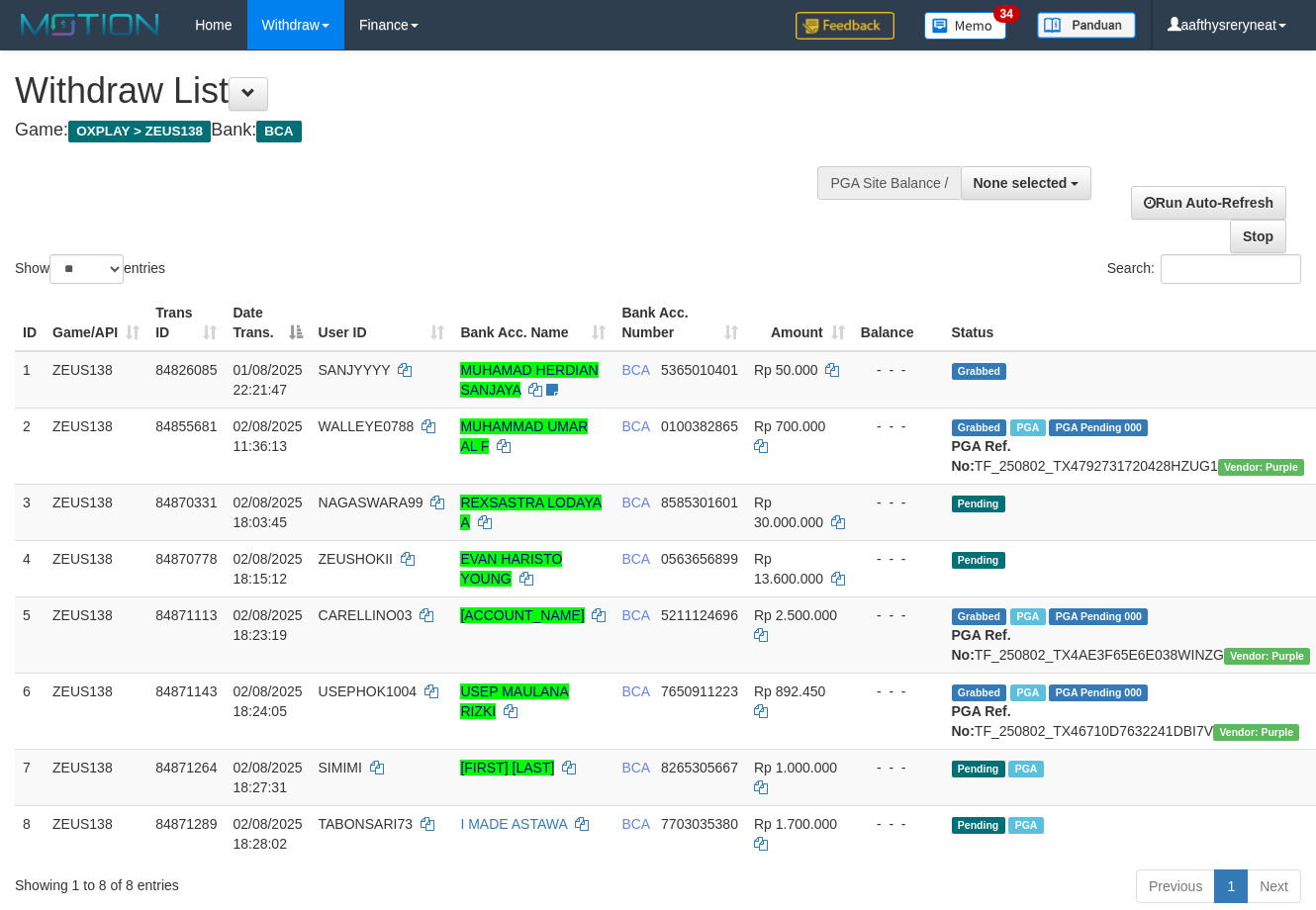 select 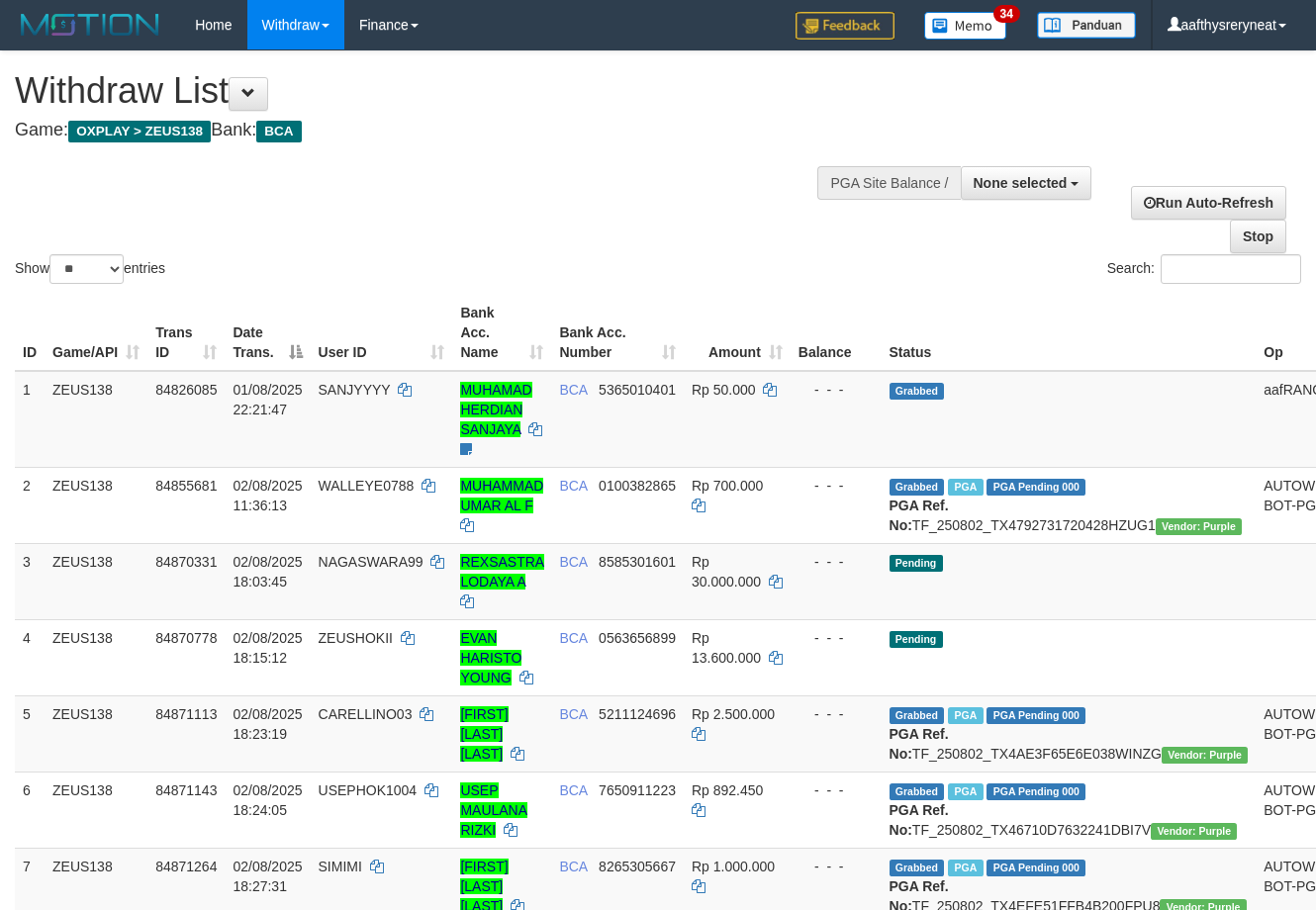 select 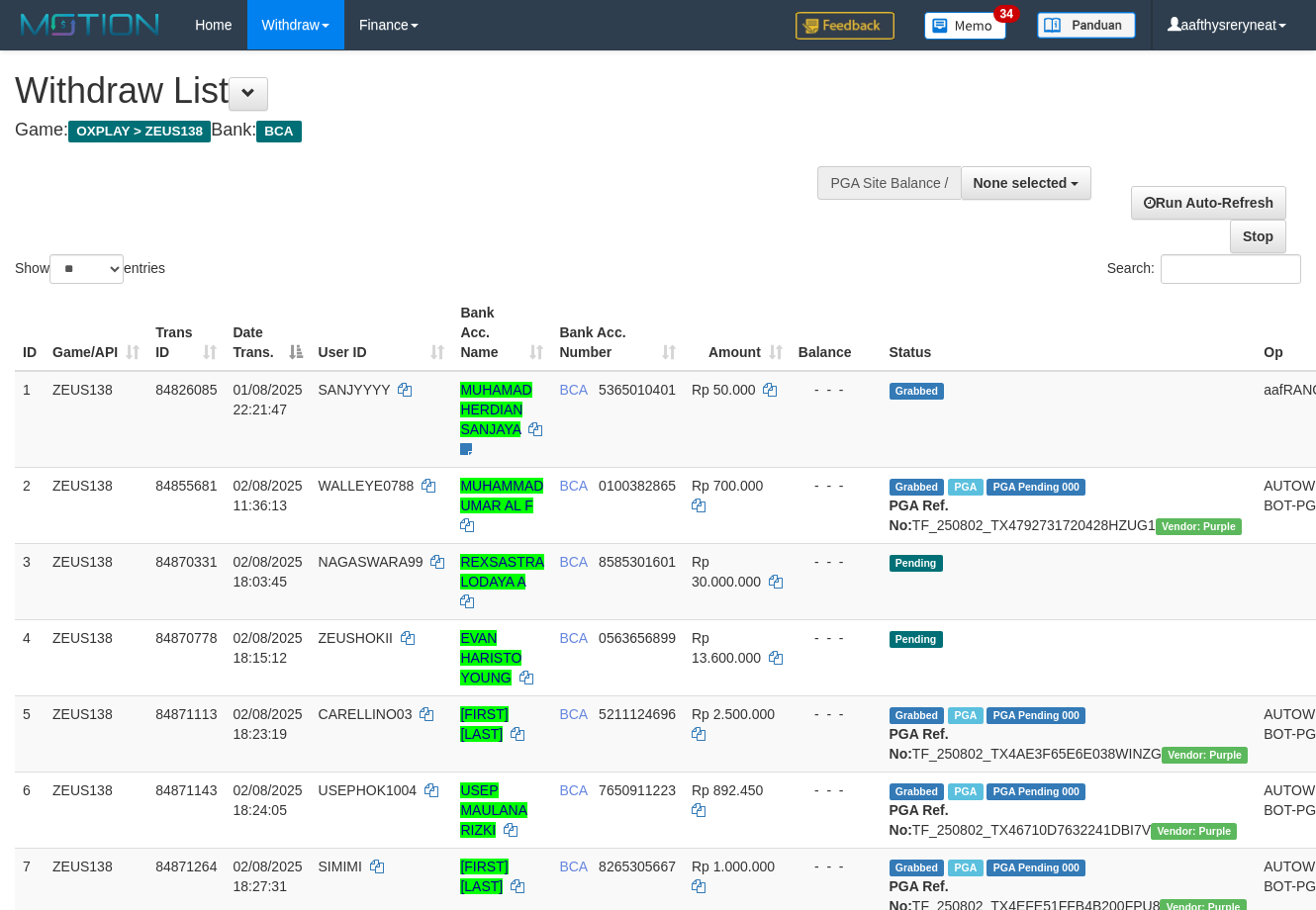 select 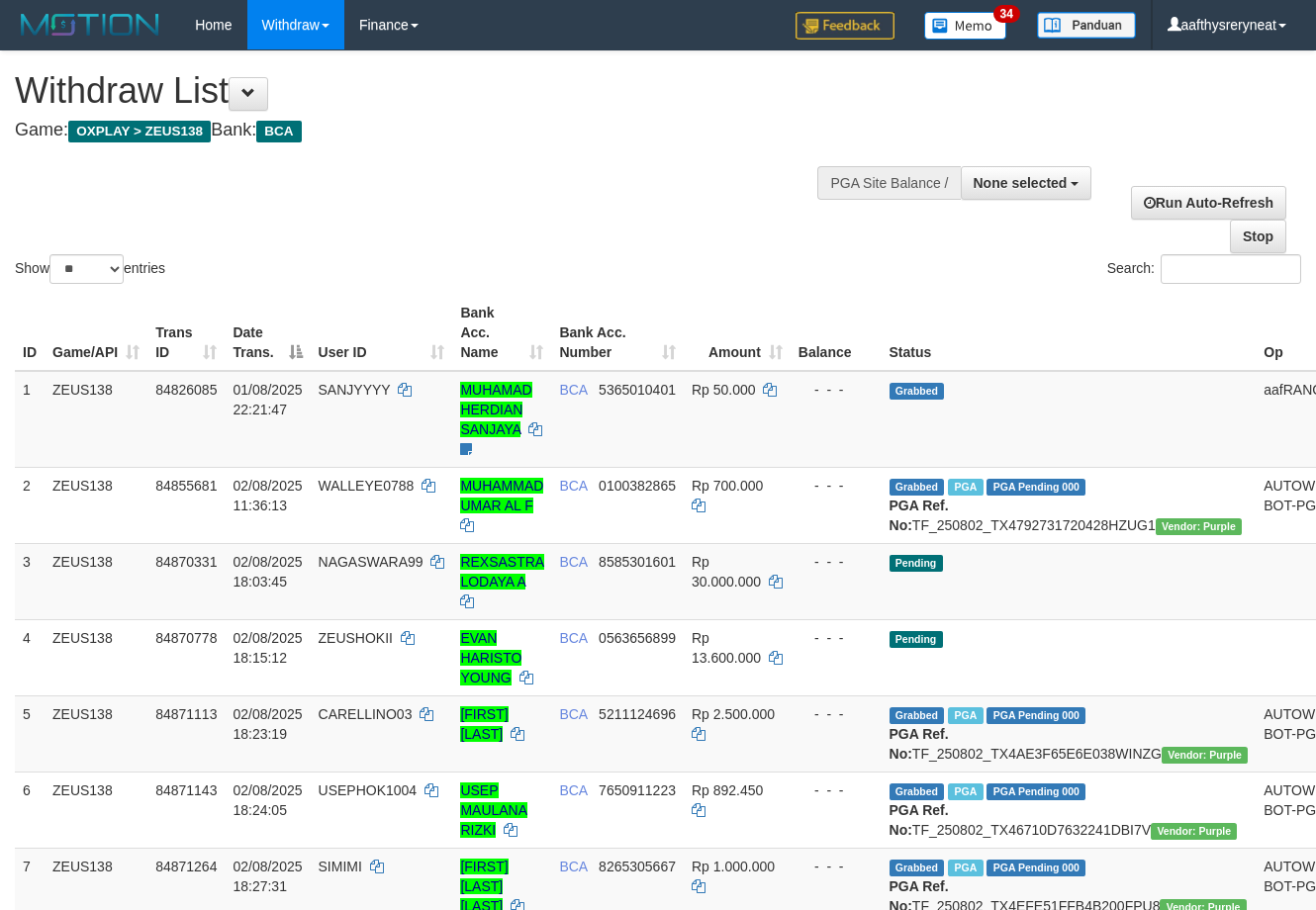 select 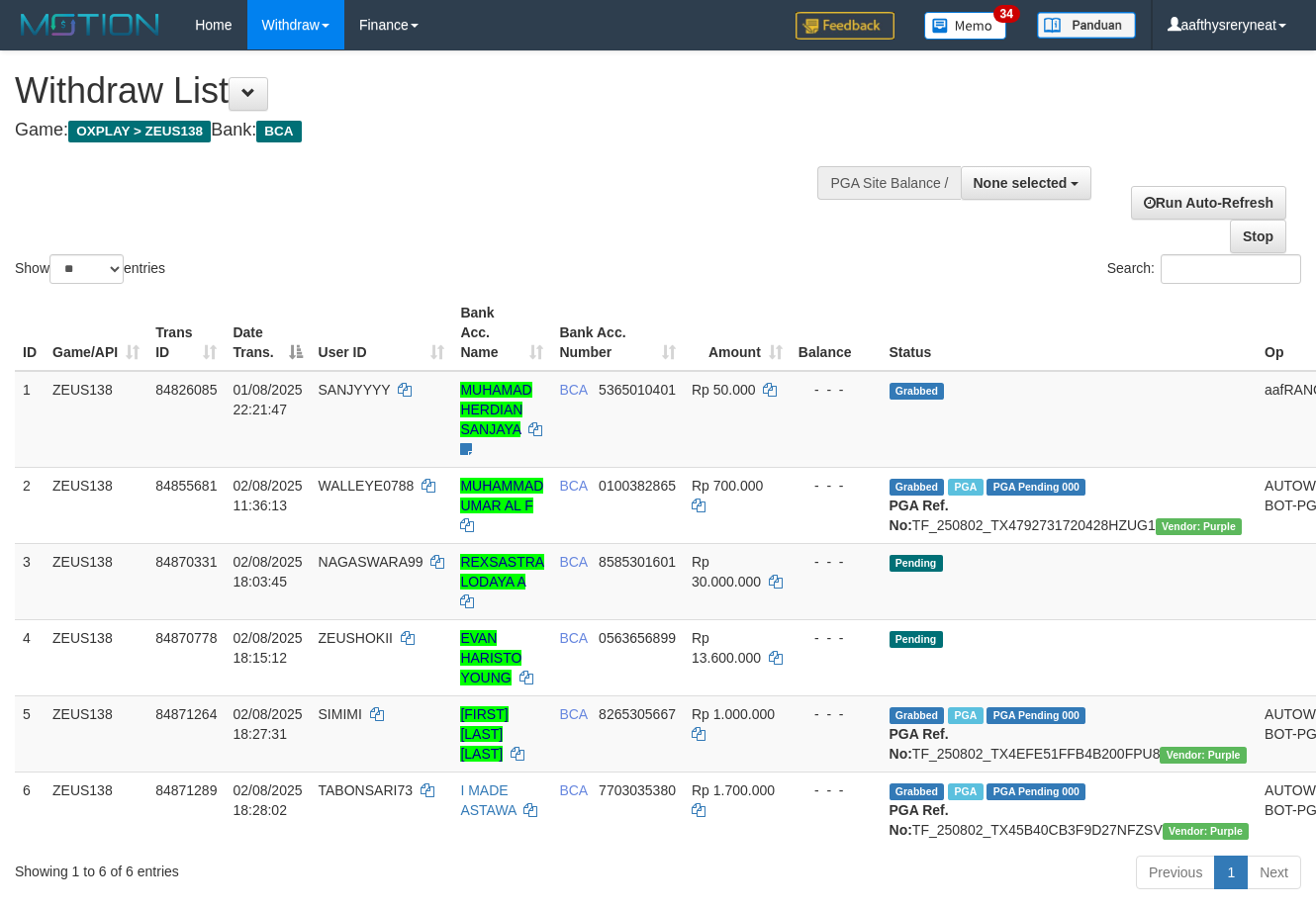 select 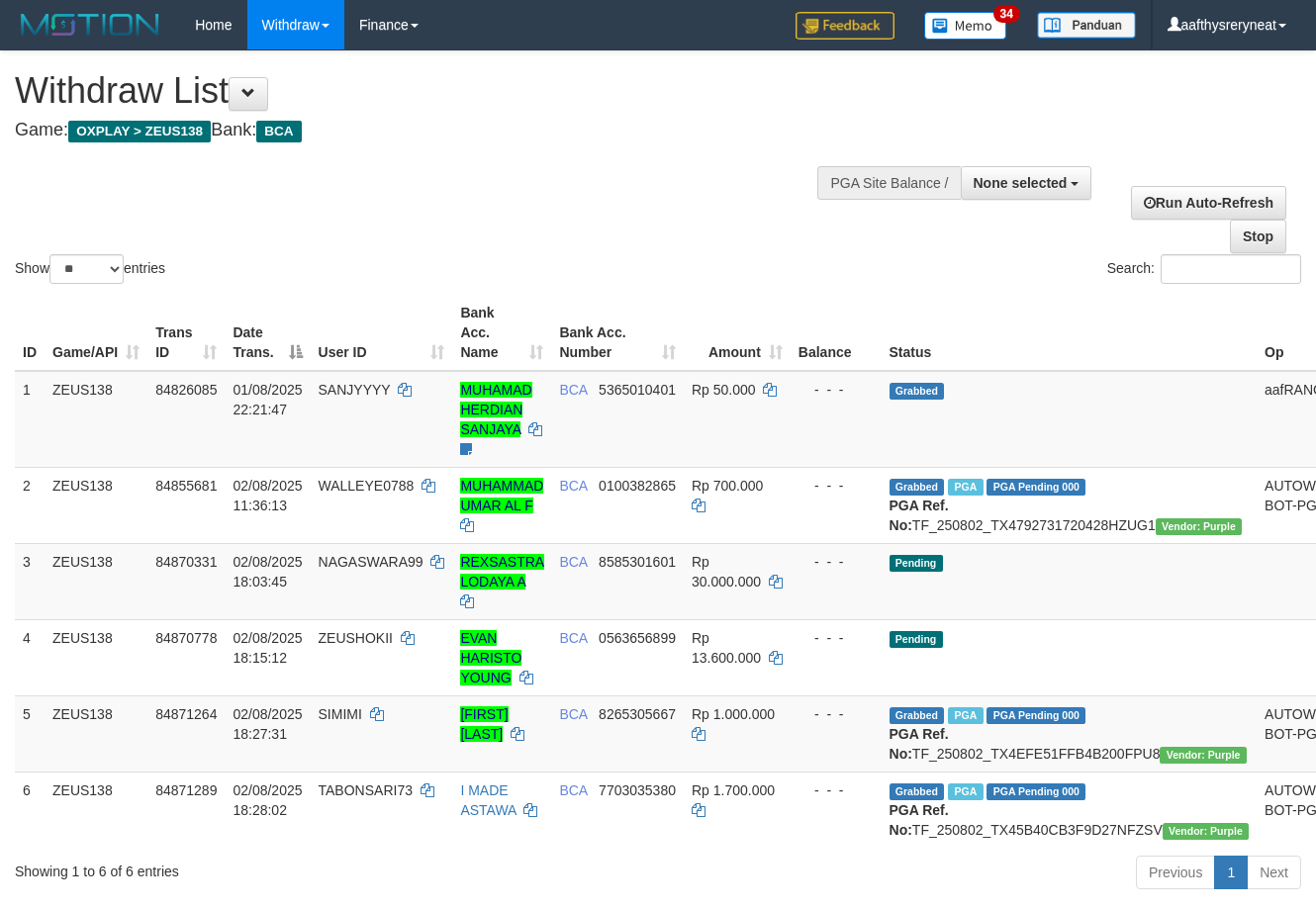 select 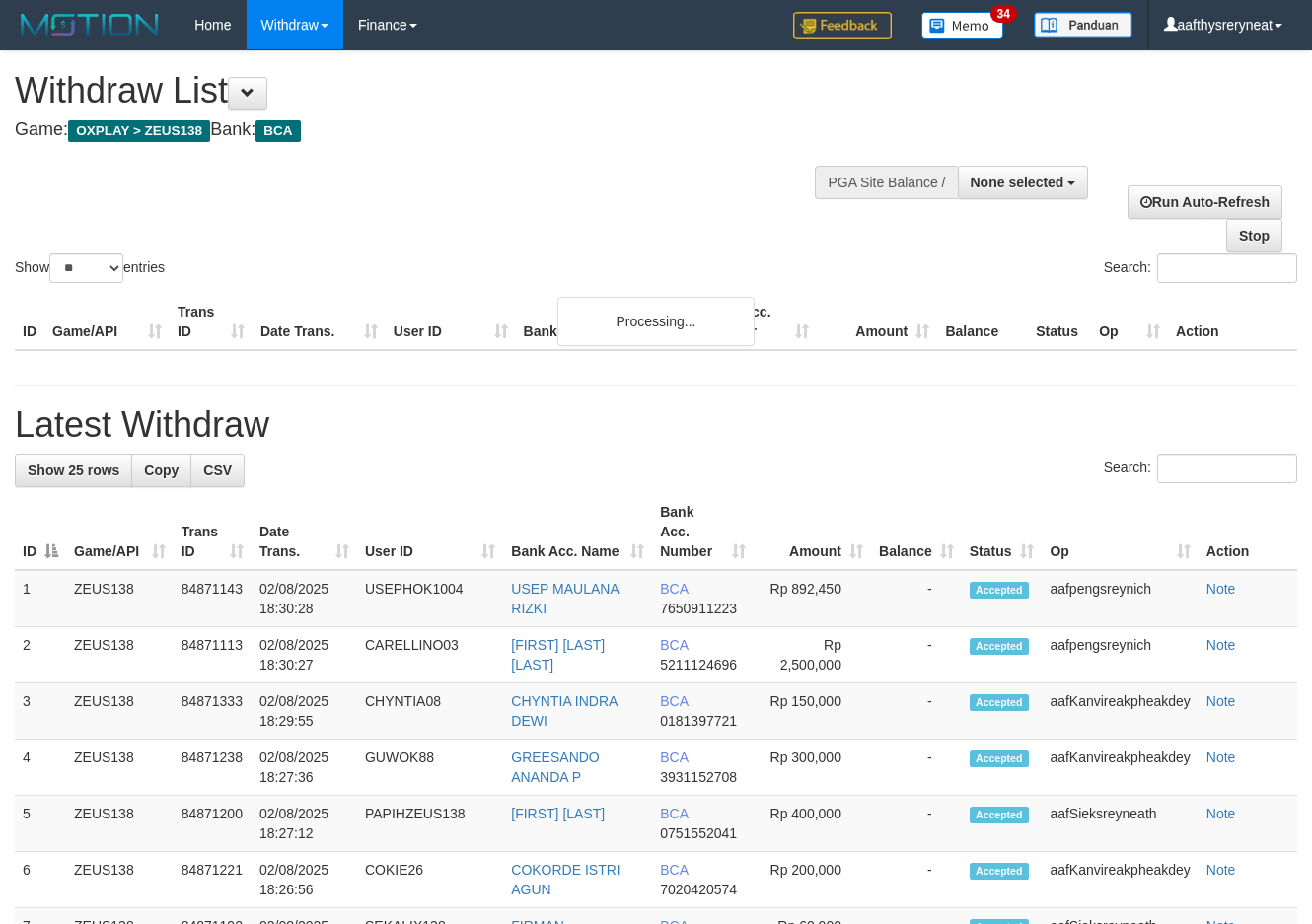 select 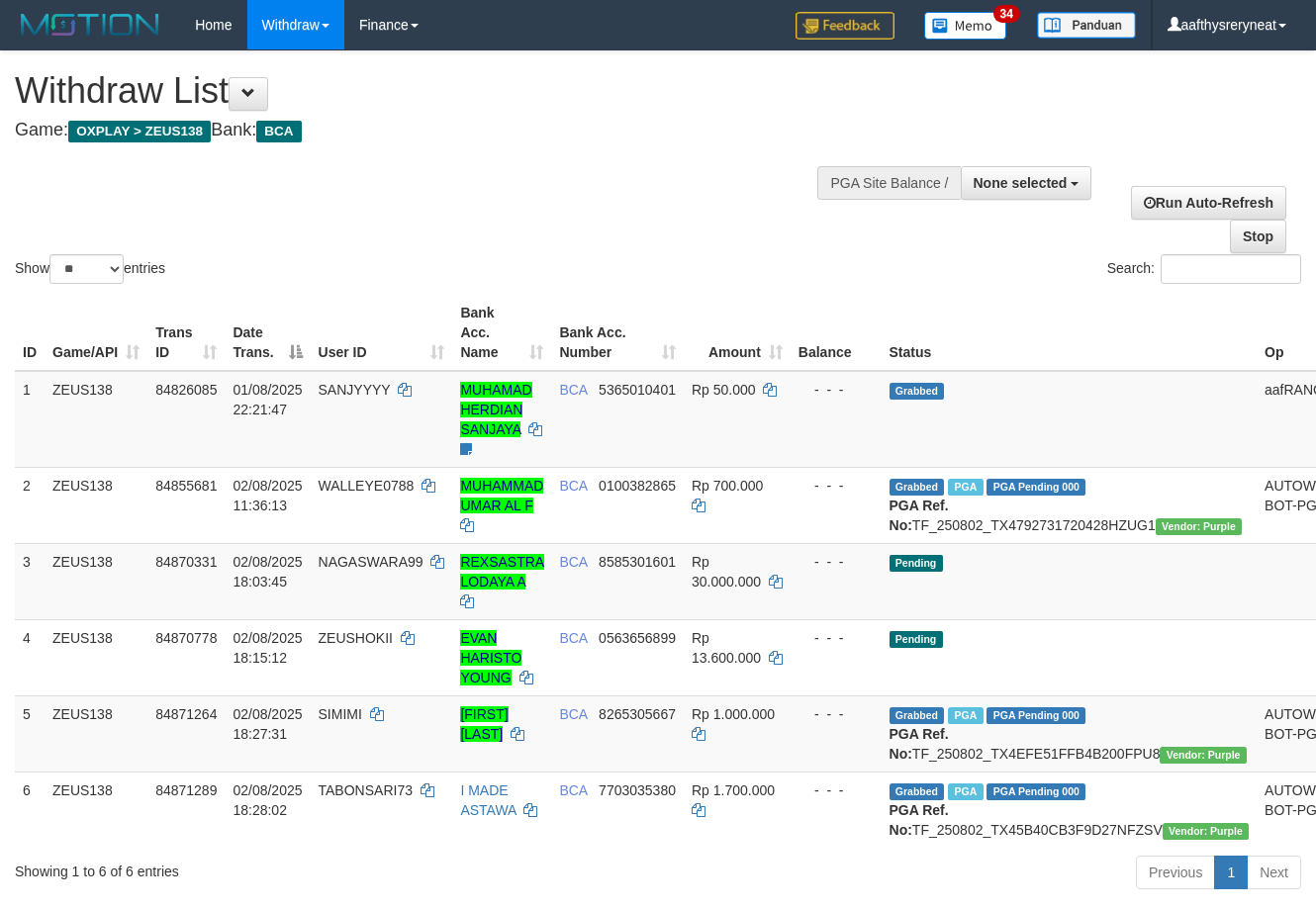 select 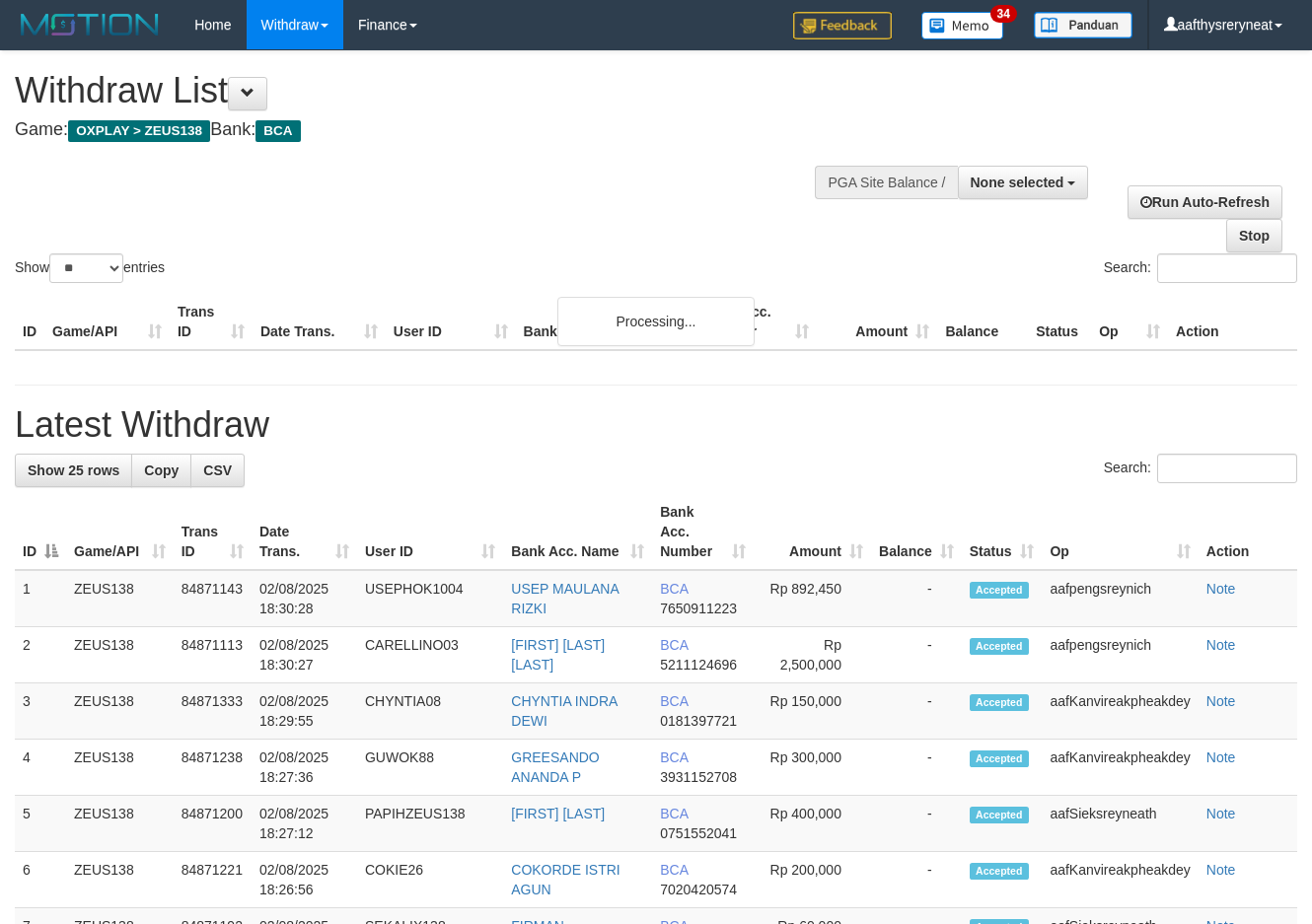 select 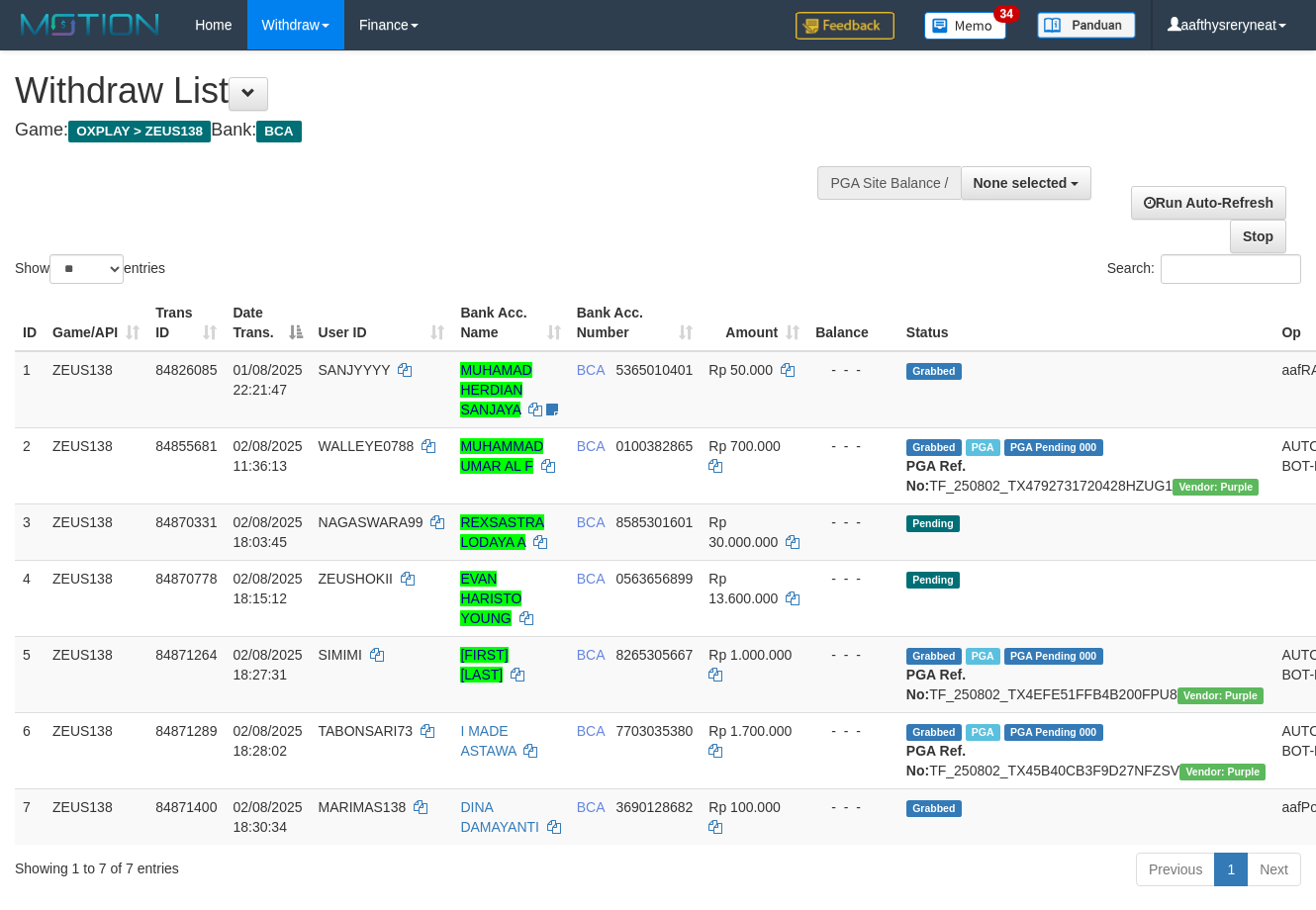 select 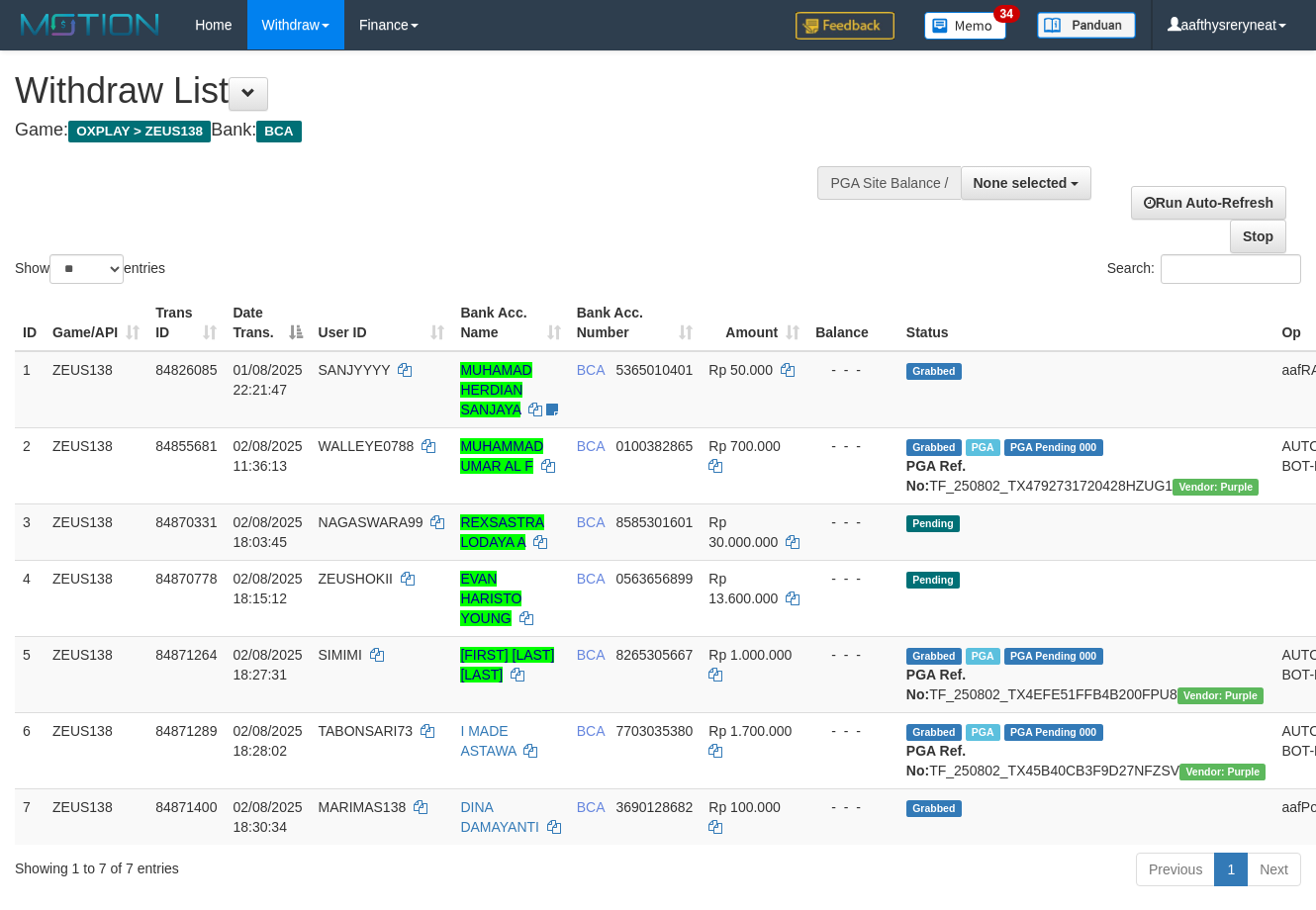 select 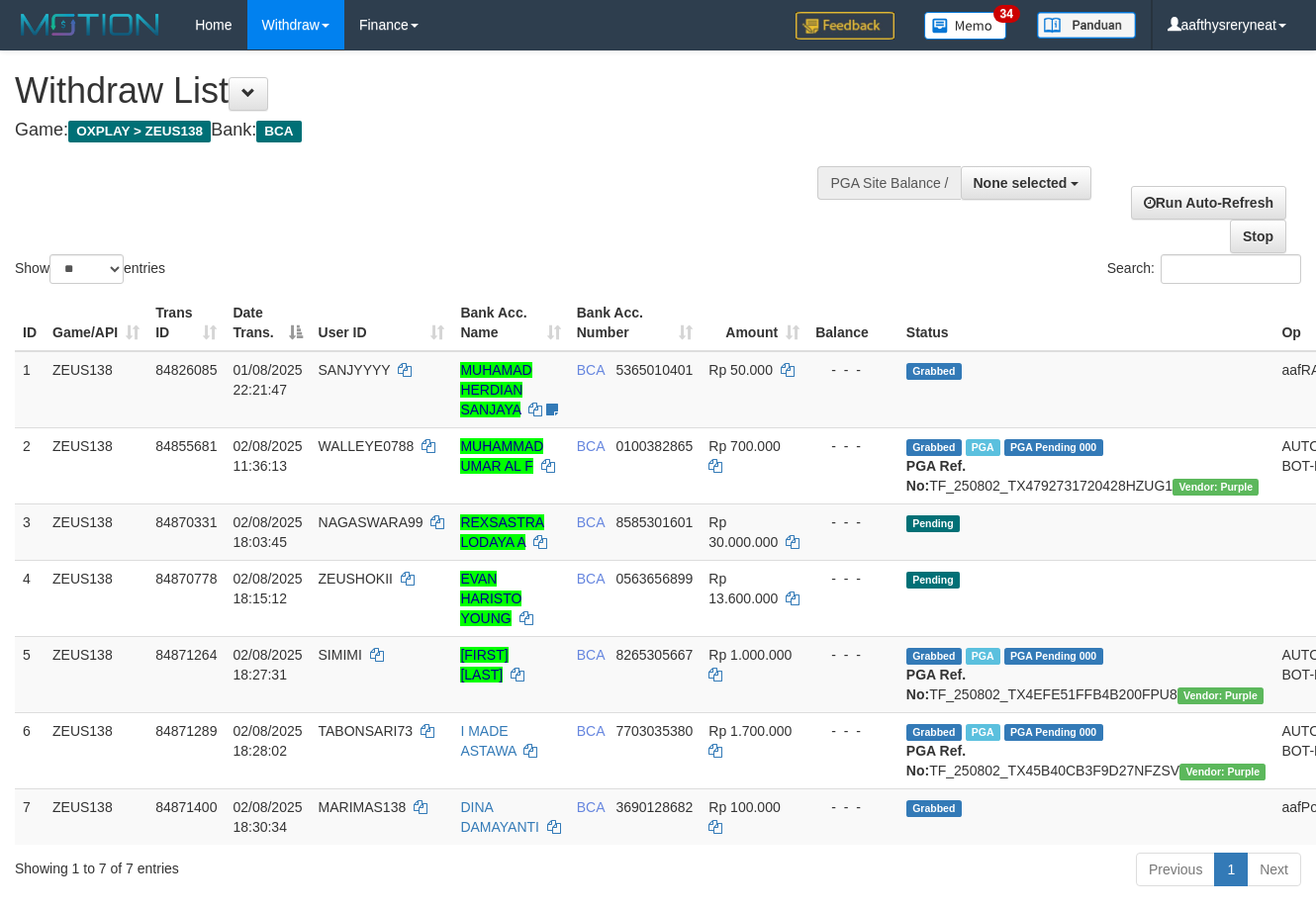 select 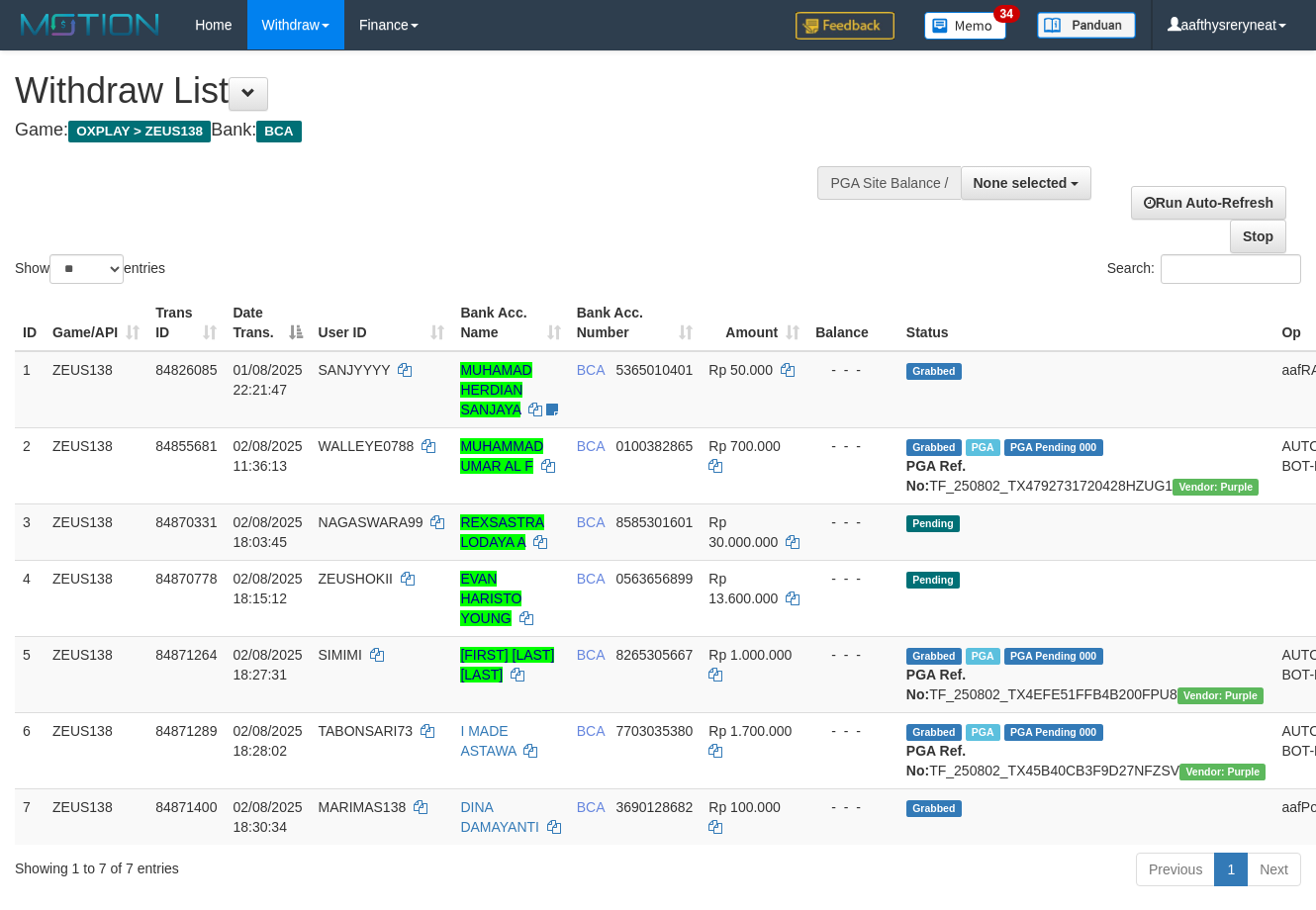 select 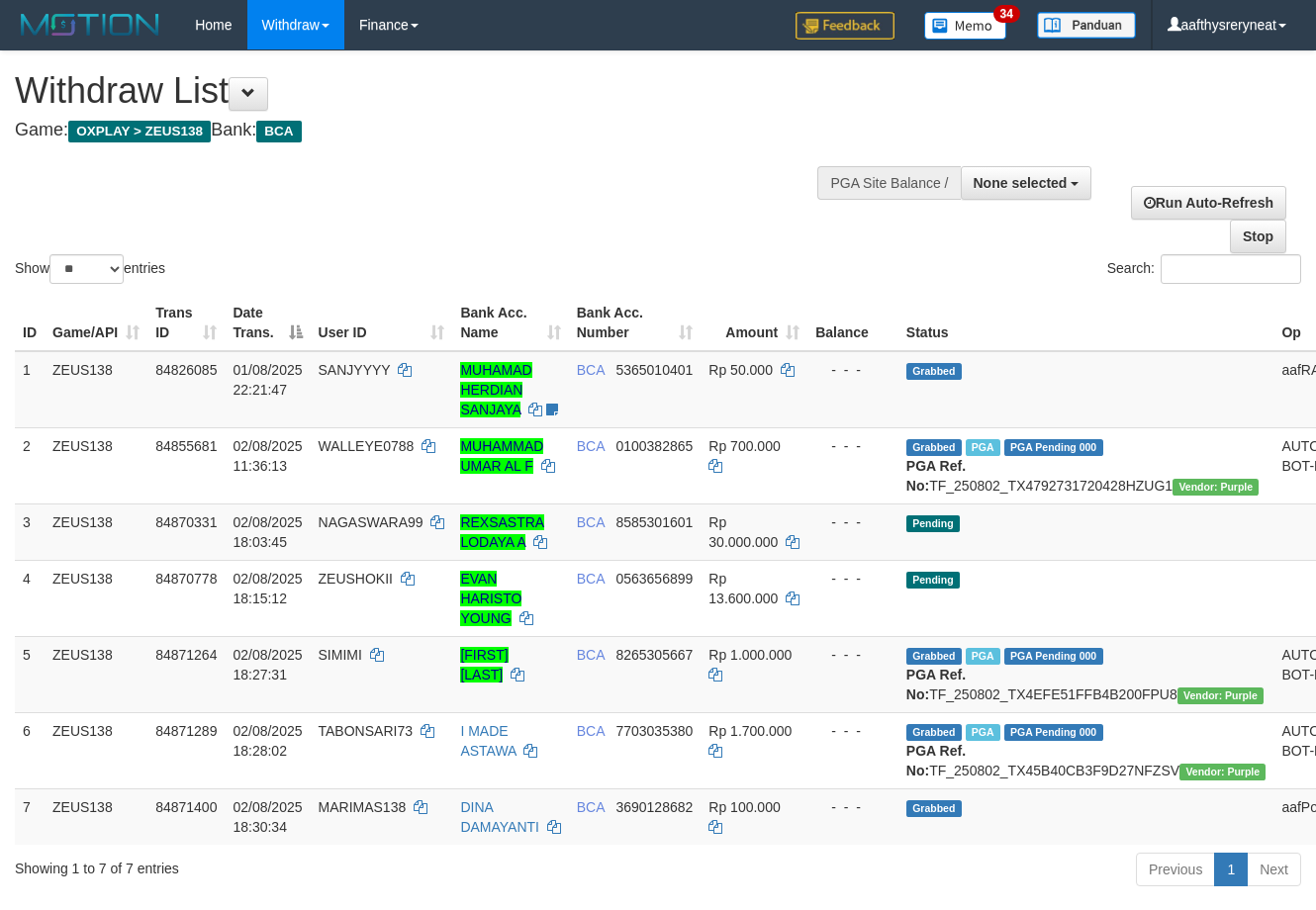 select 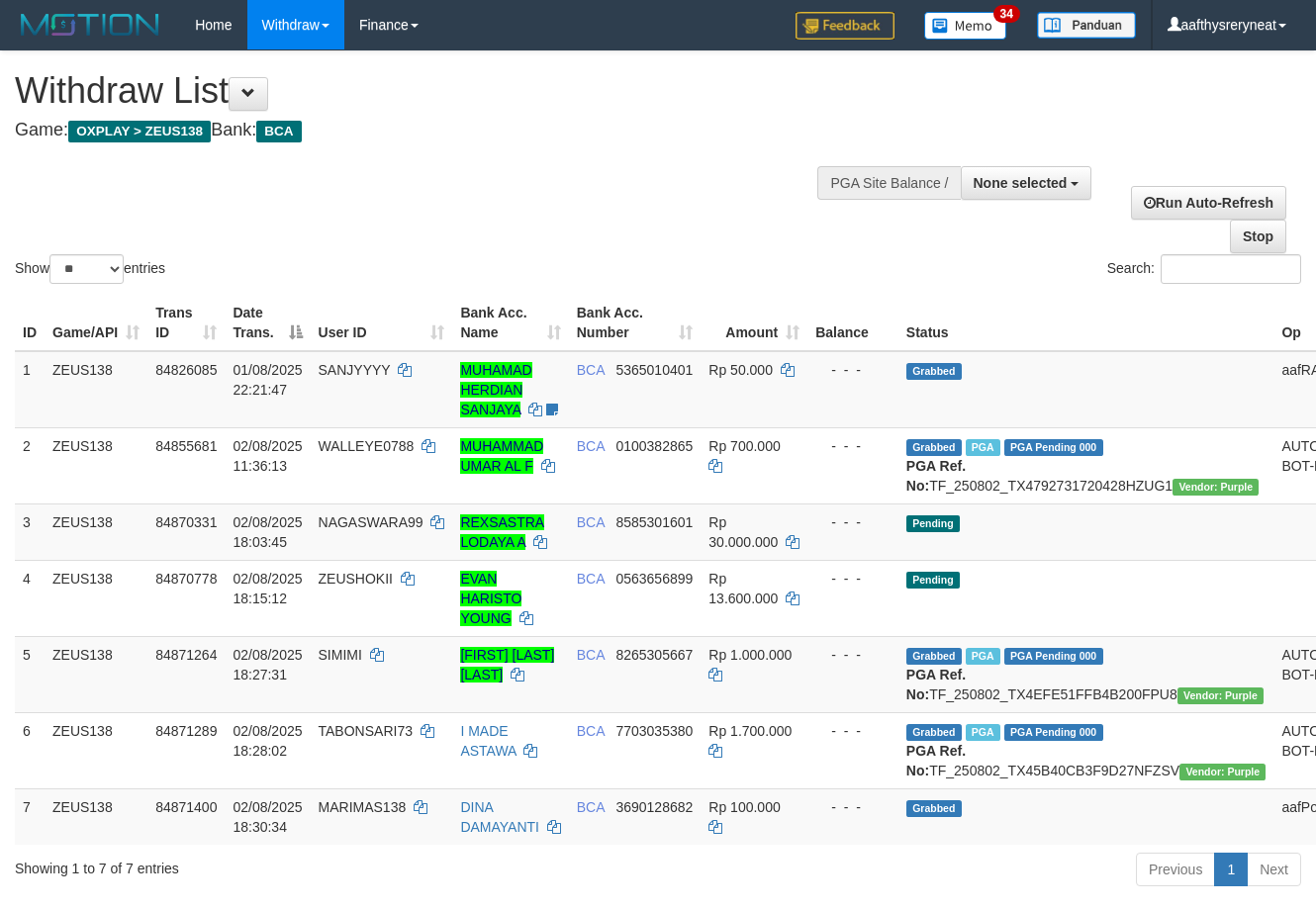 select 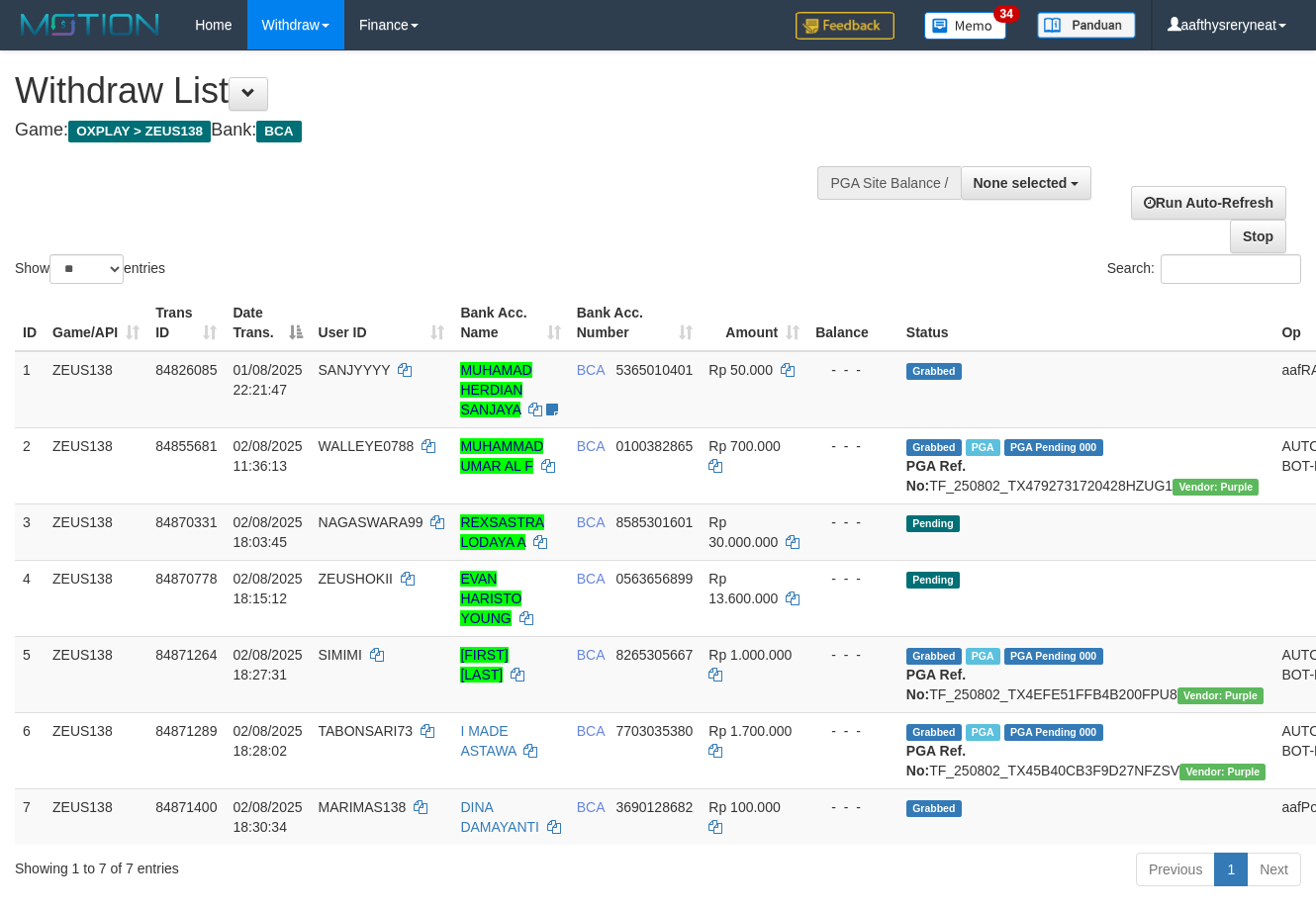 select 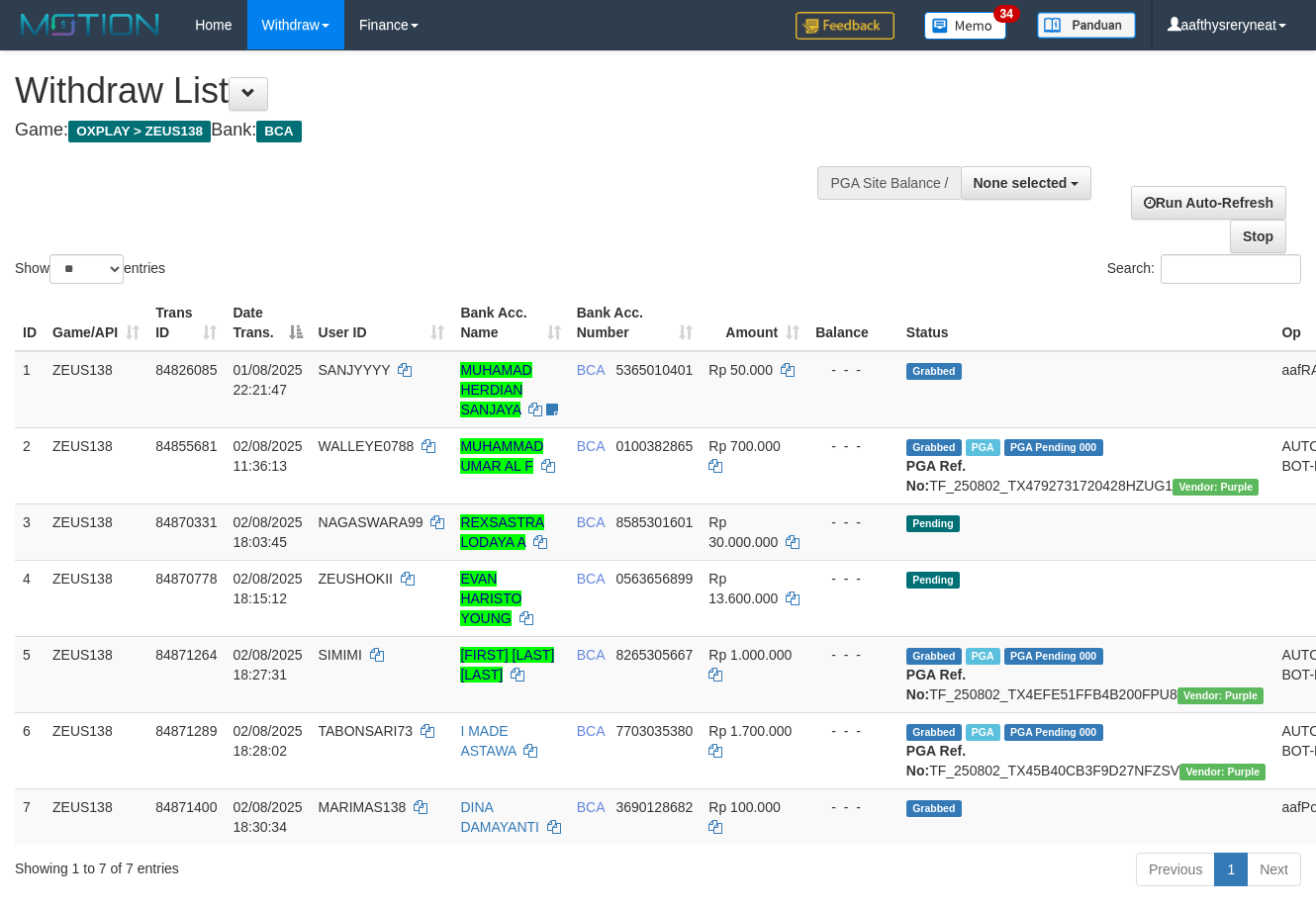 select 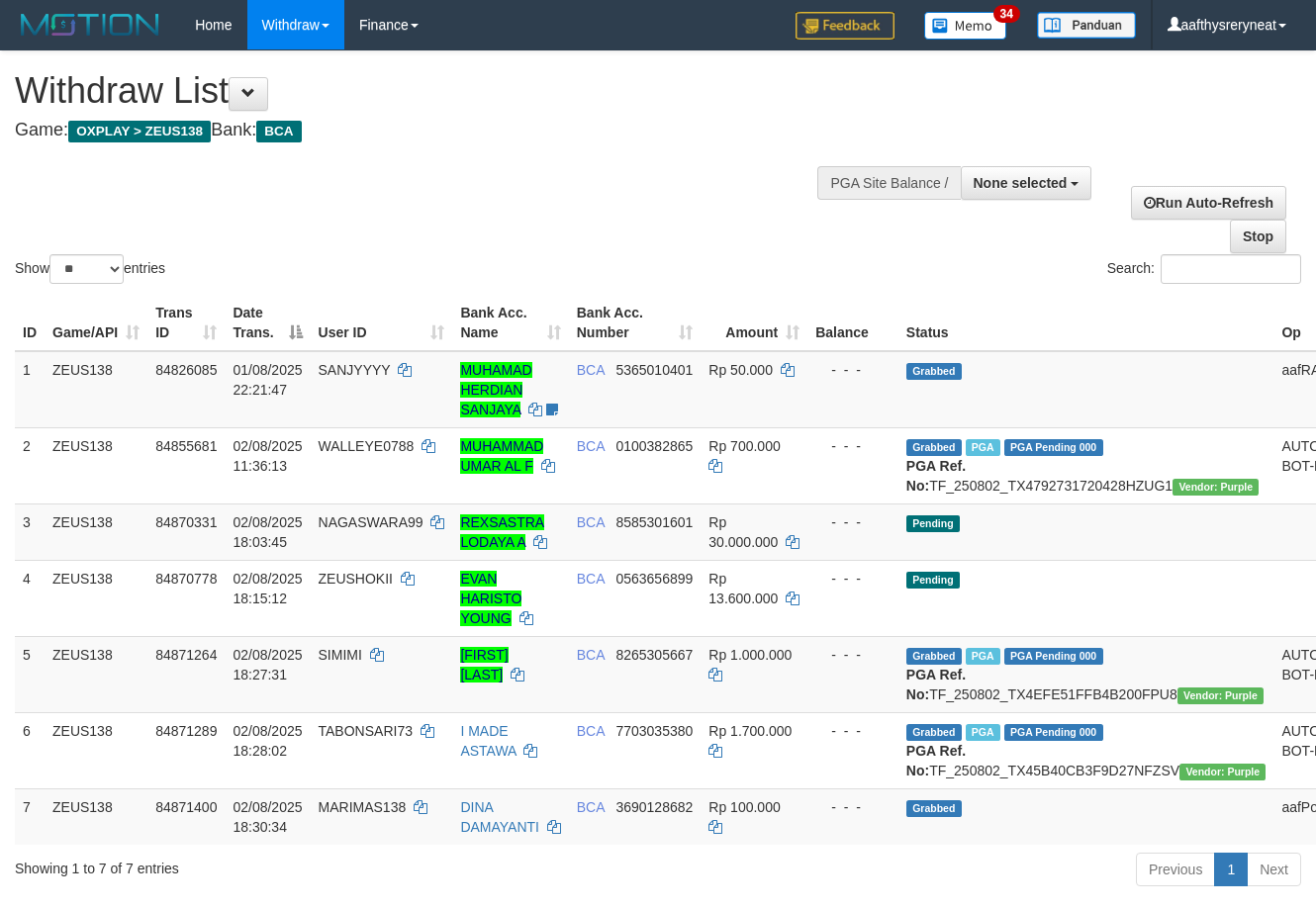select 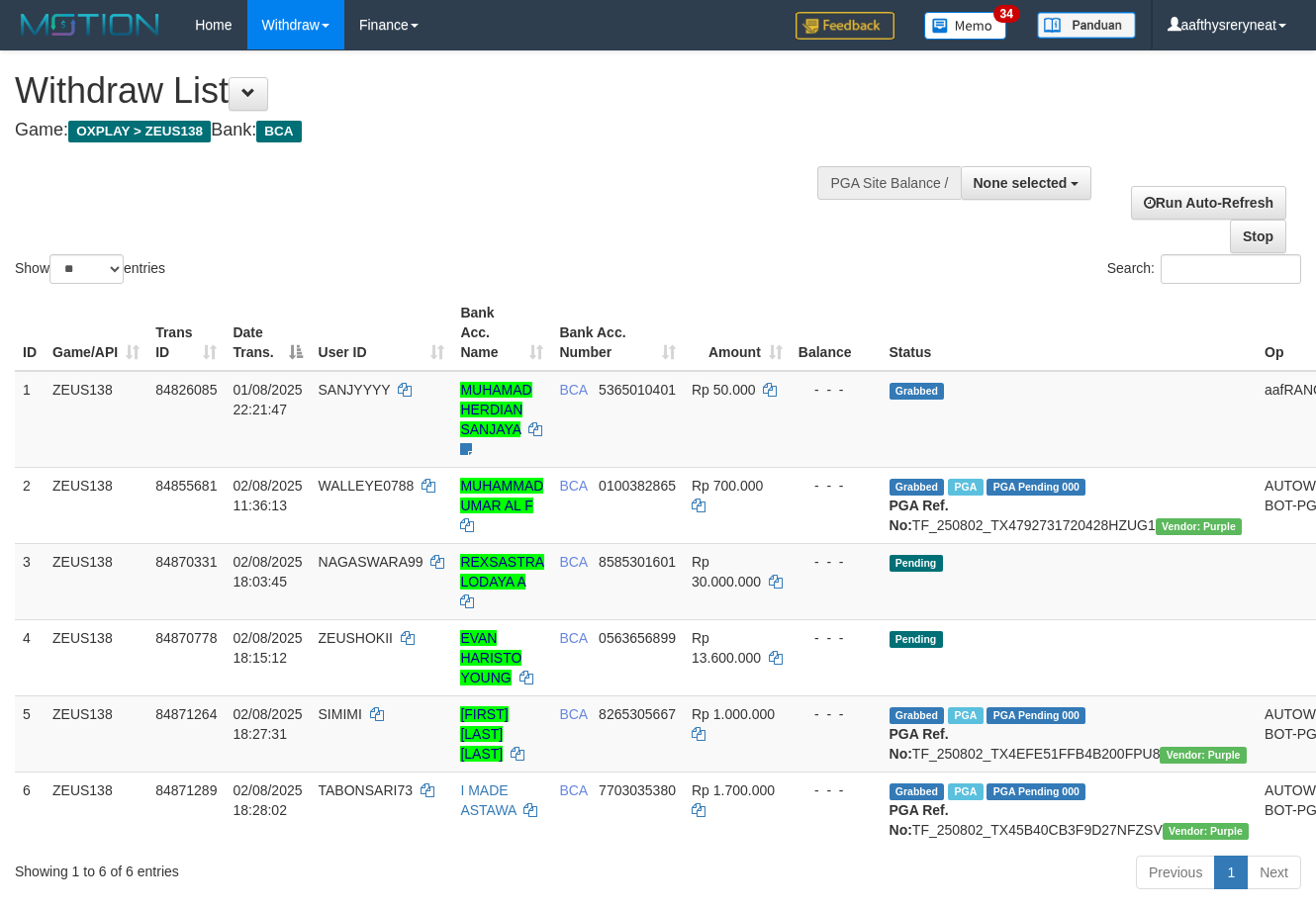 select 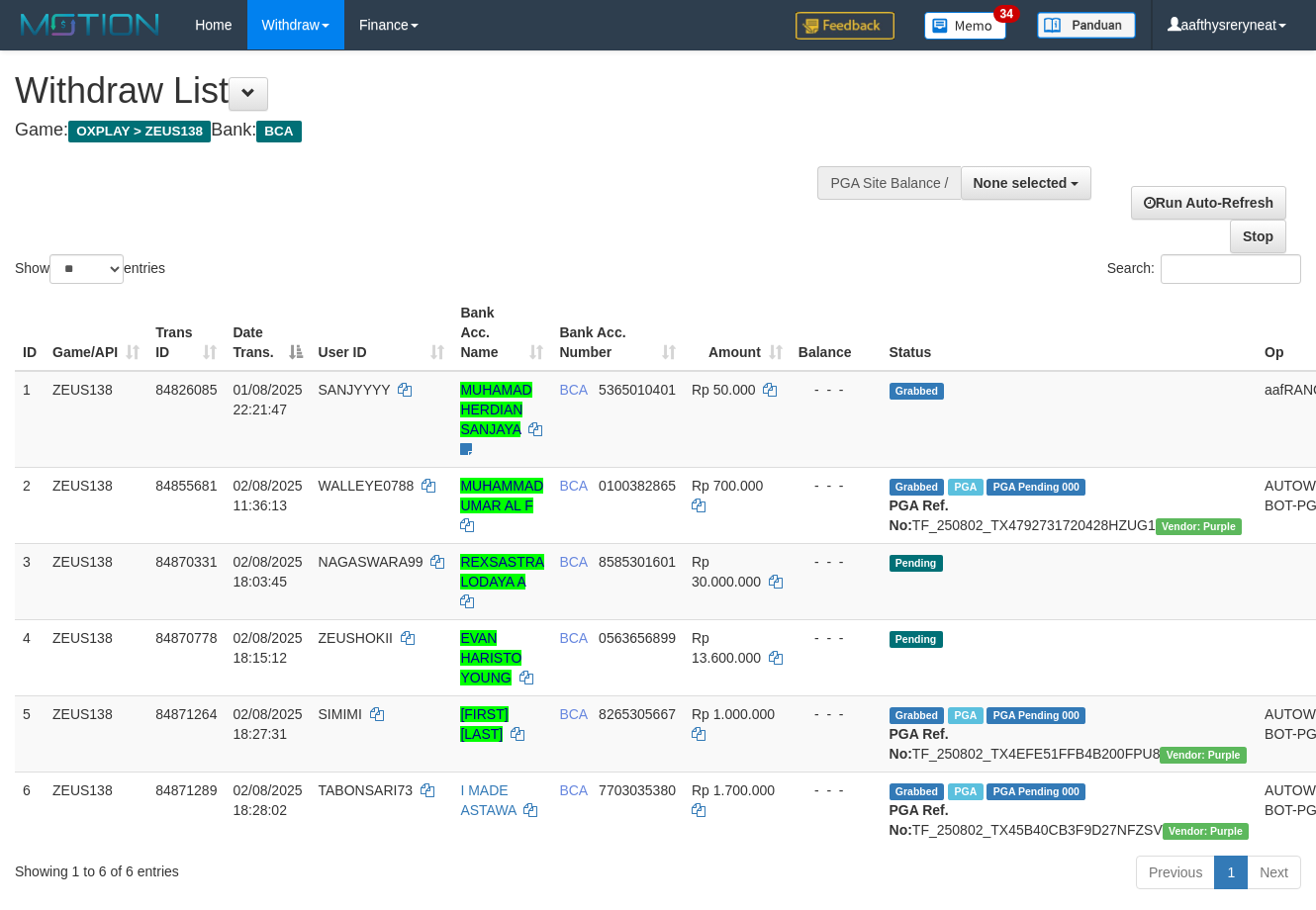 select 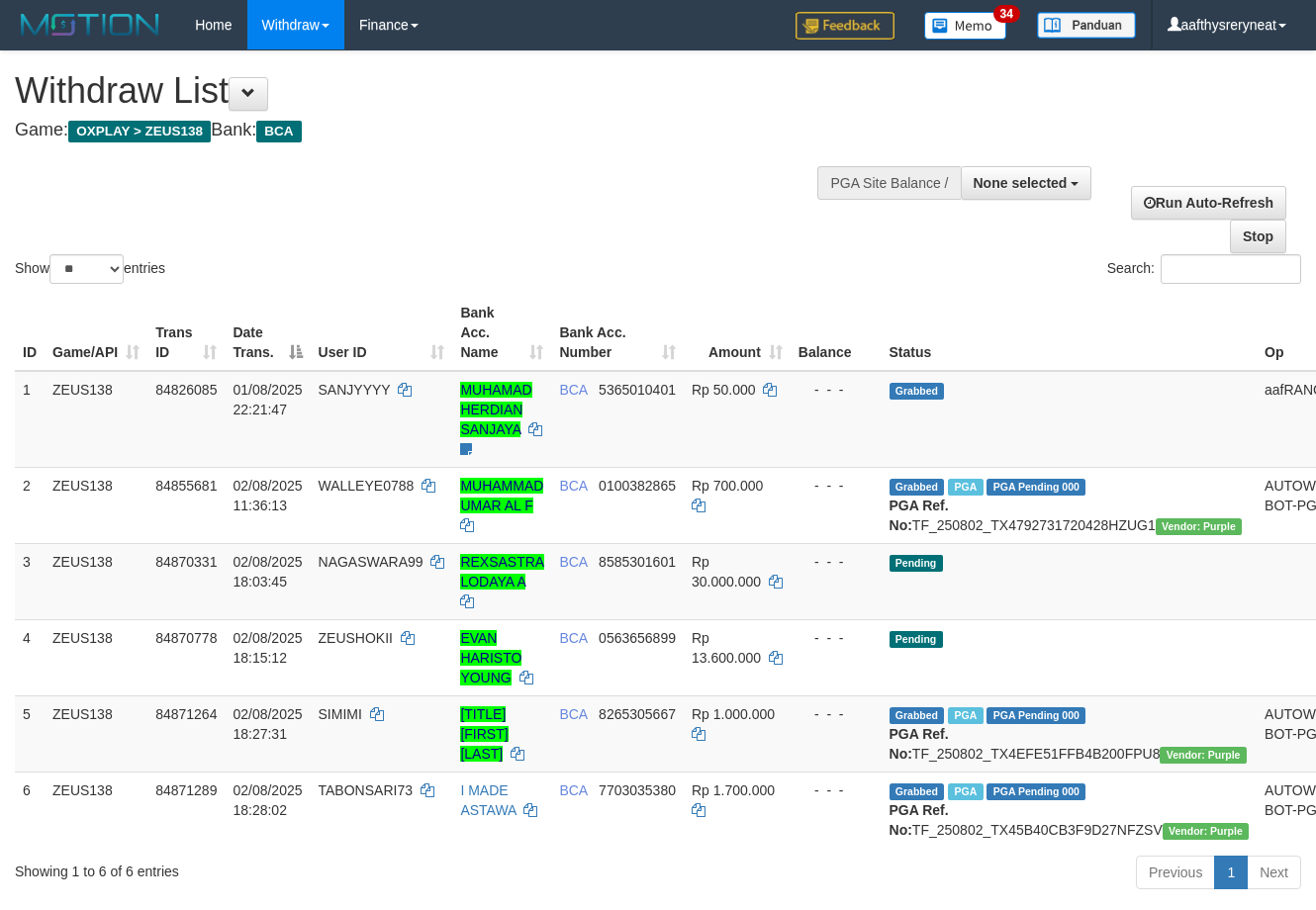 select 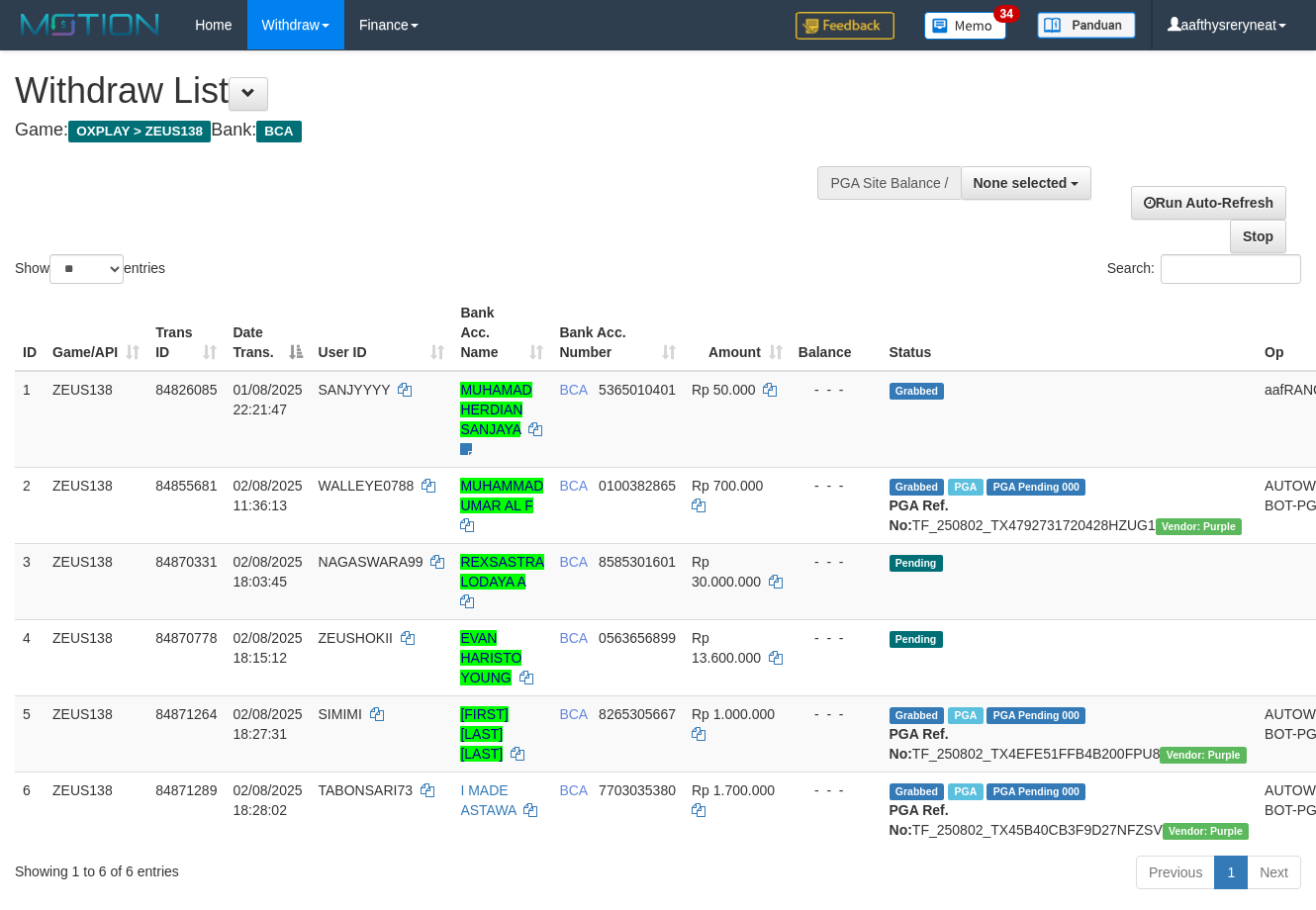 select 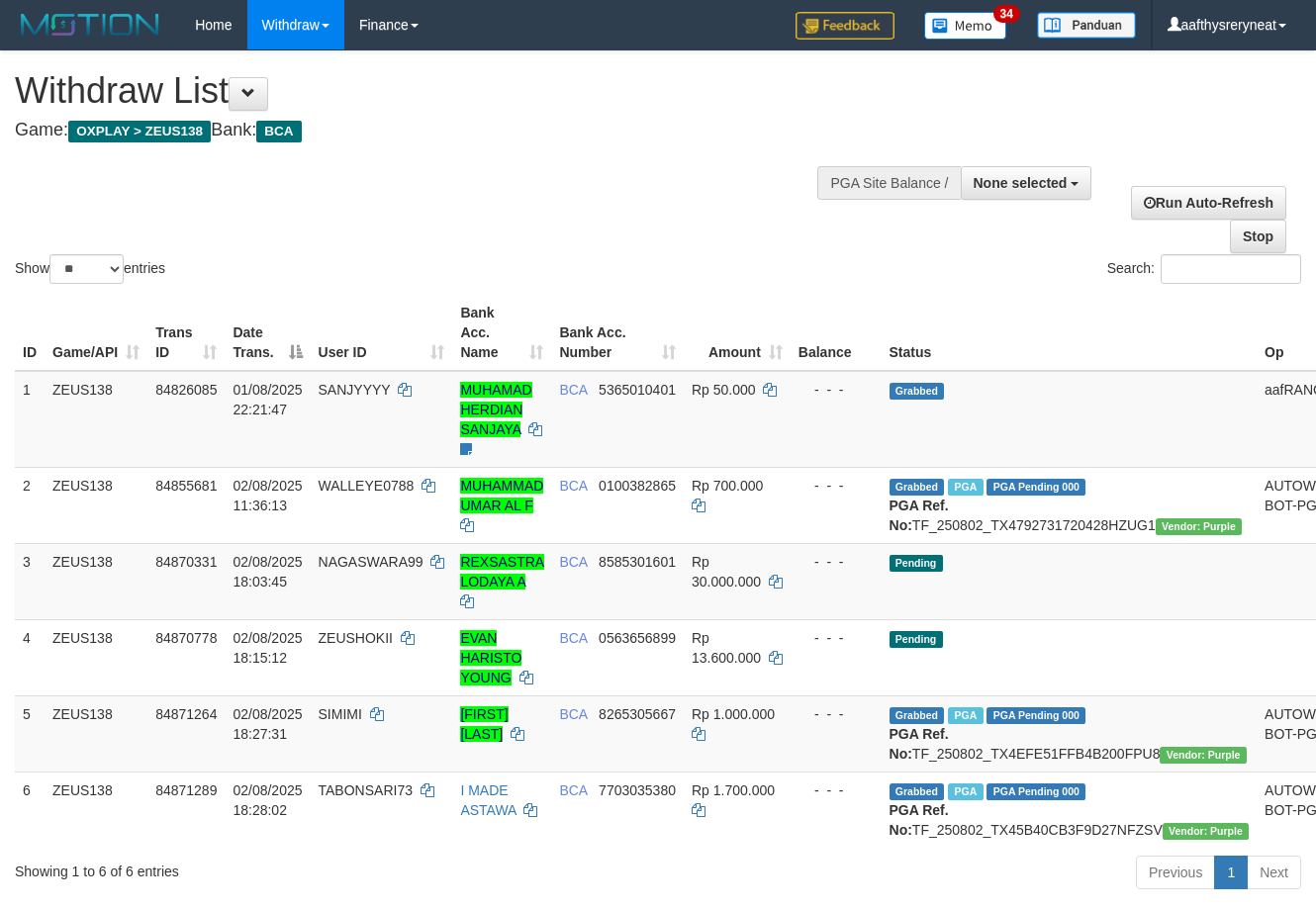 select 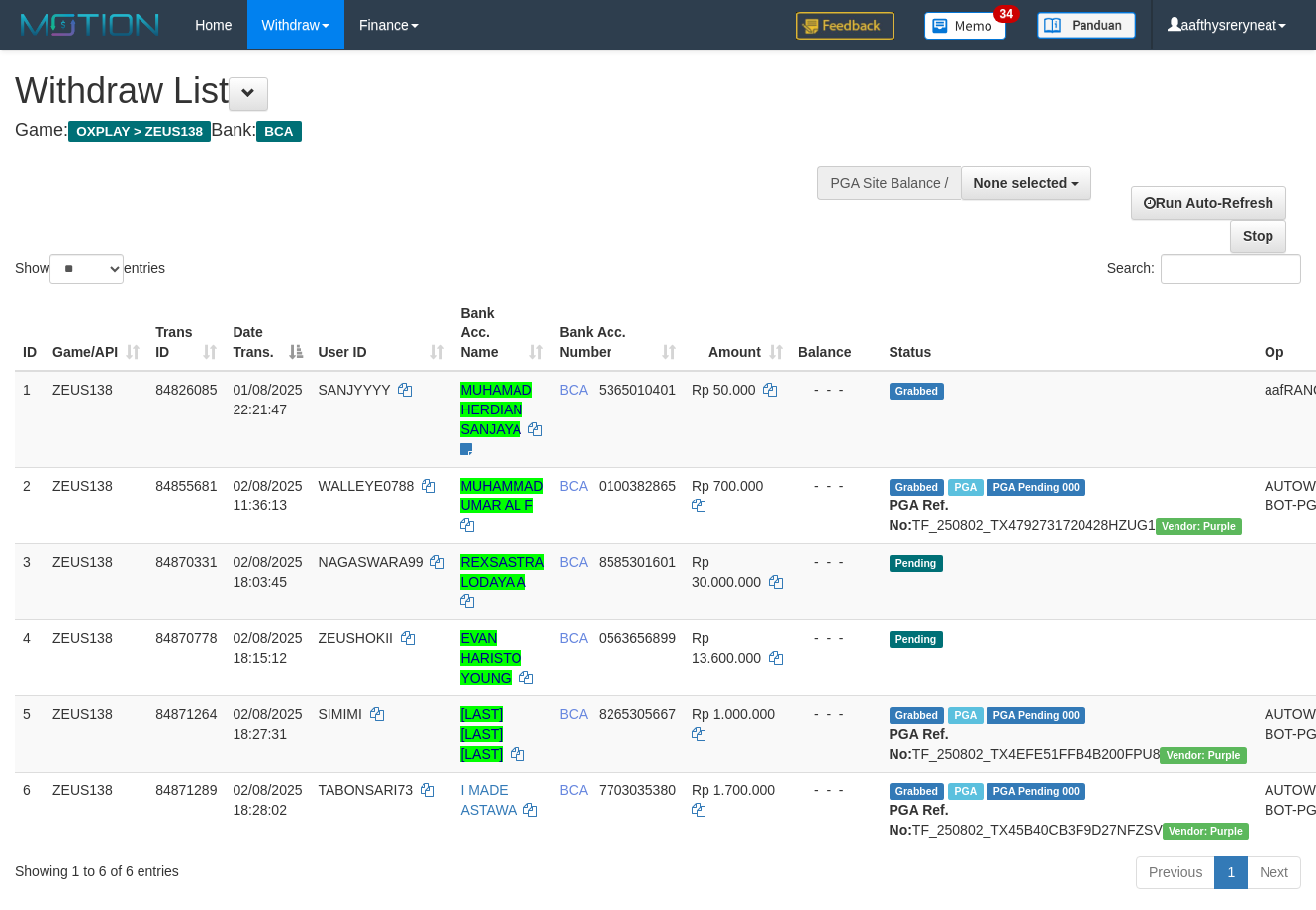 select 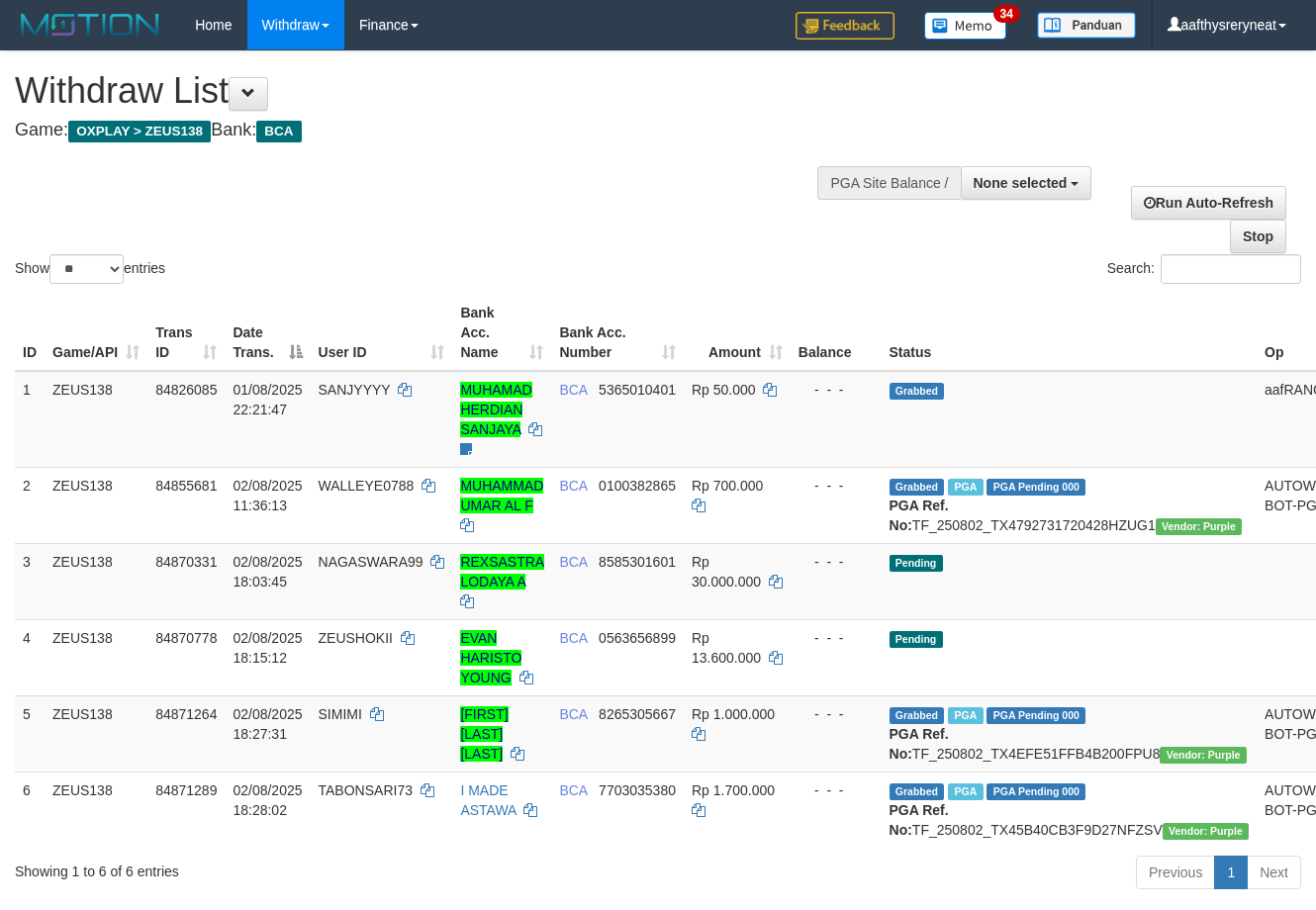 select 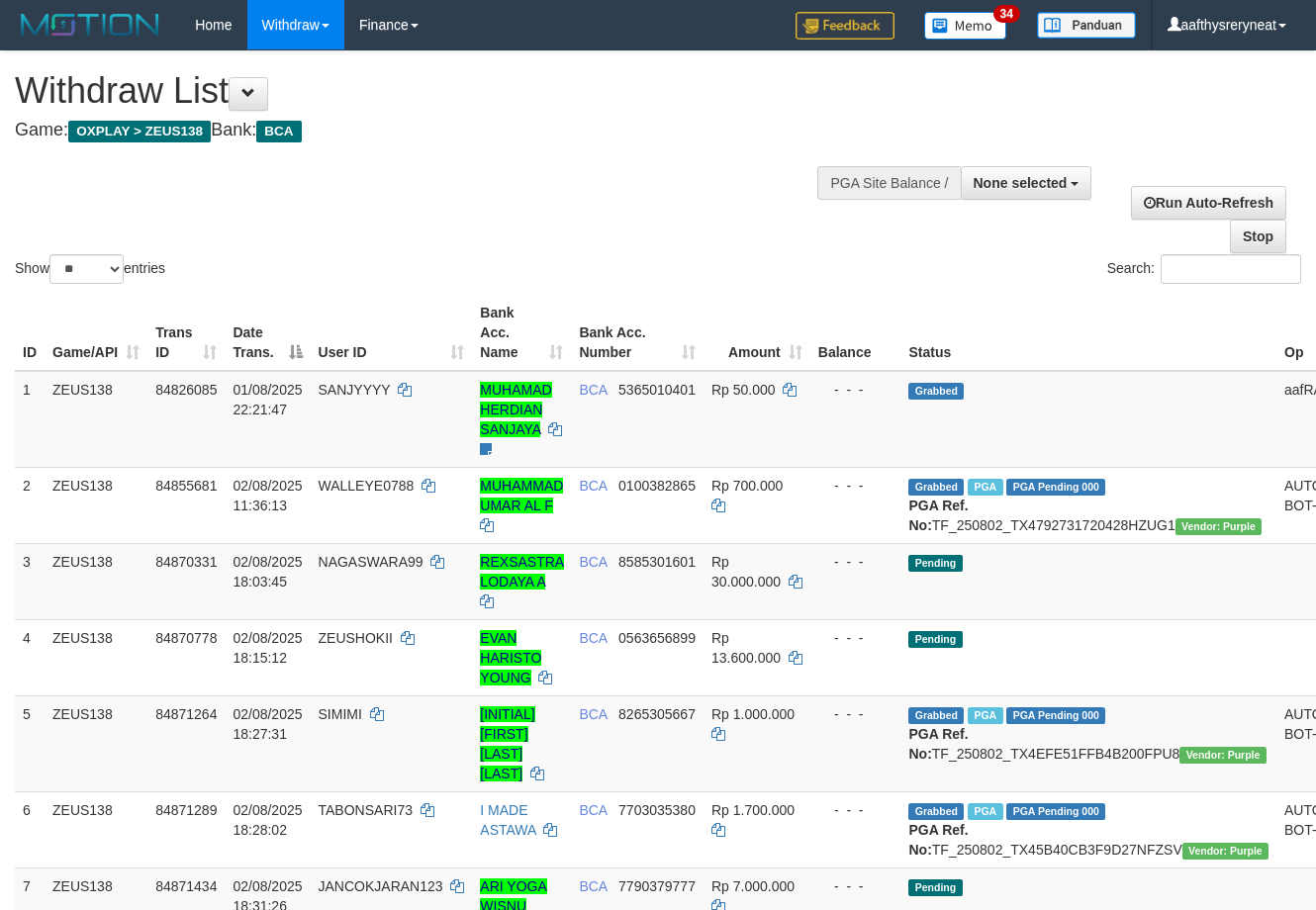 select 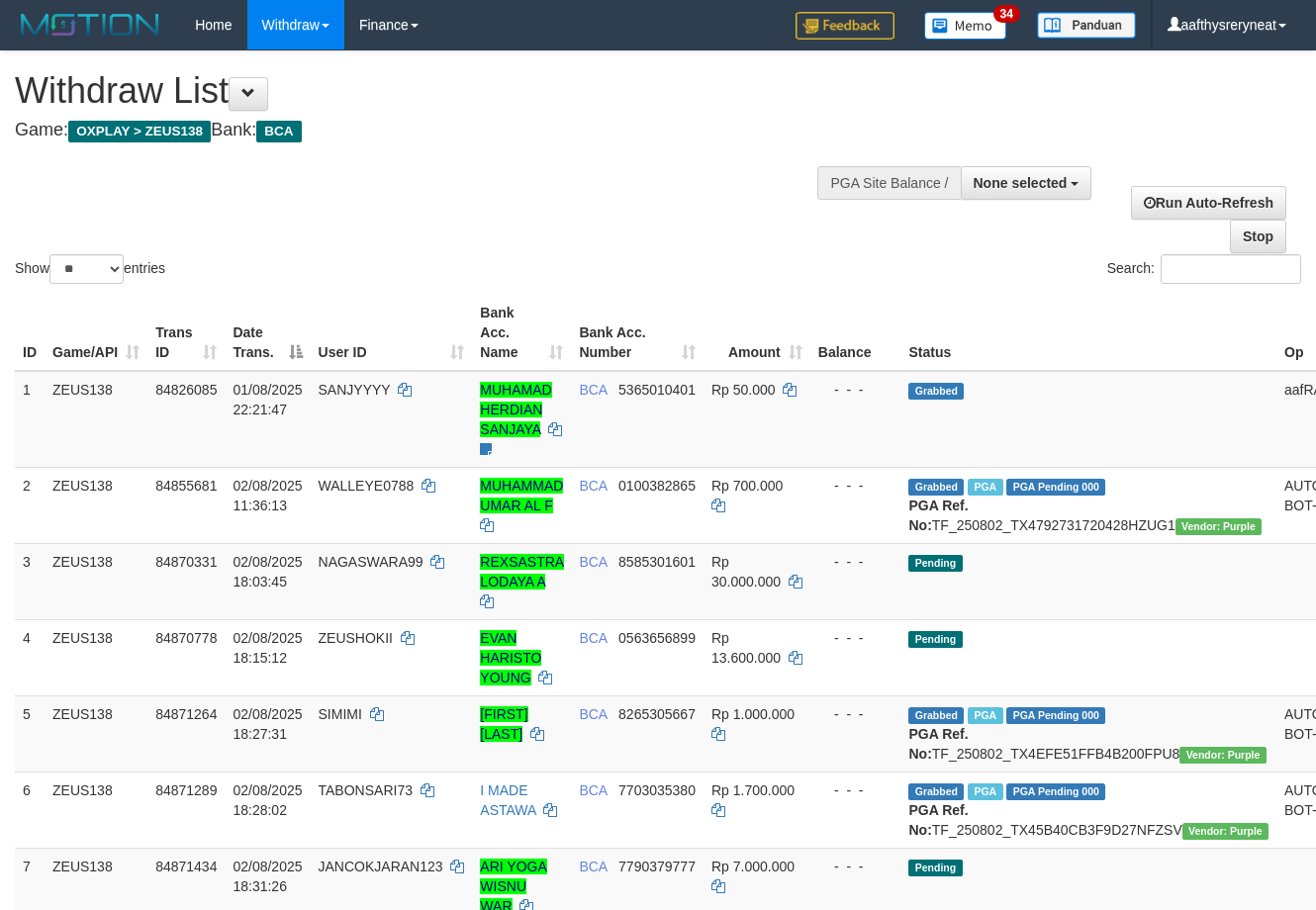 select 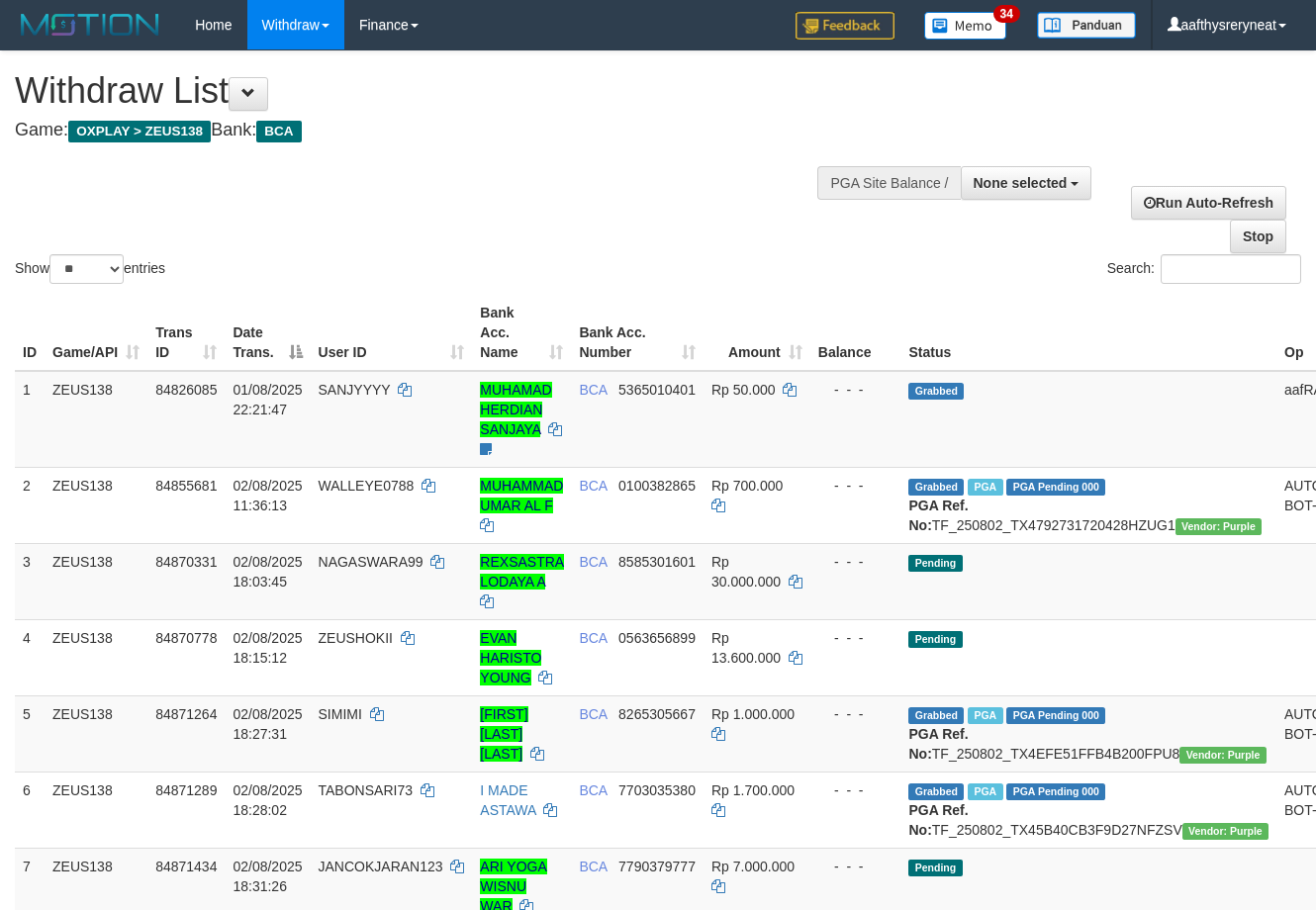 select 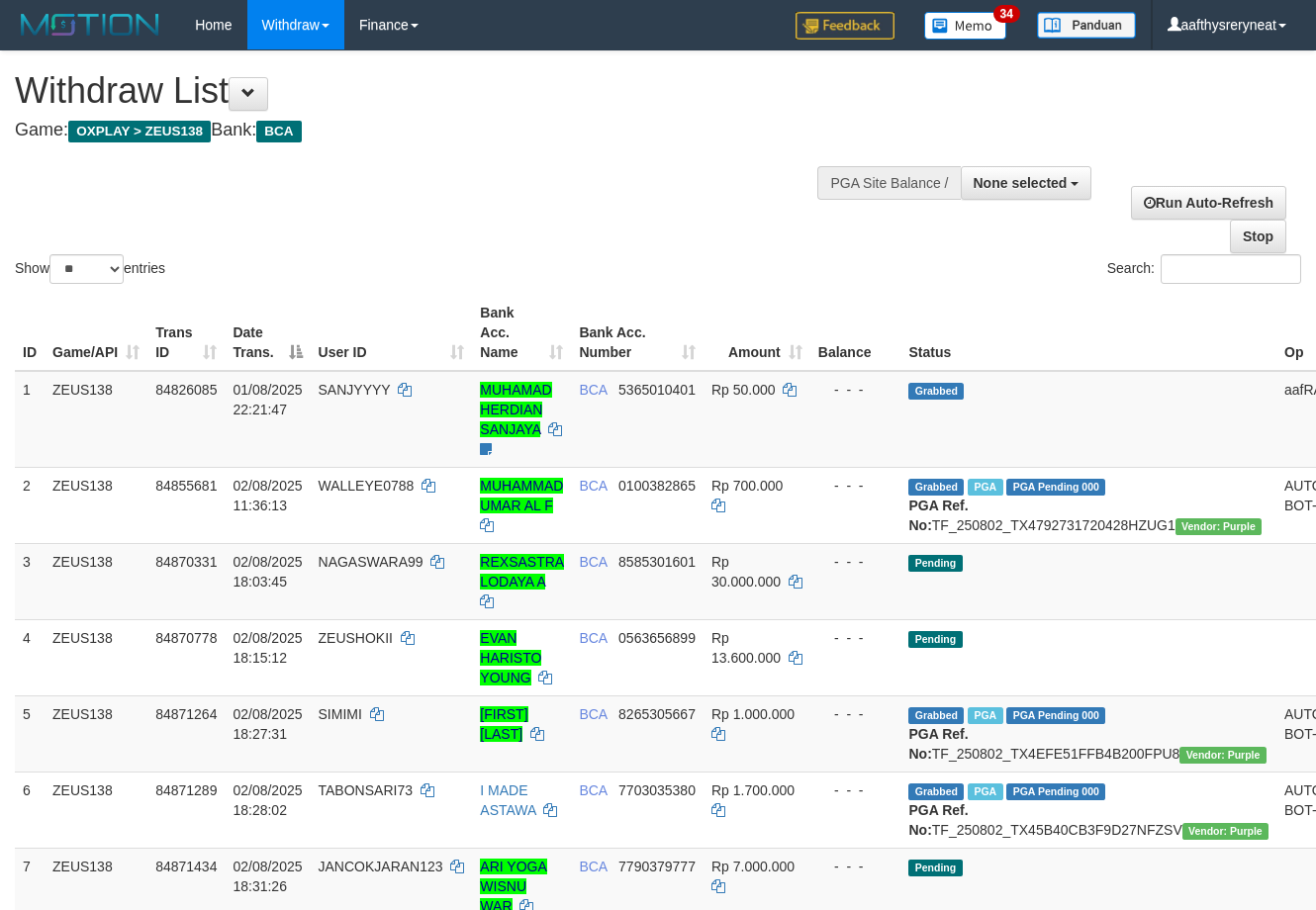 select 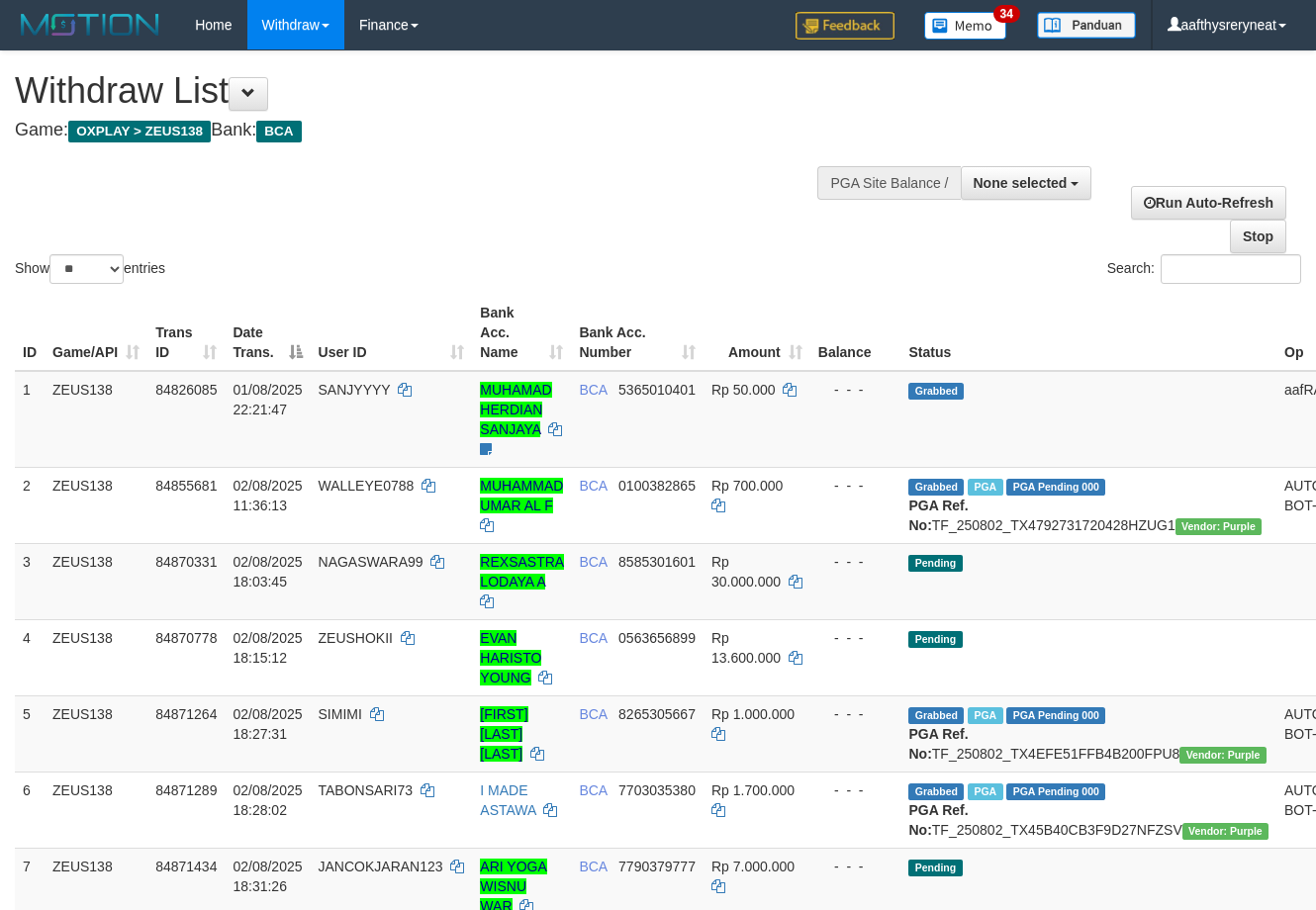 select 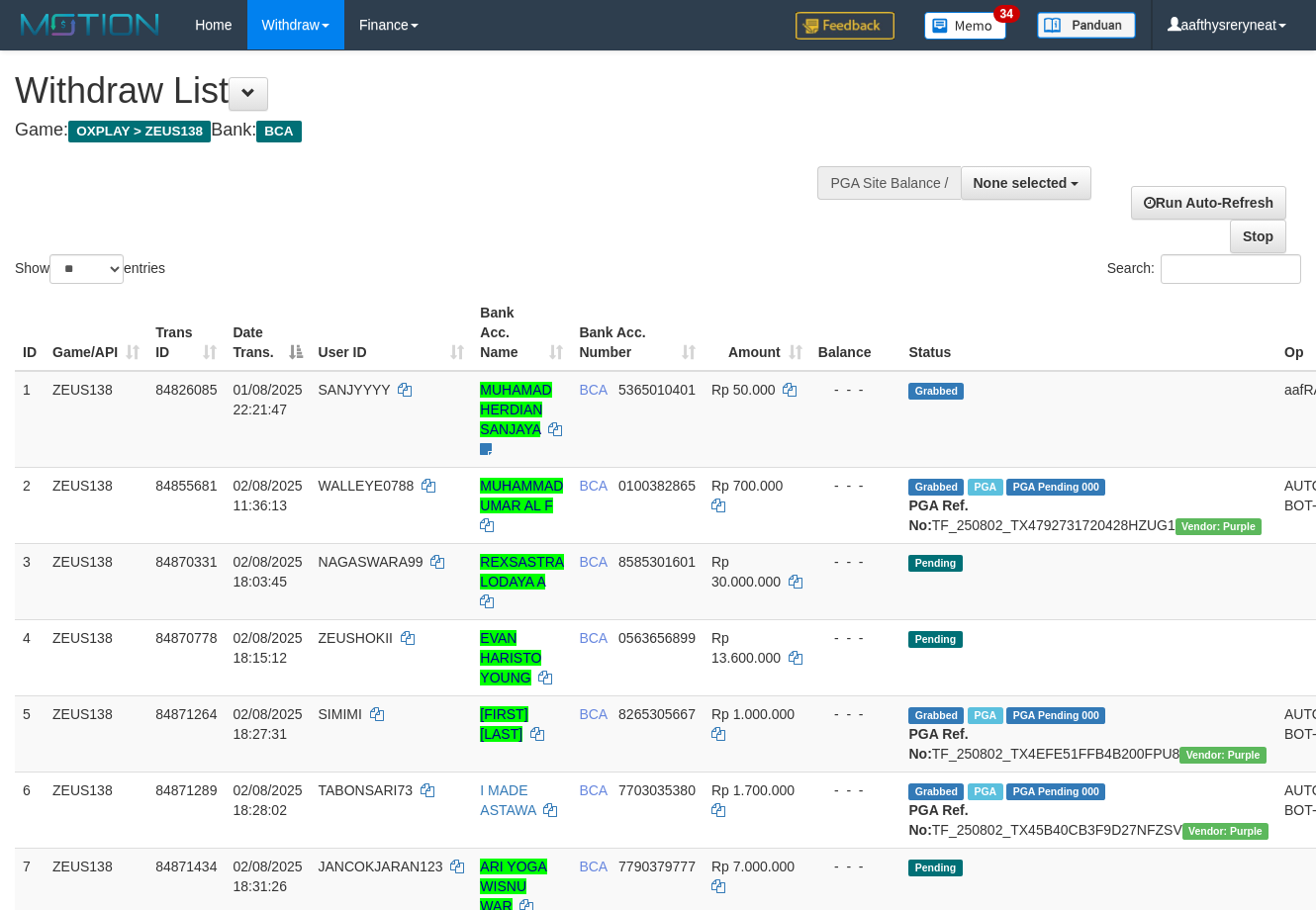select 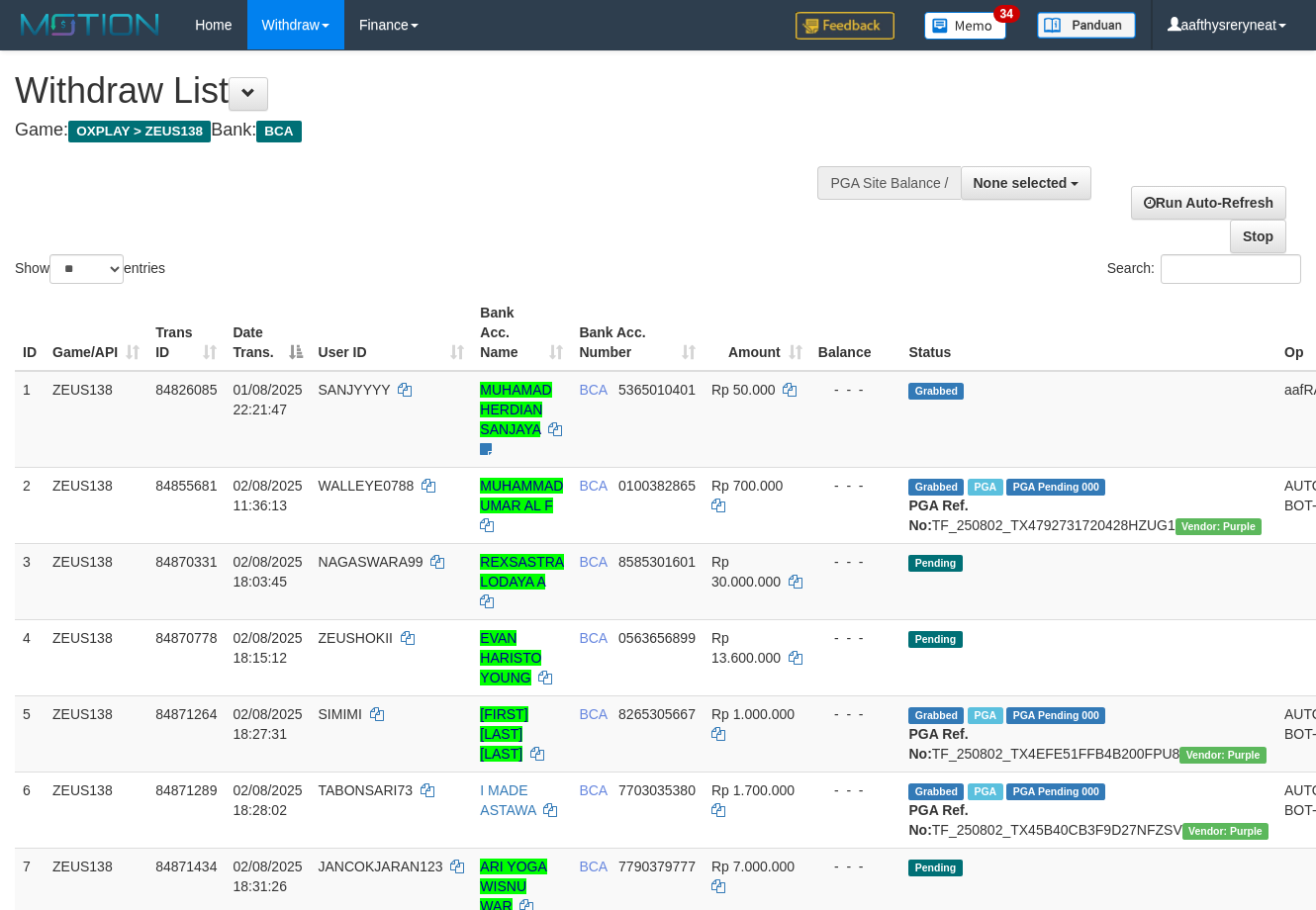 select 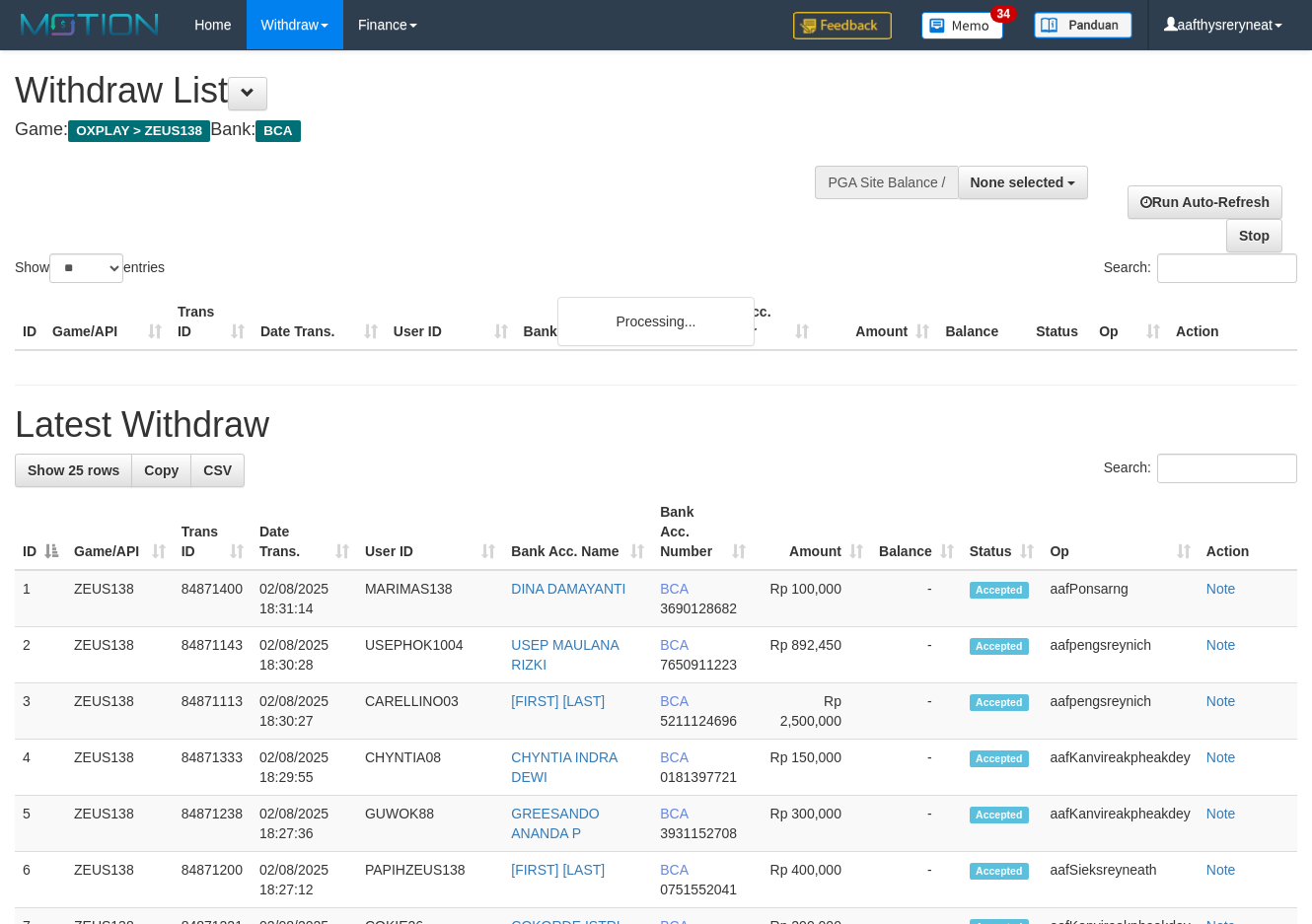 select 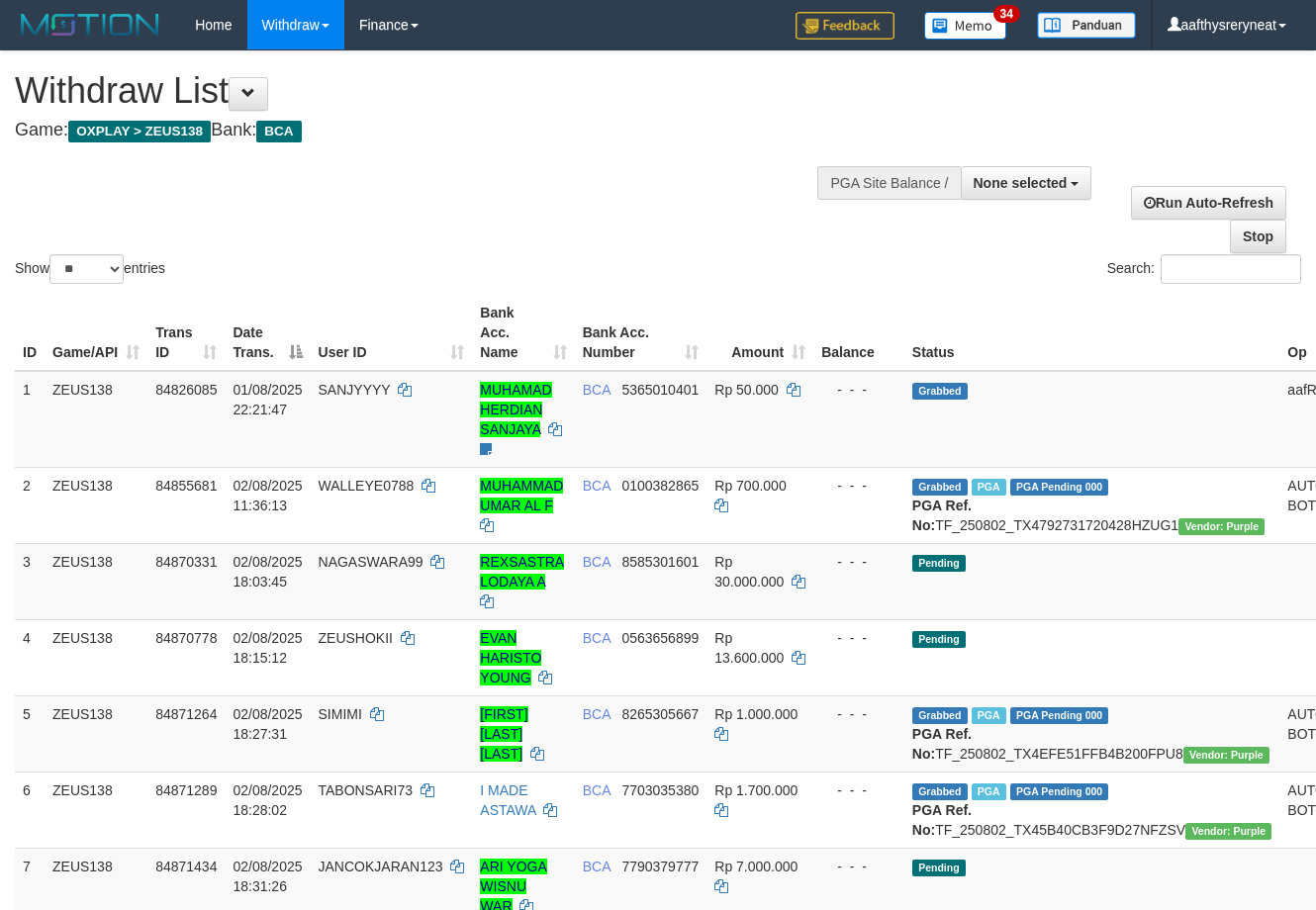 select 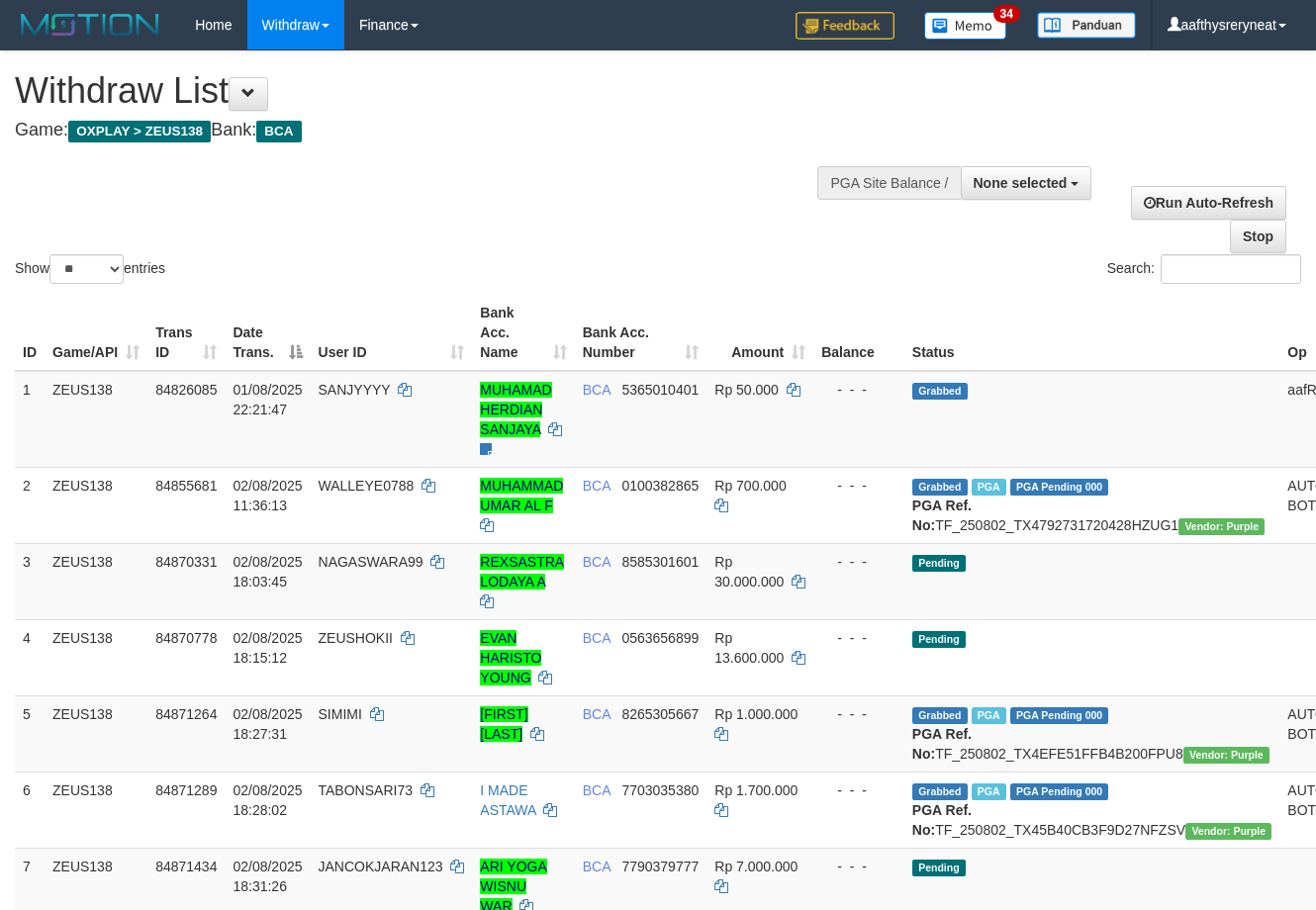 select 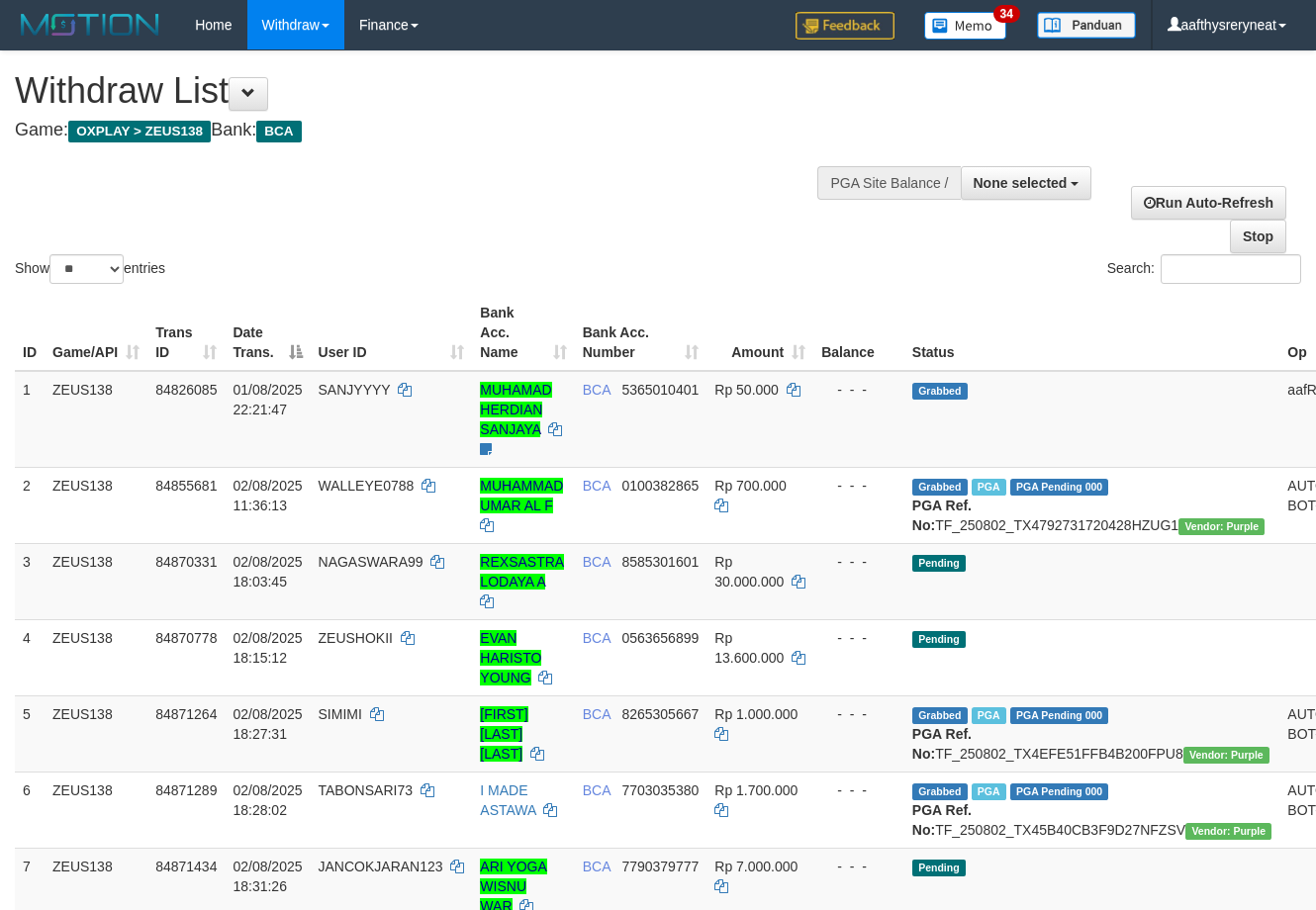 select 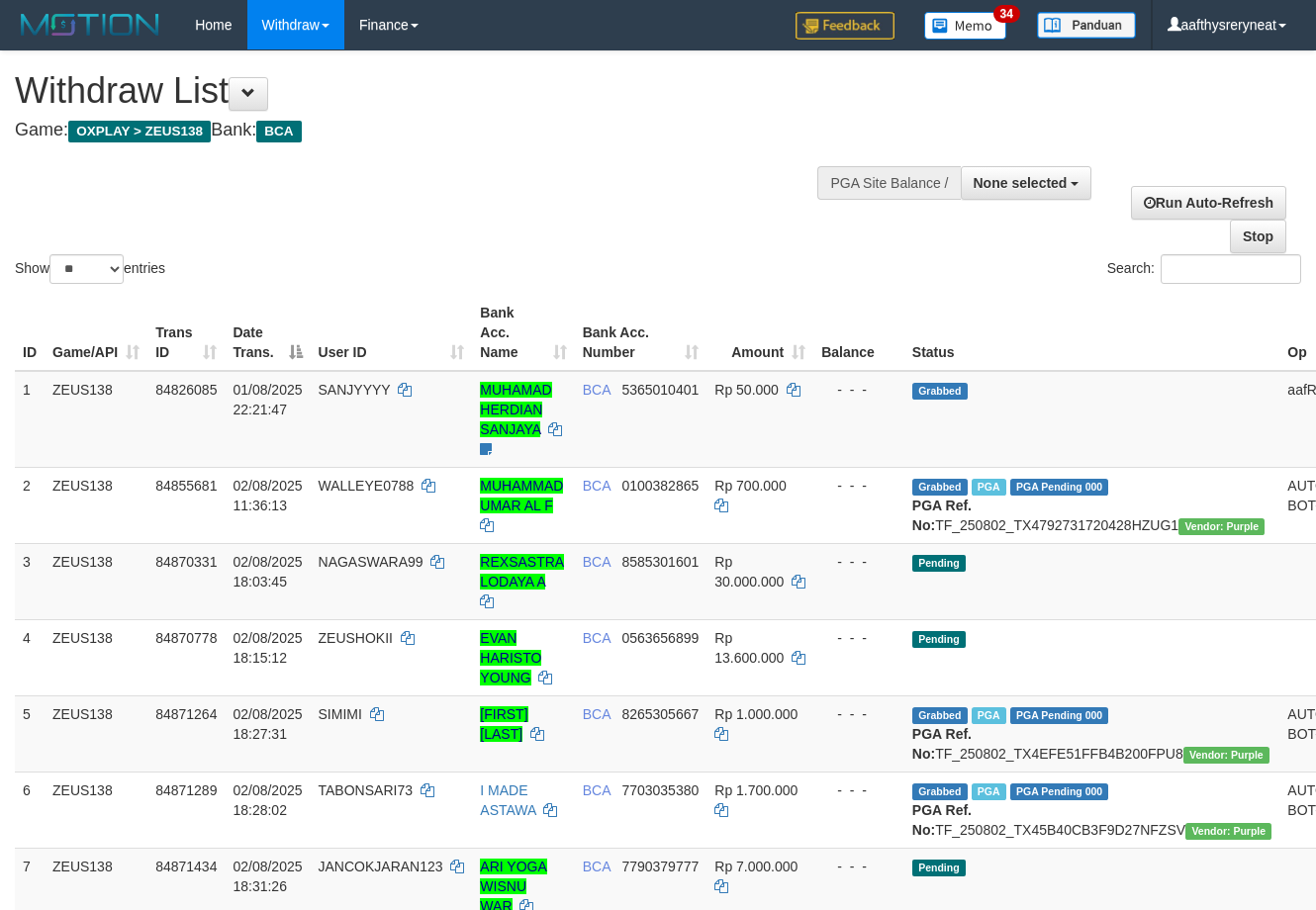 select 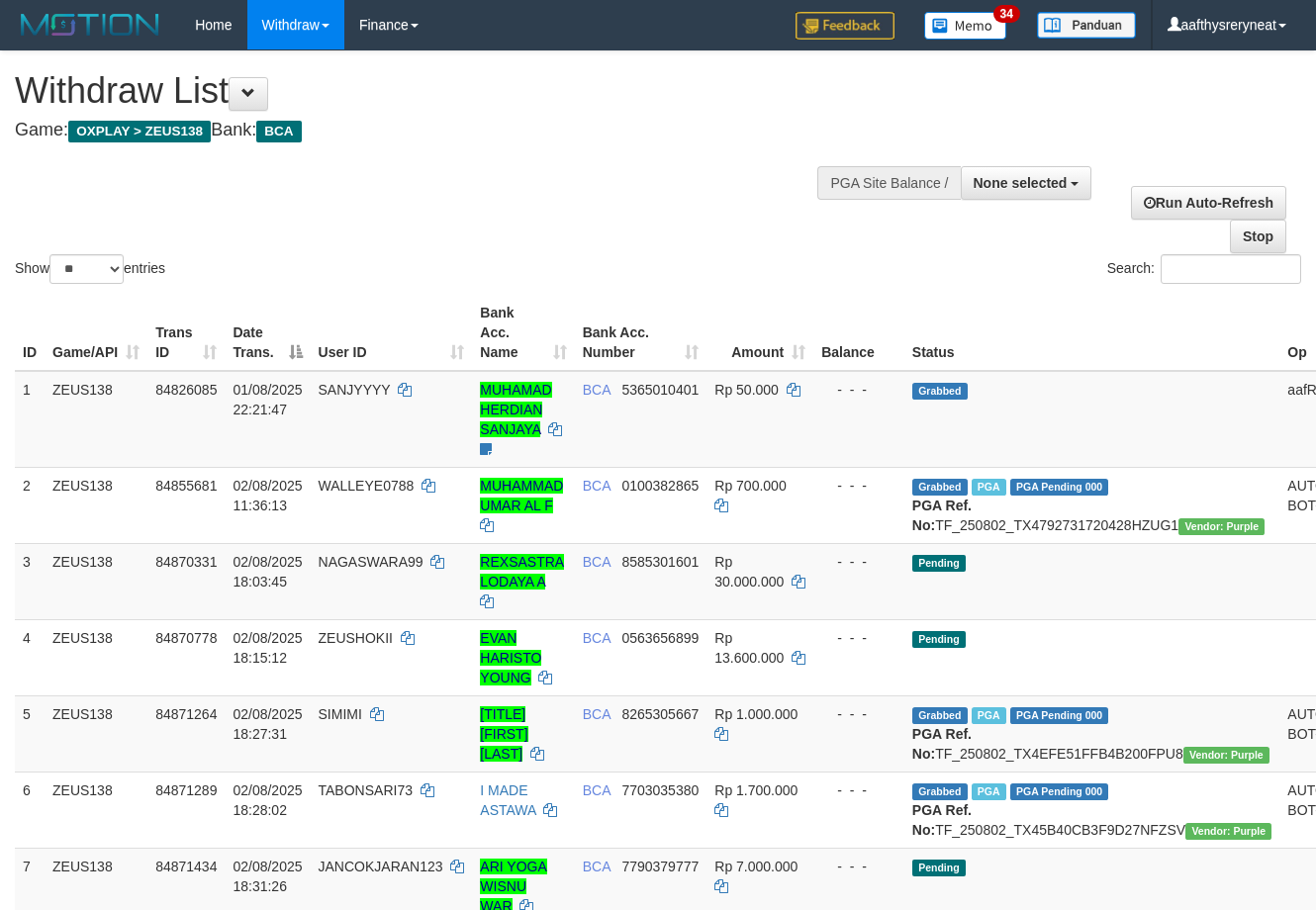 select 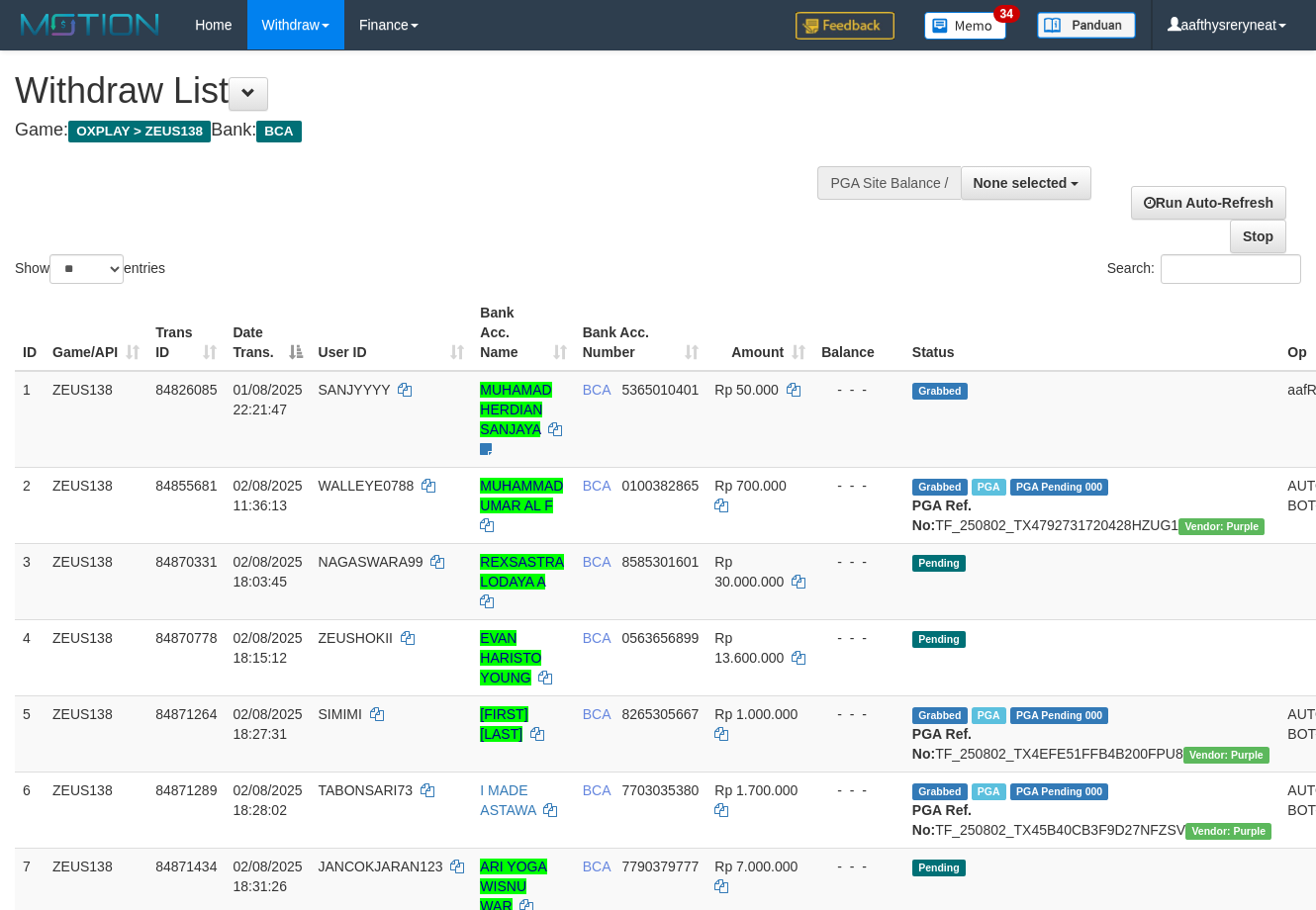 select 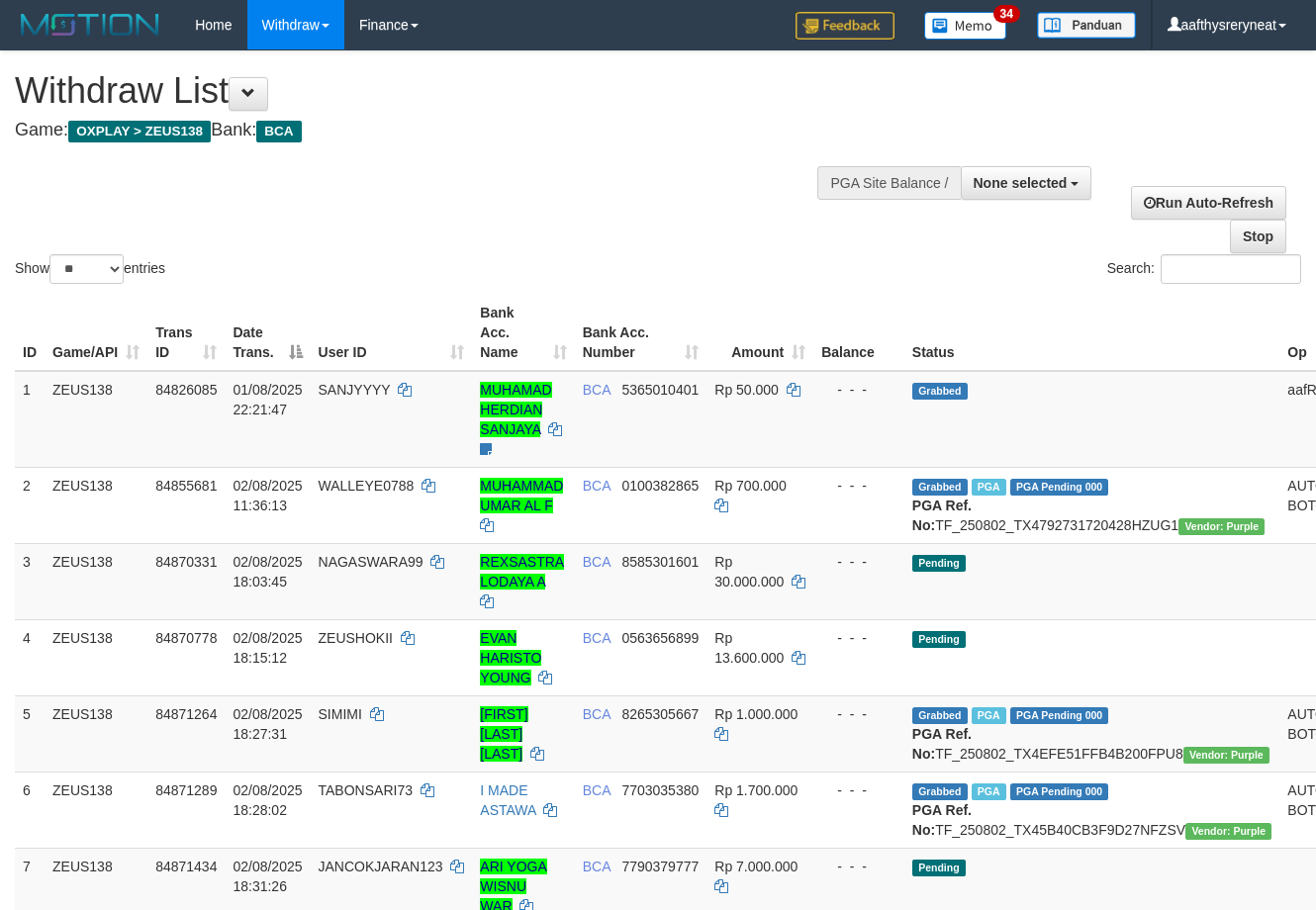 select 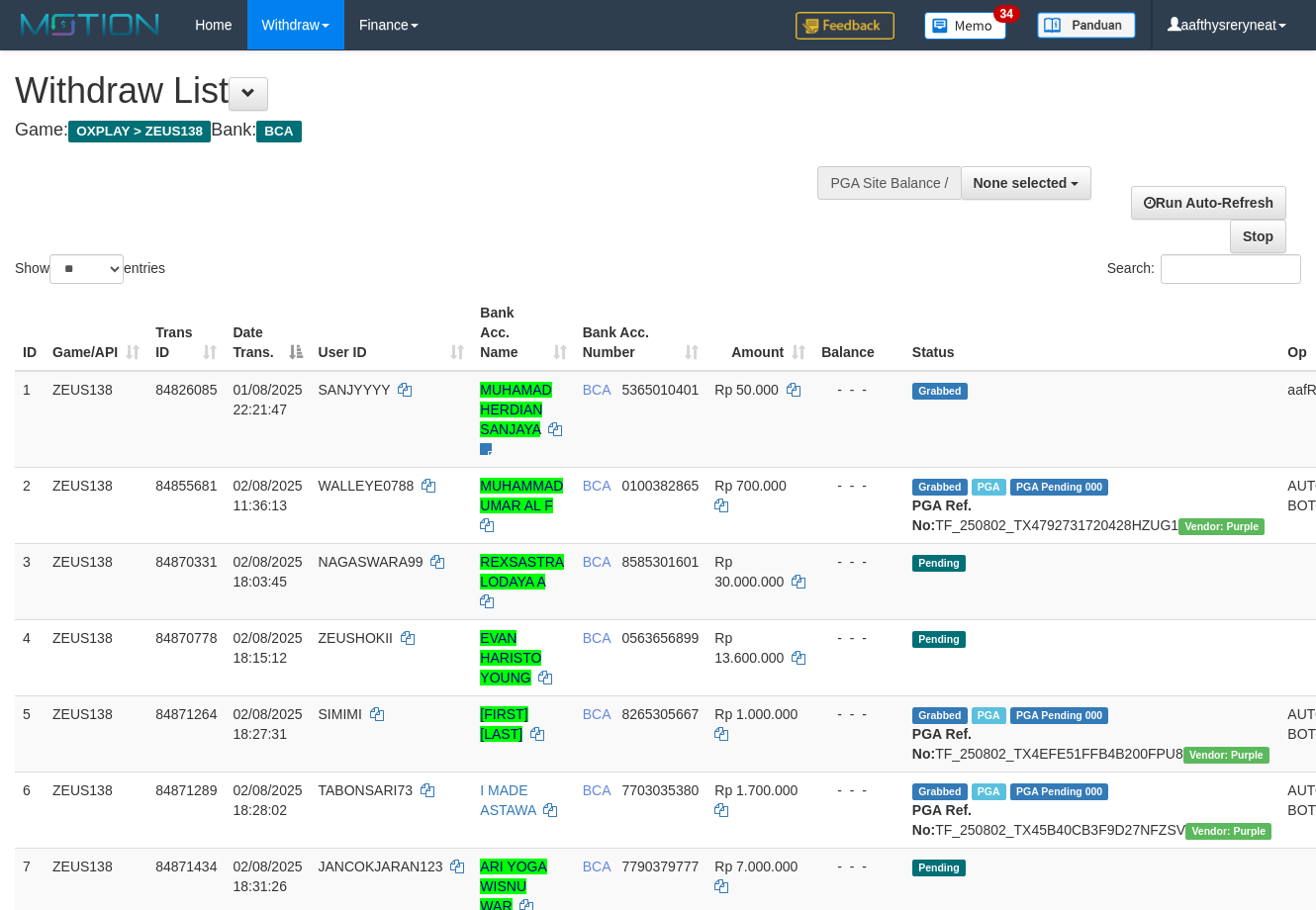 select 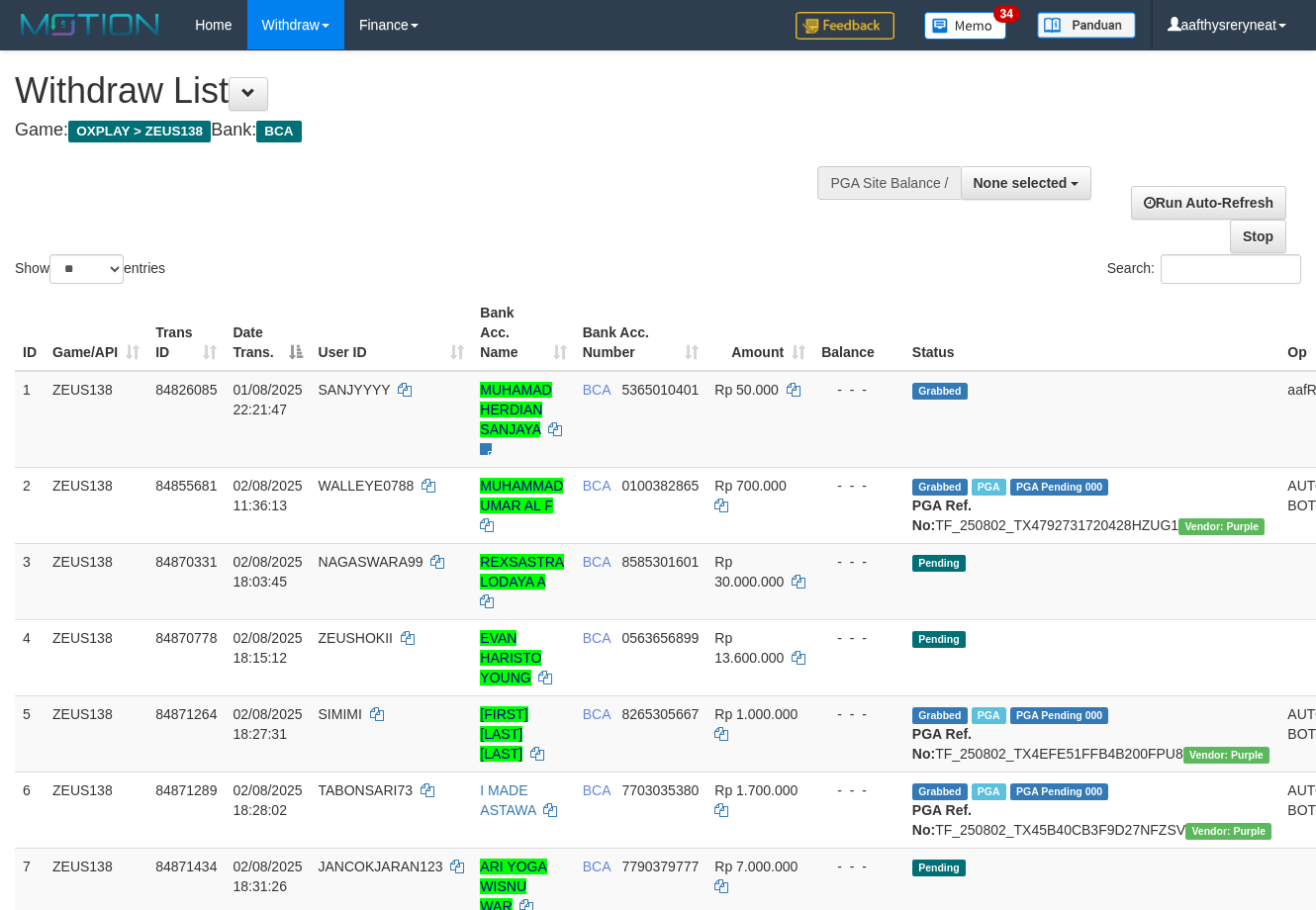 select 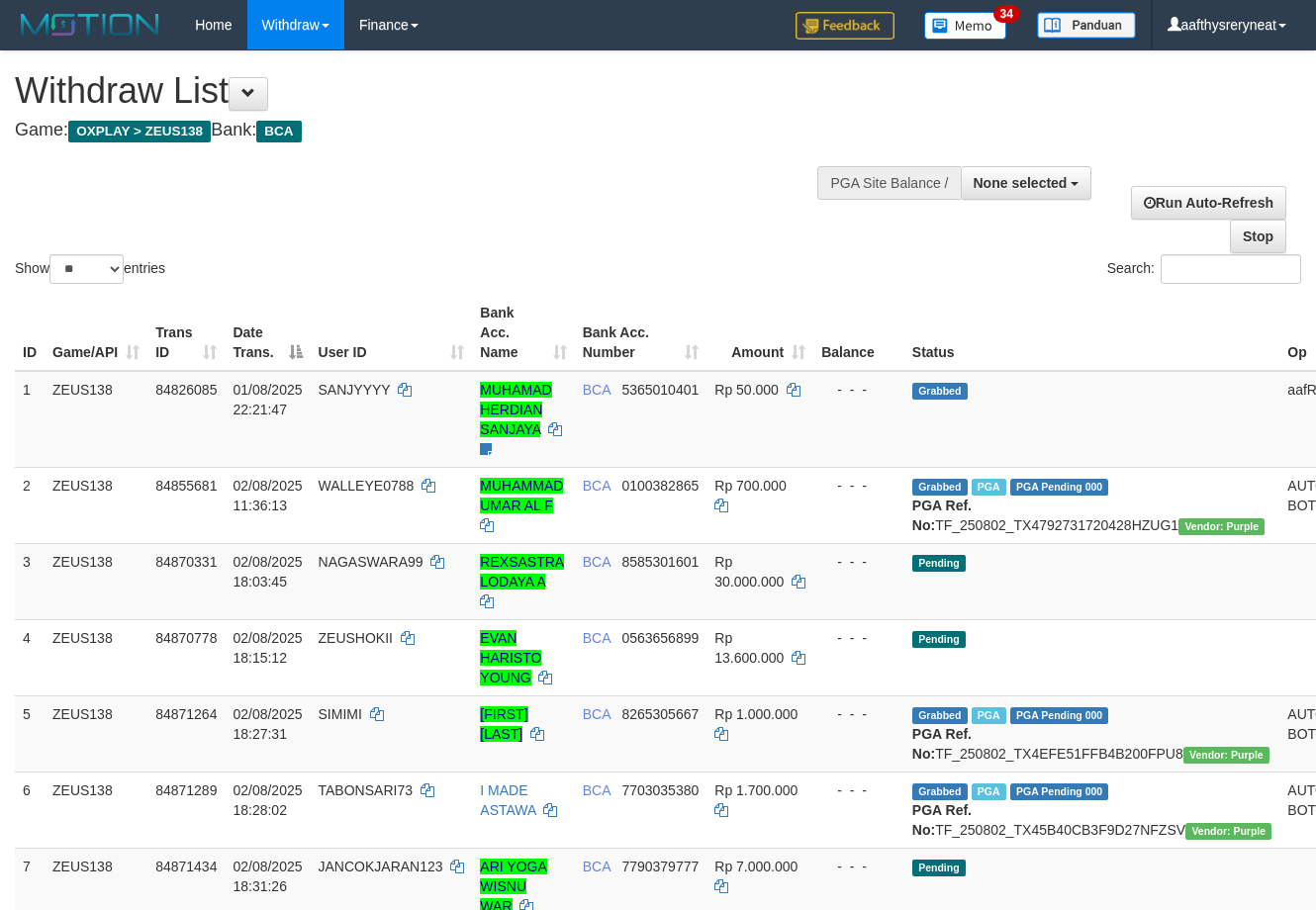 select 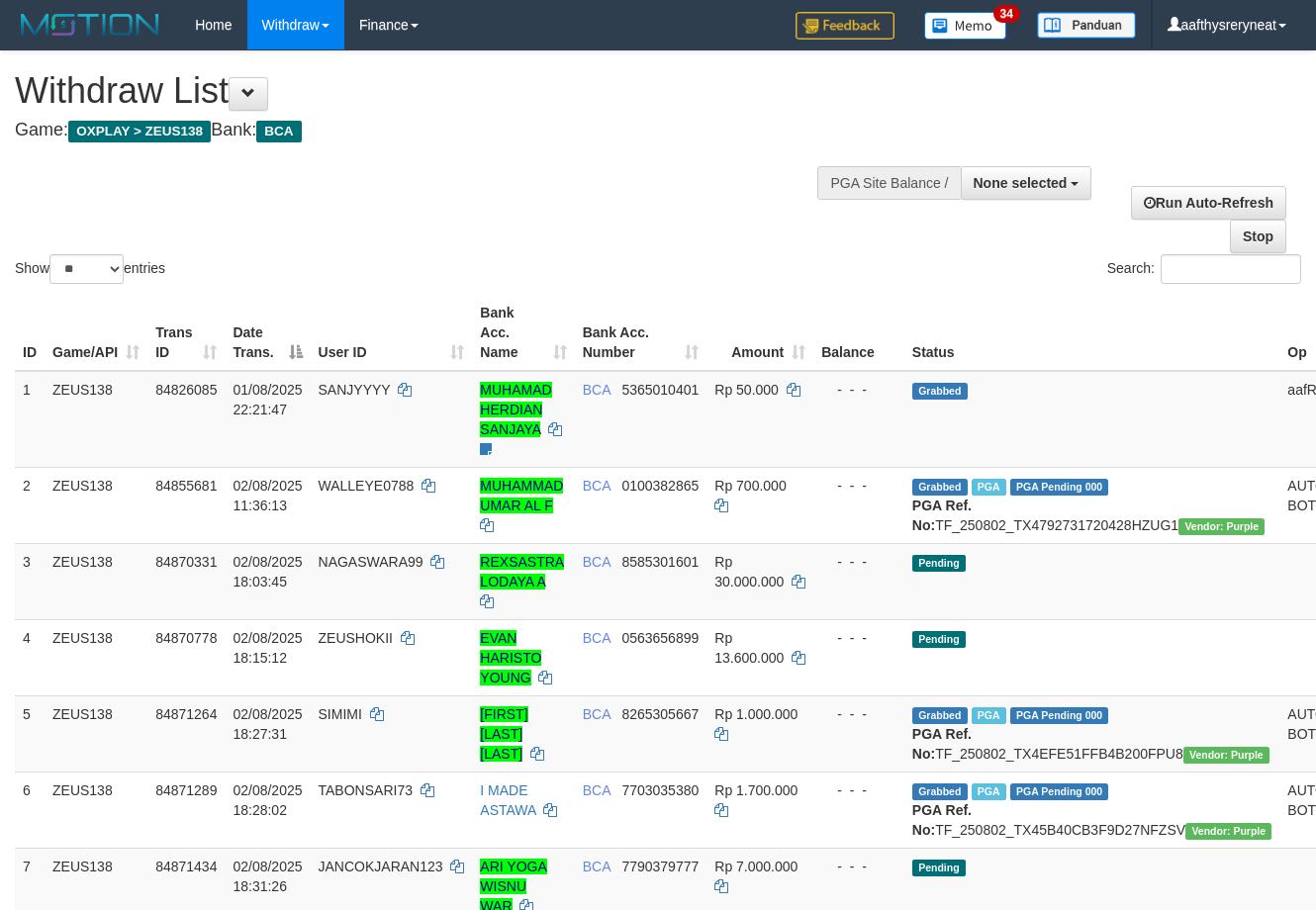 select 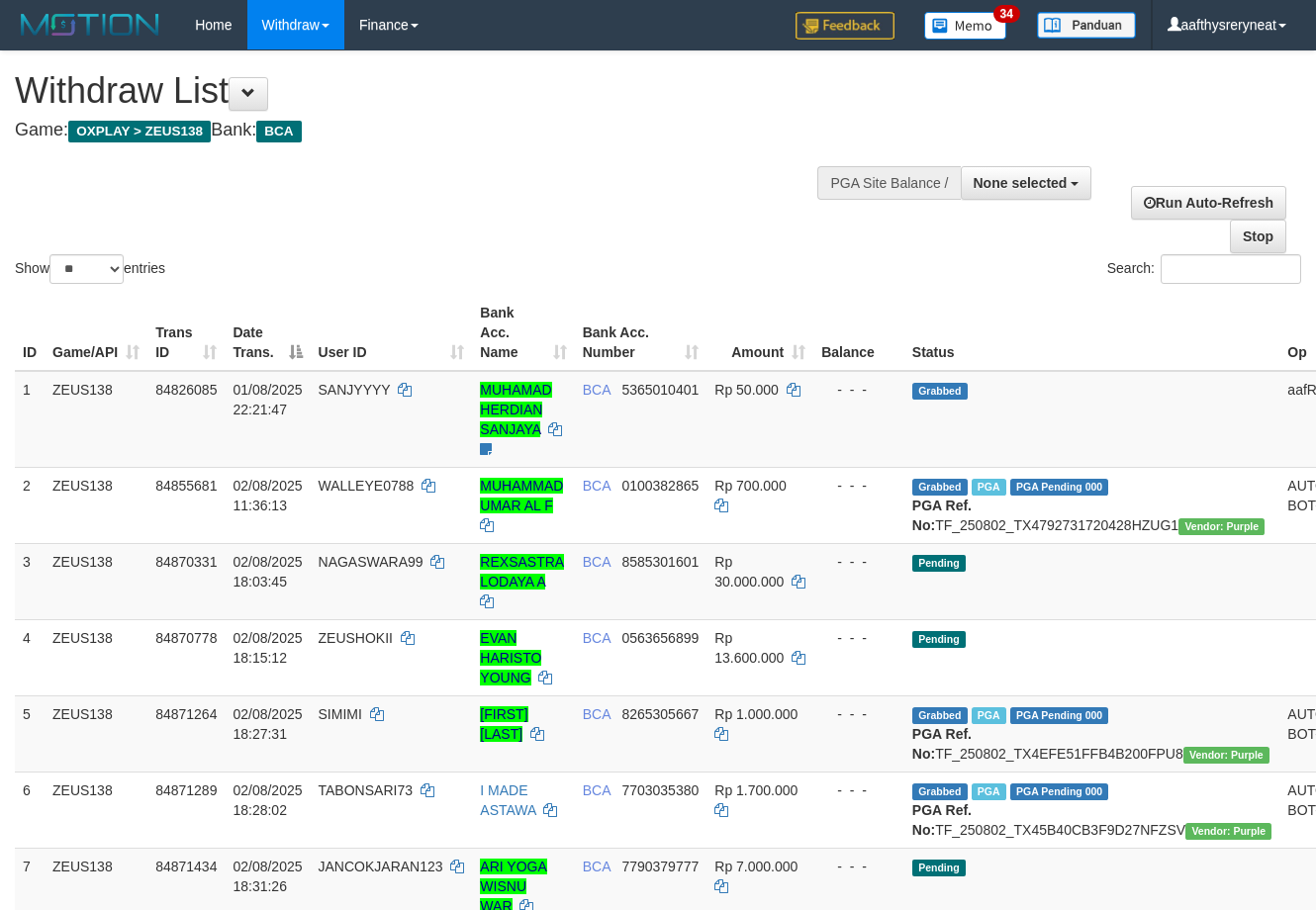 select 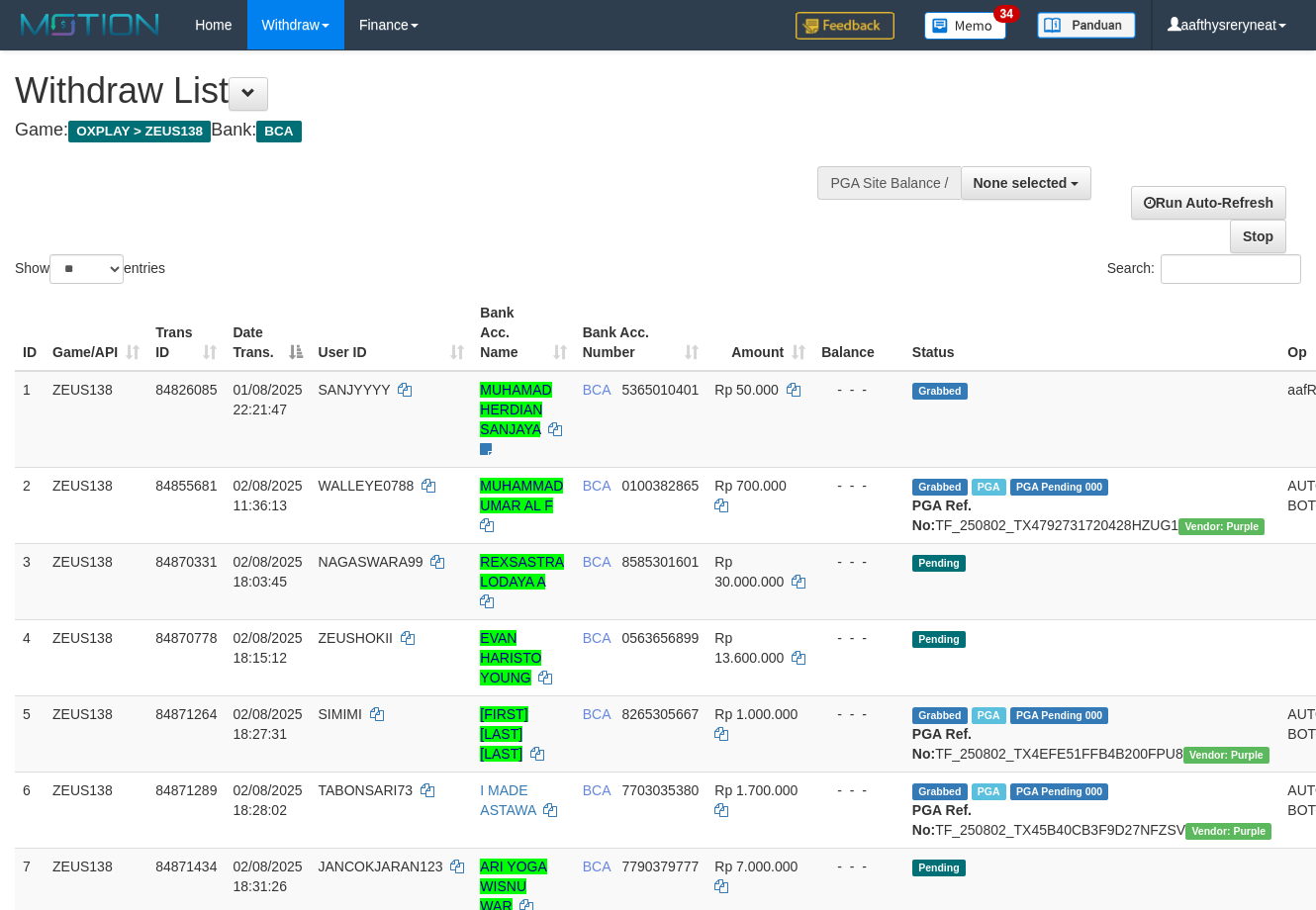 select 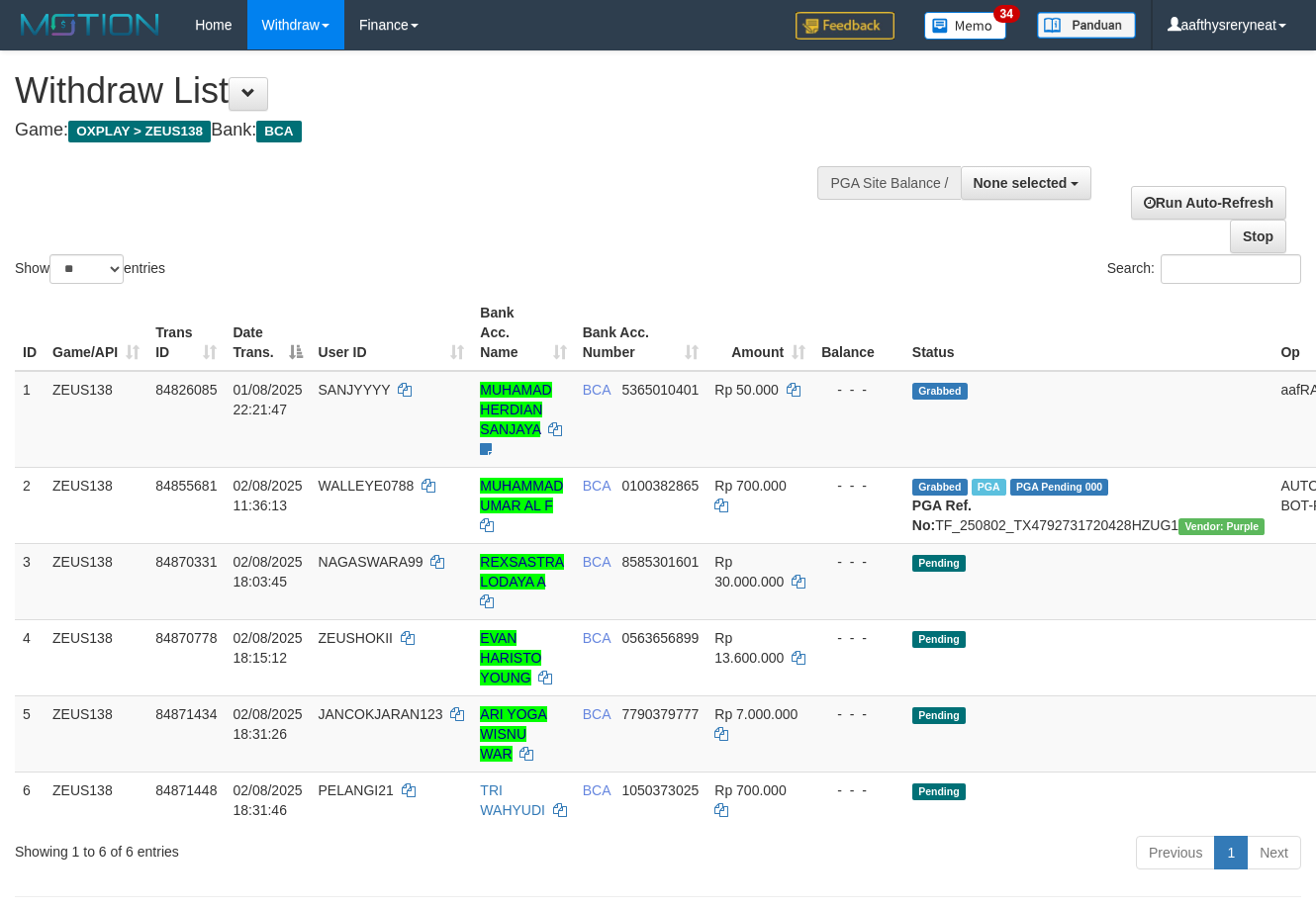 select 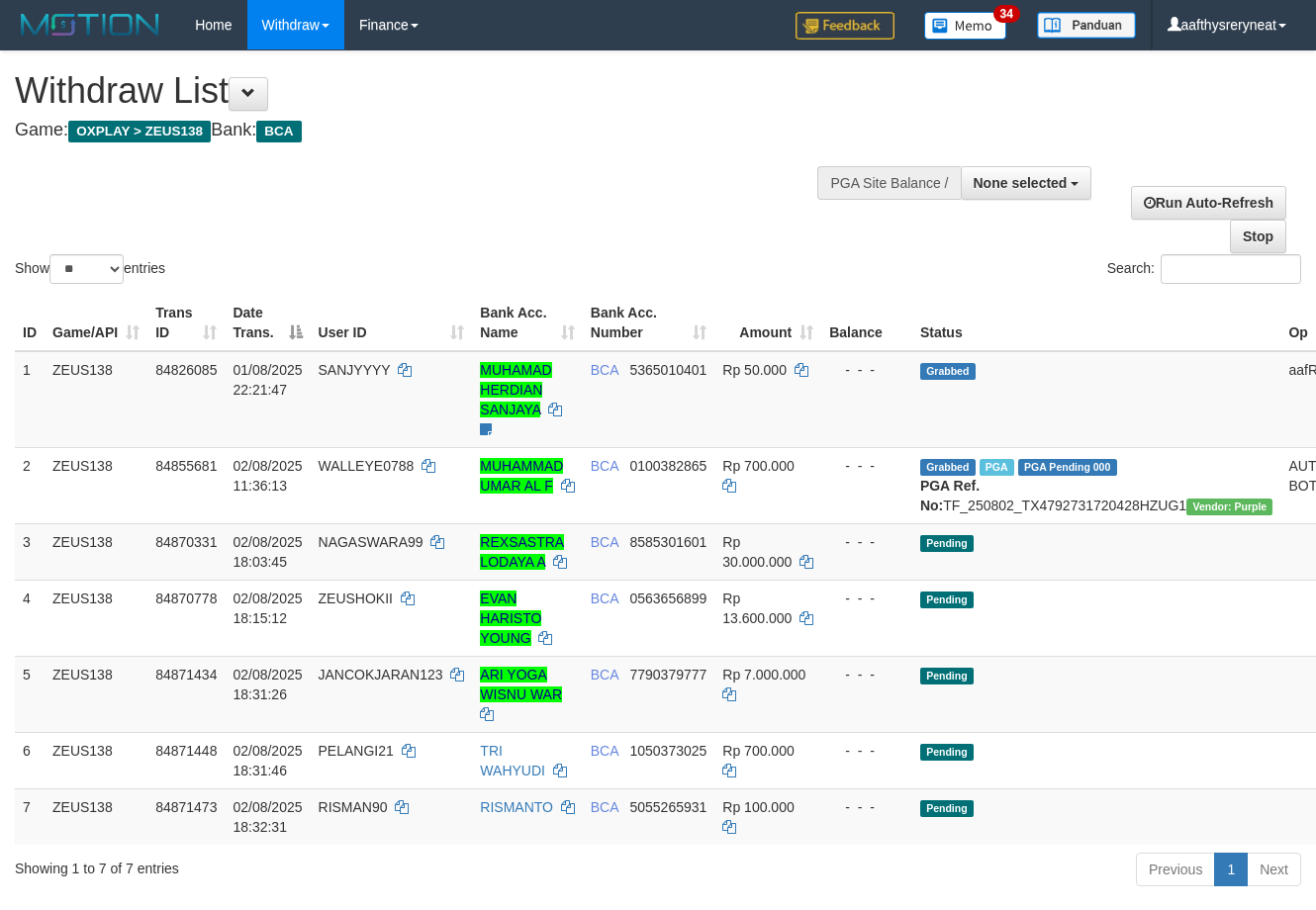 select 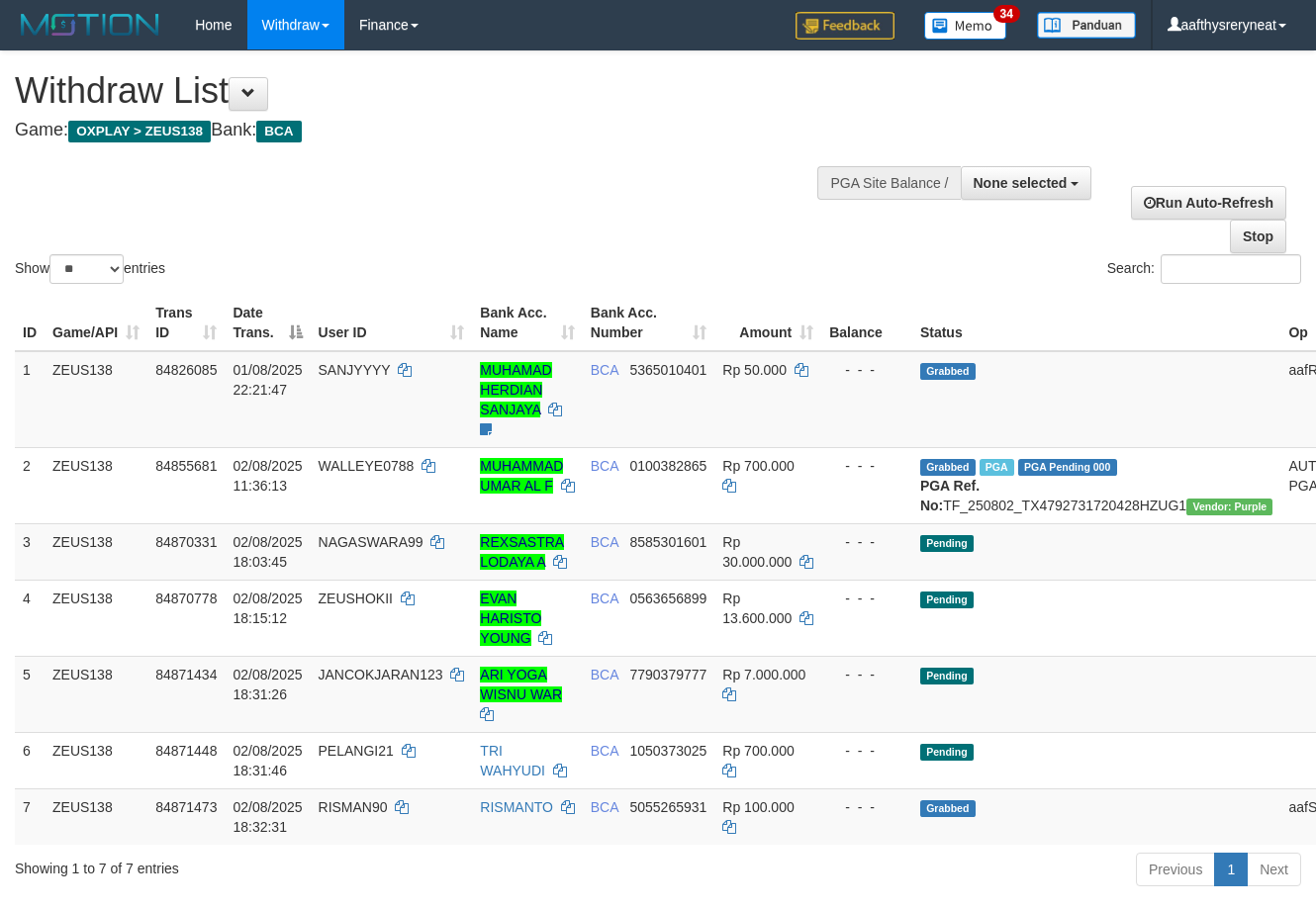 select 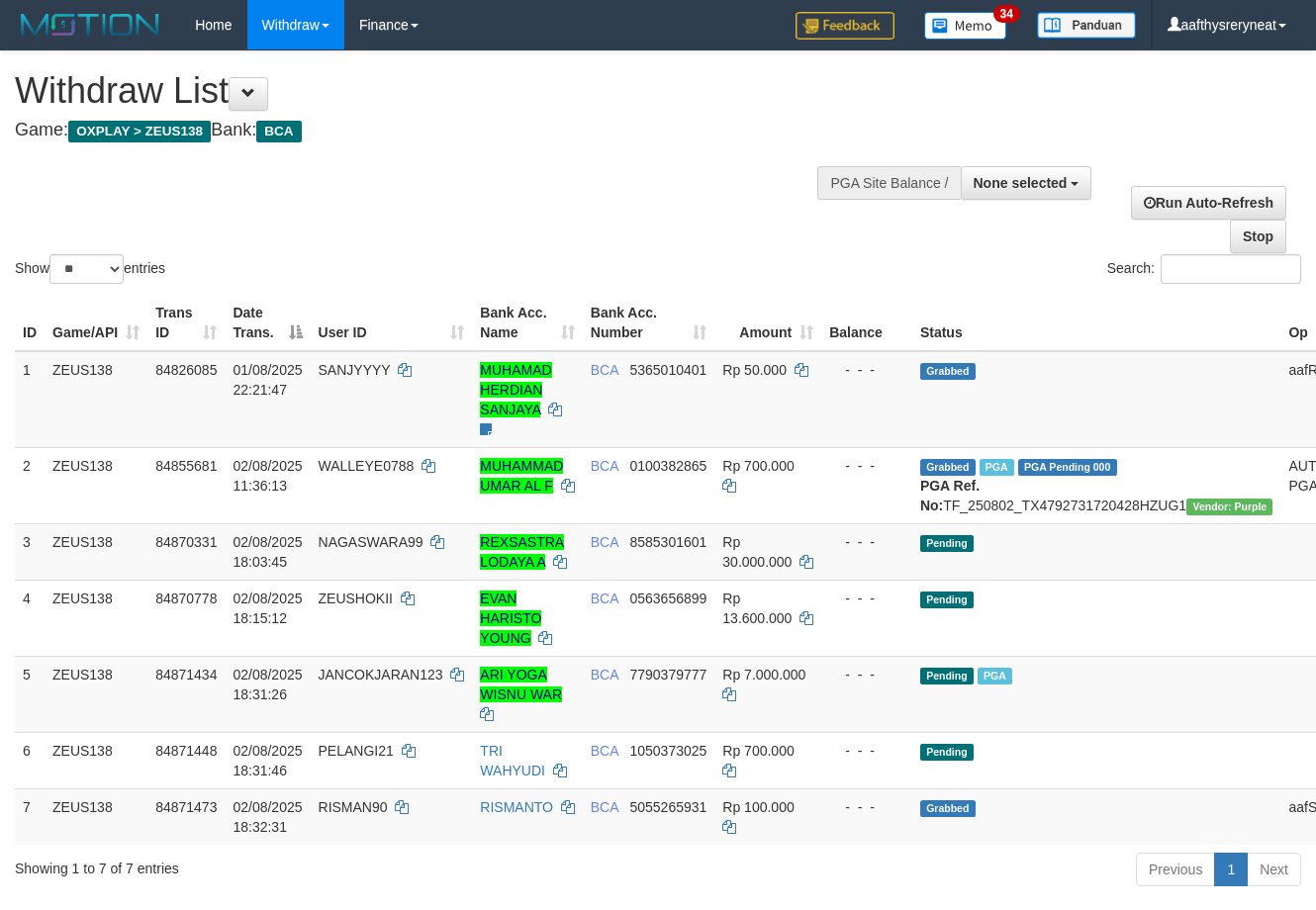 select 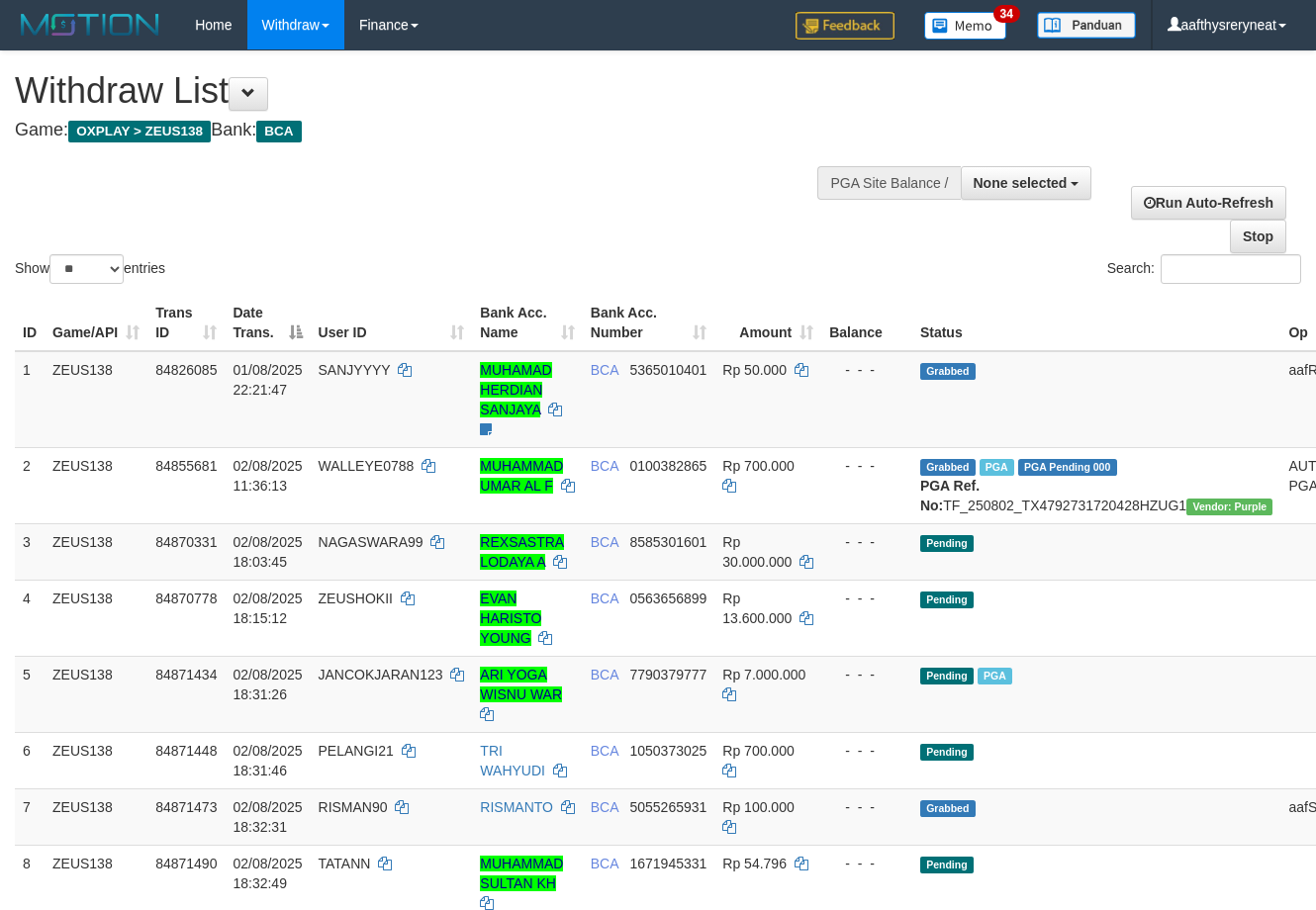 select 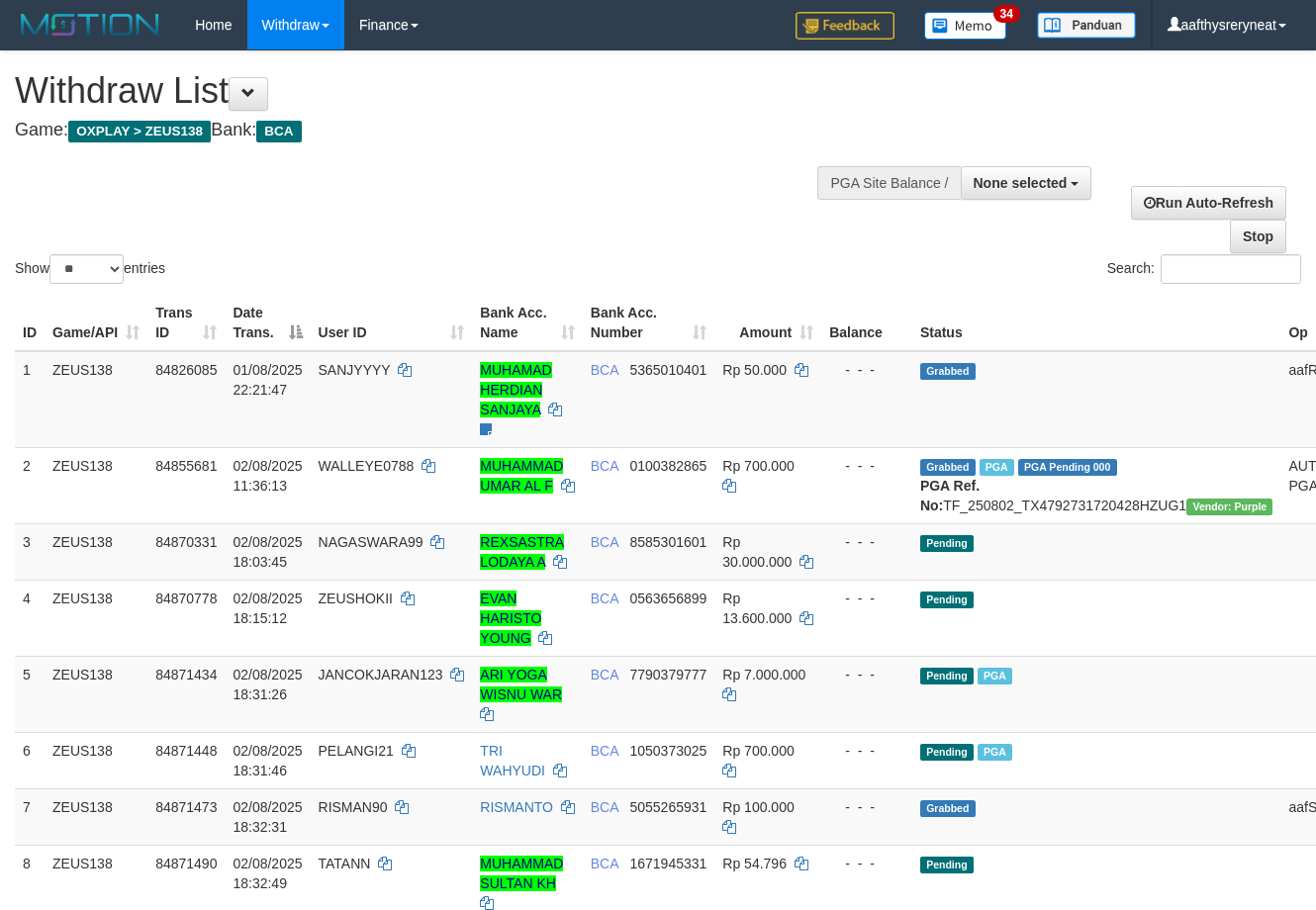 select 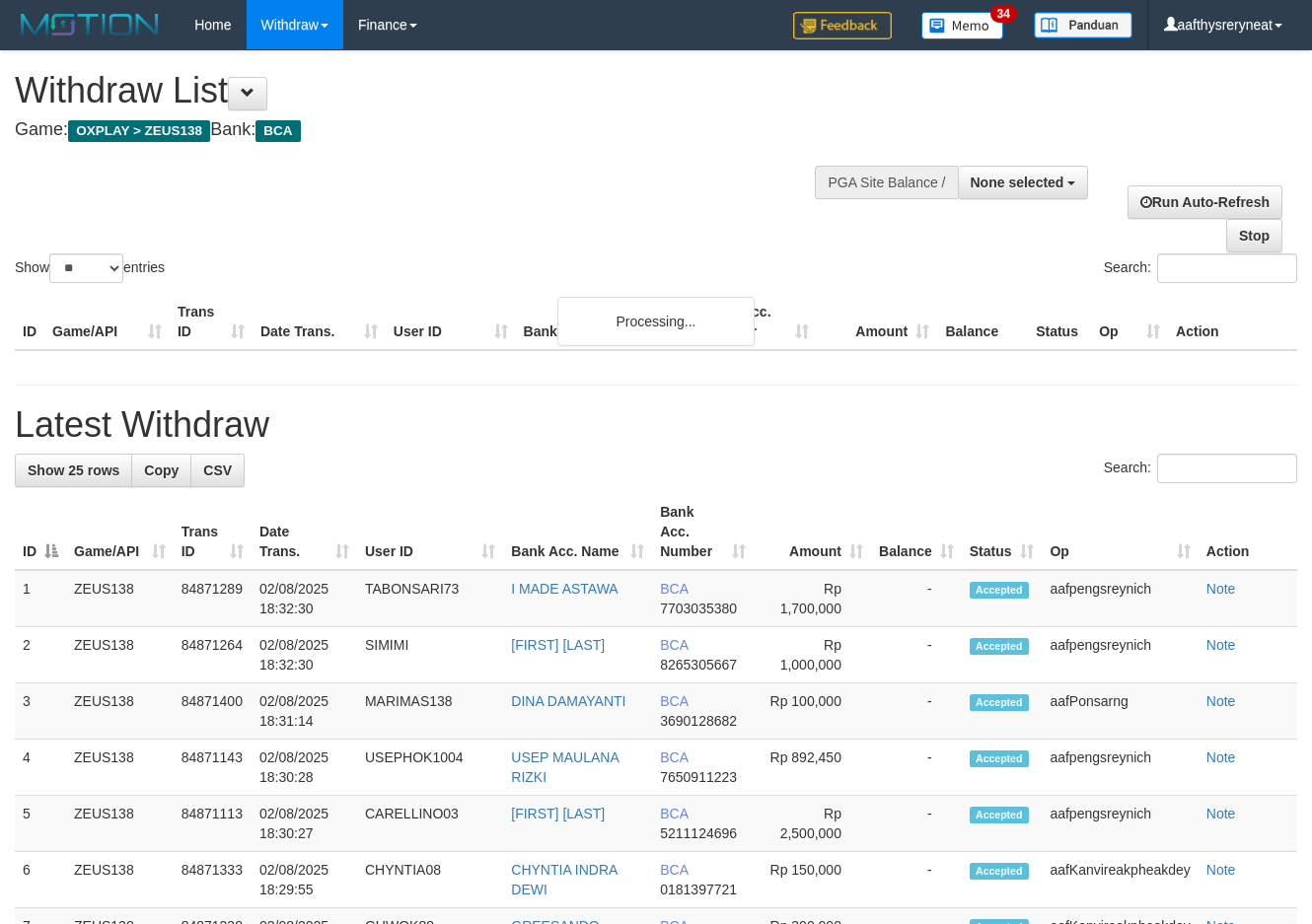 select 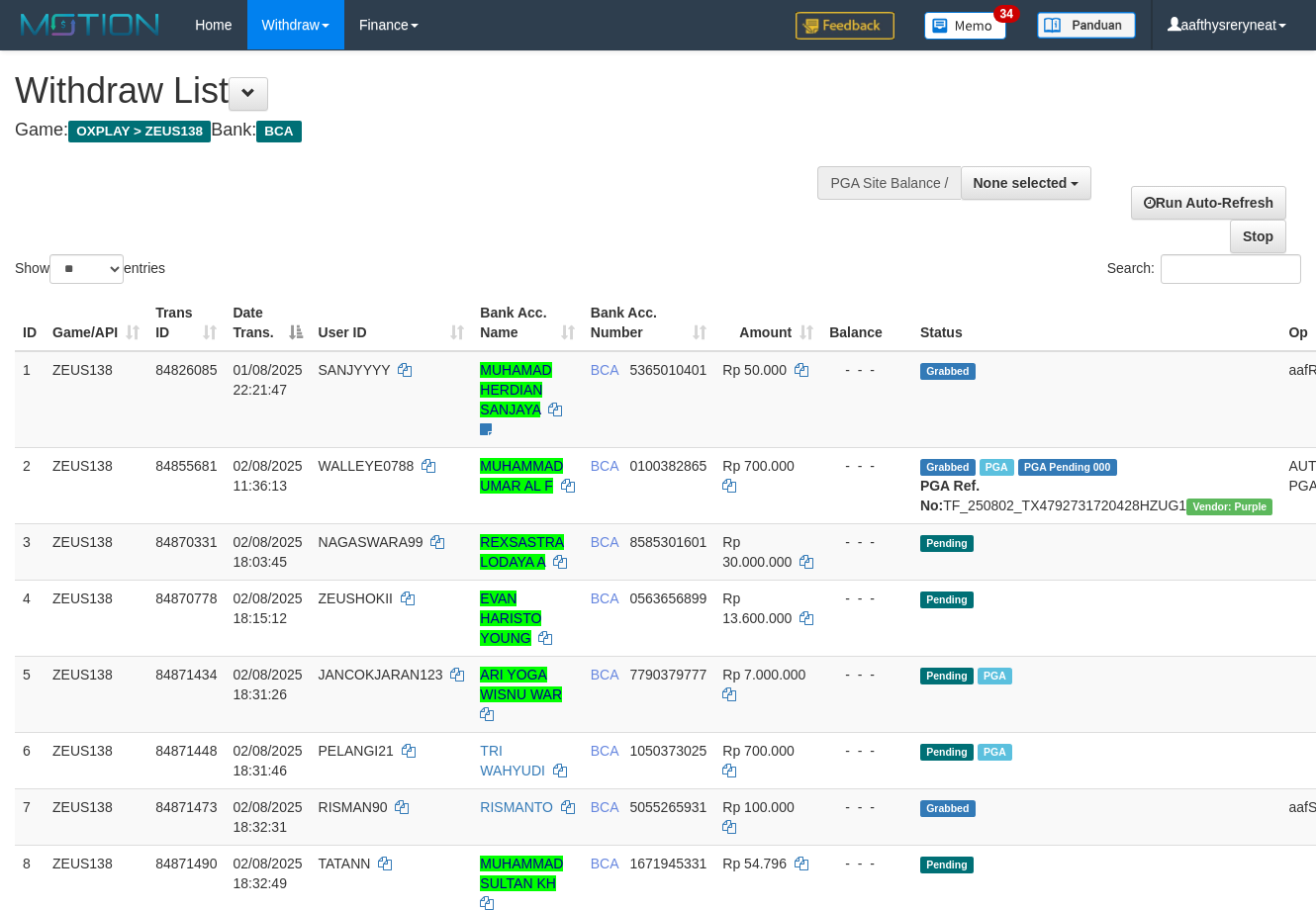 select 